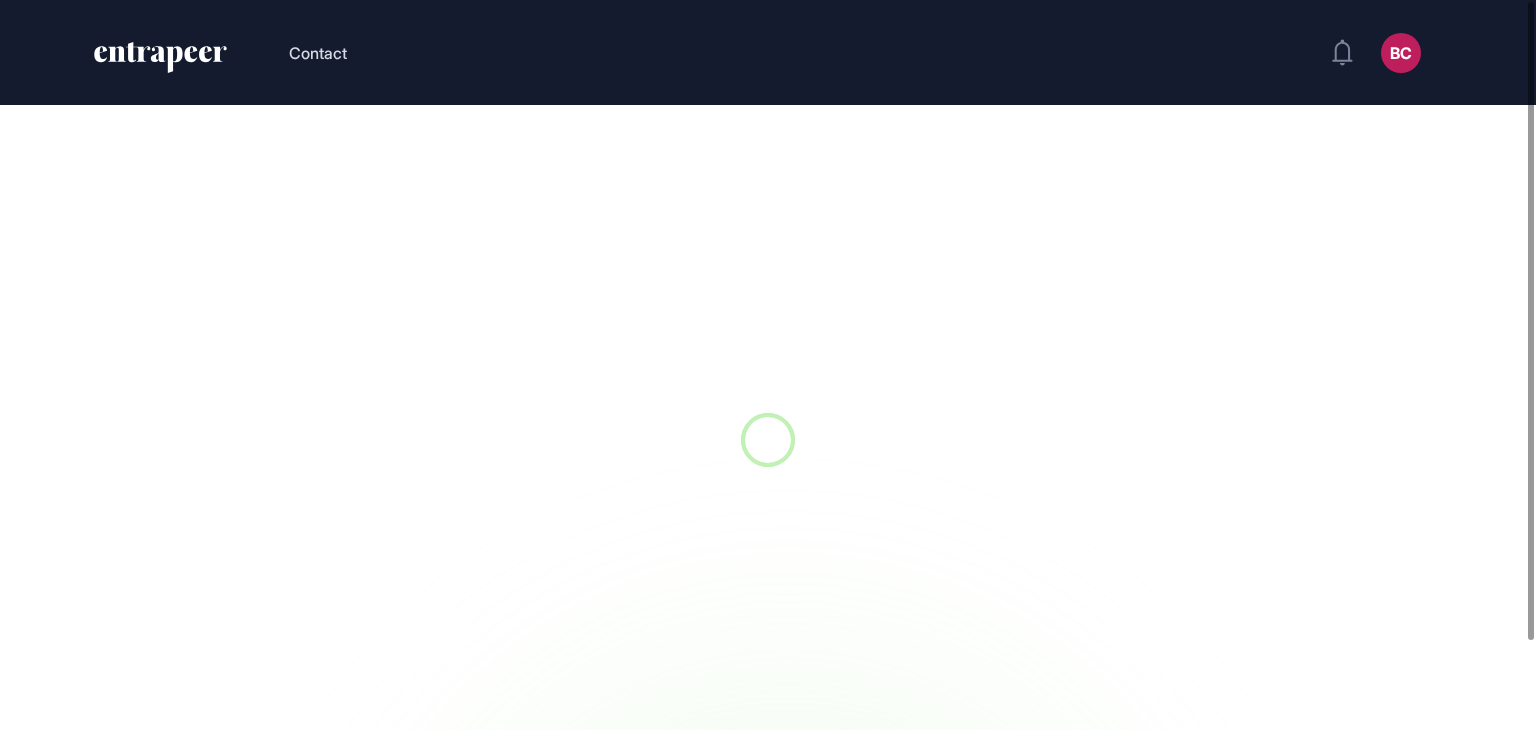 scroll, scrollTop: 0, scrollLeft: 0, axis: both 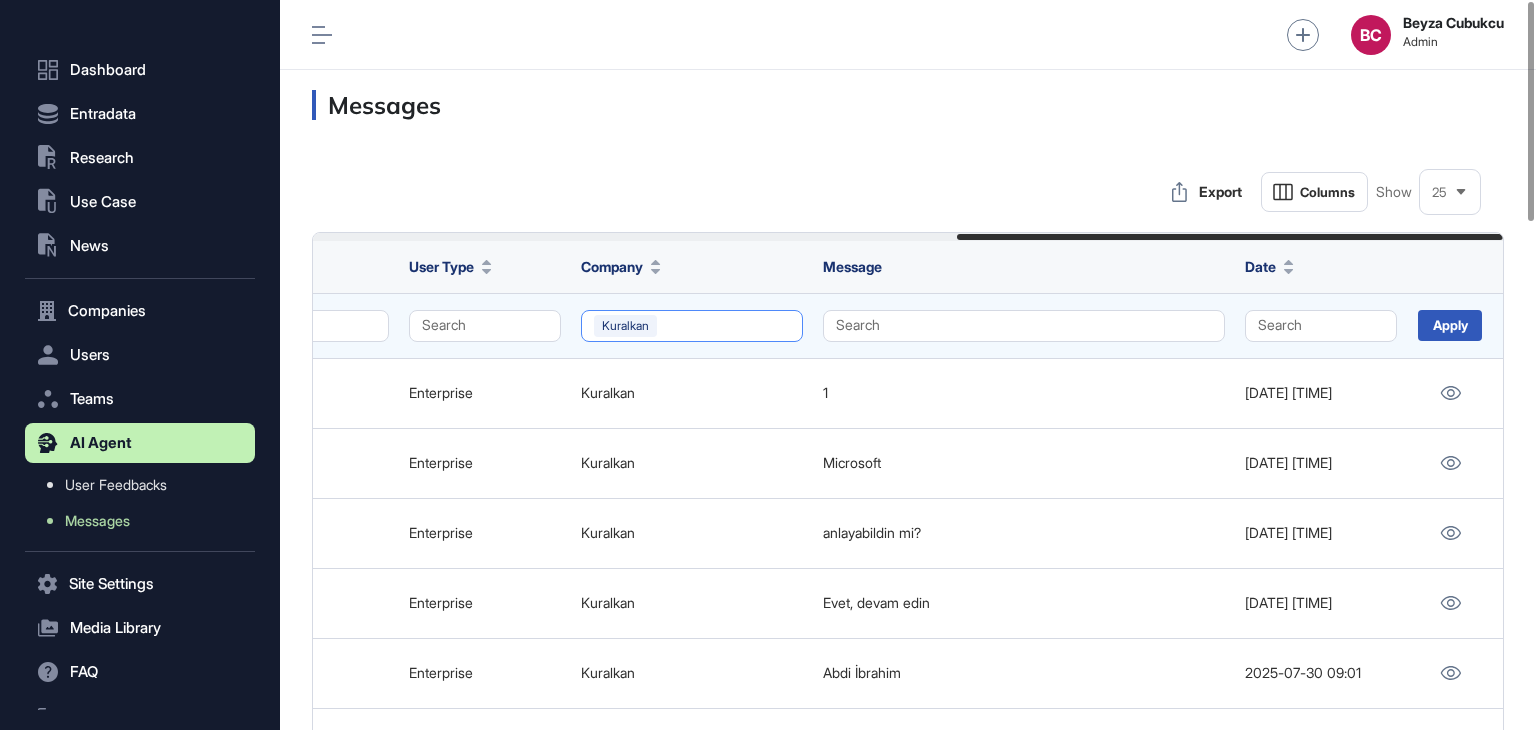 click on "Kuralkan" 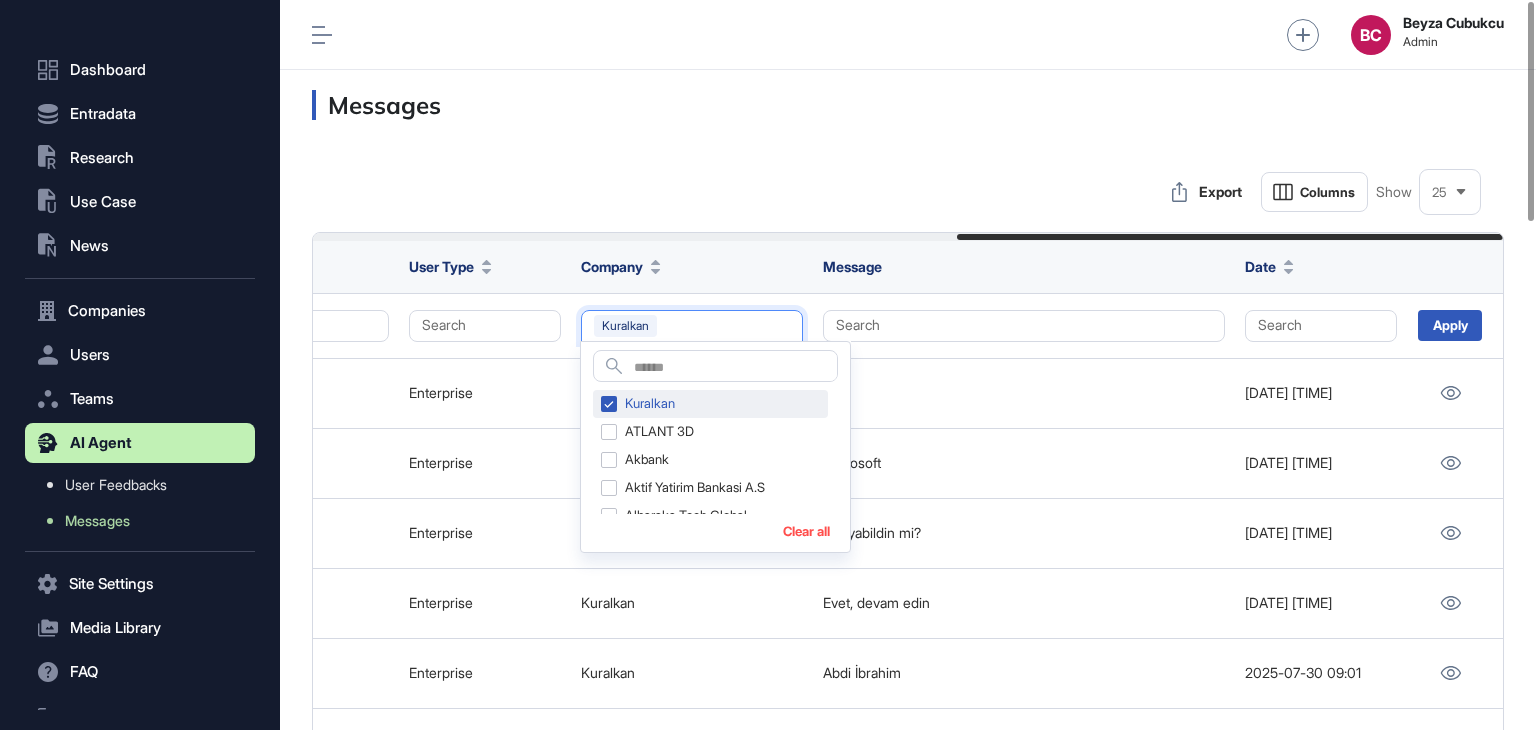 click on "Kuralkan" at bounding box center (710, 404) 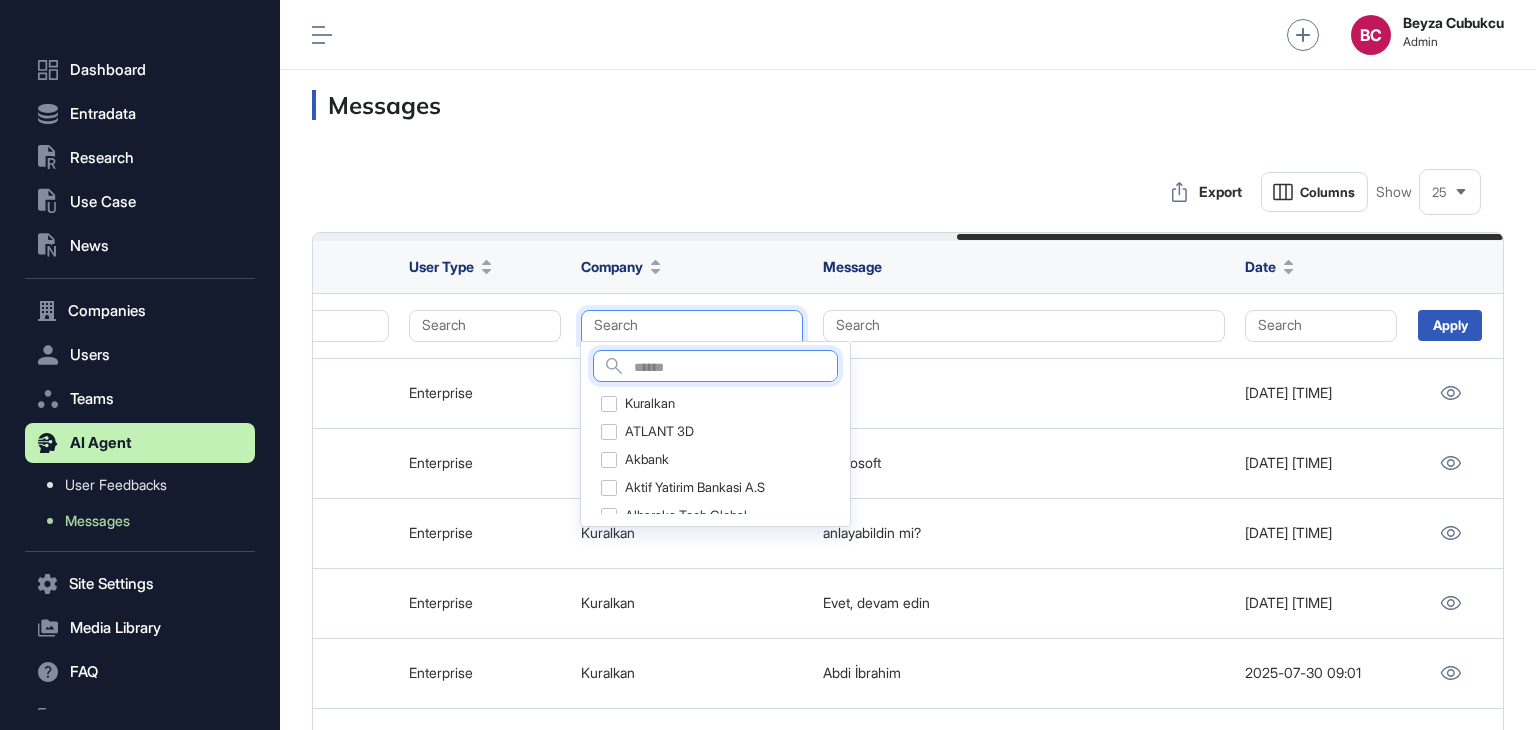 click at bounding box center (735, 368) 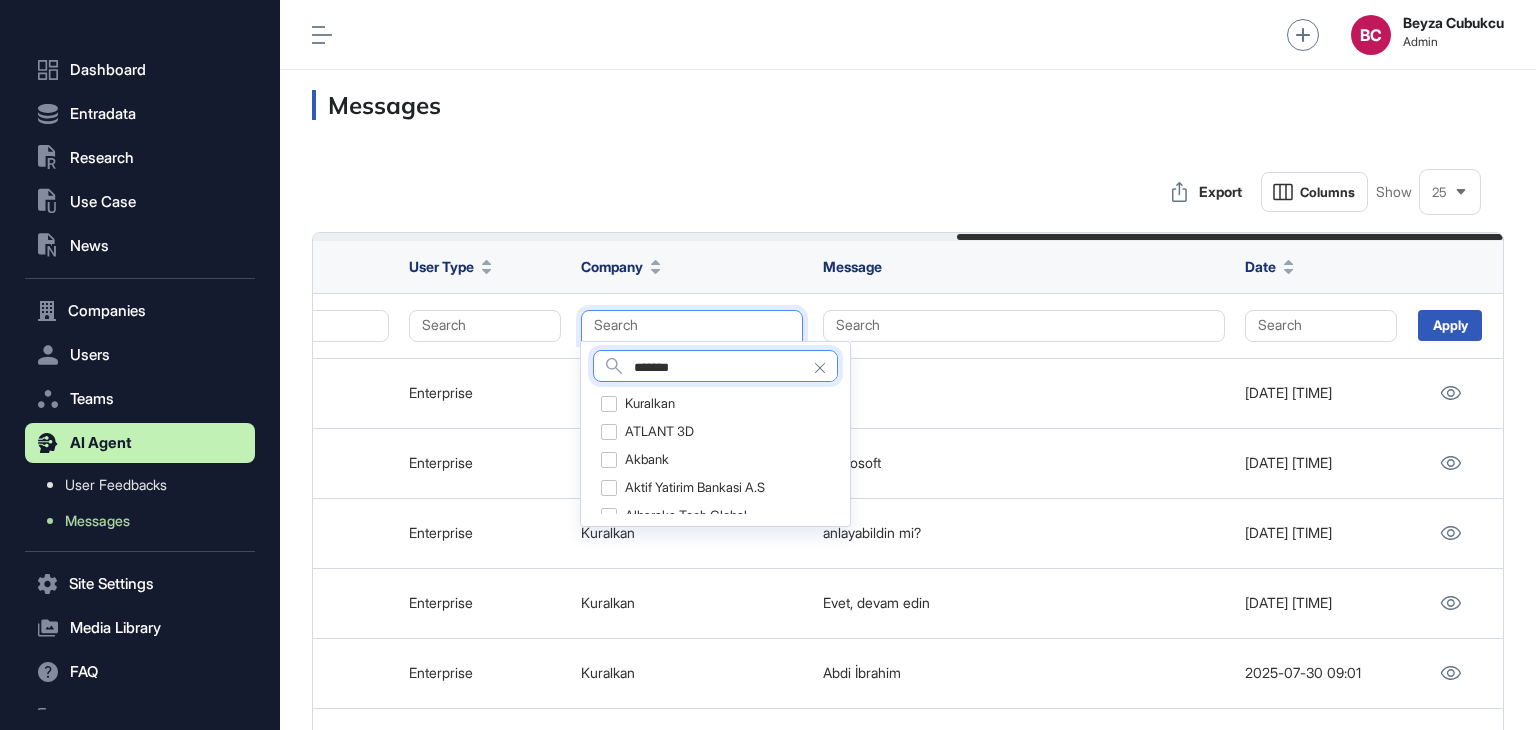 type on "*******" 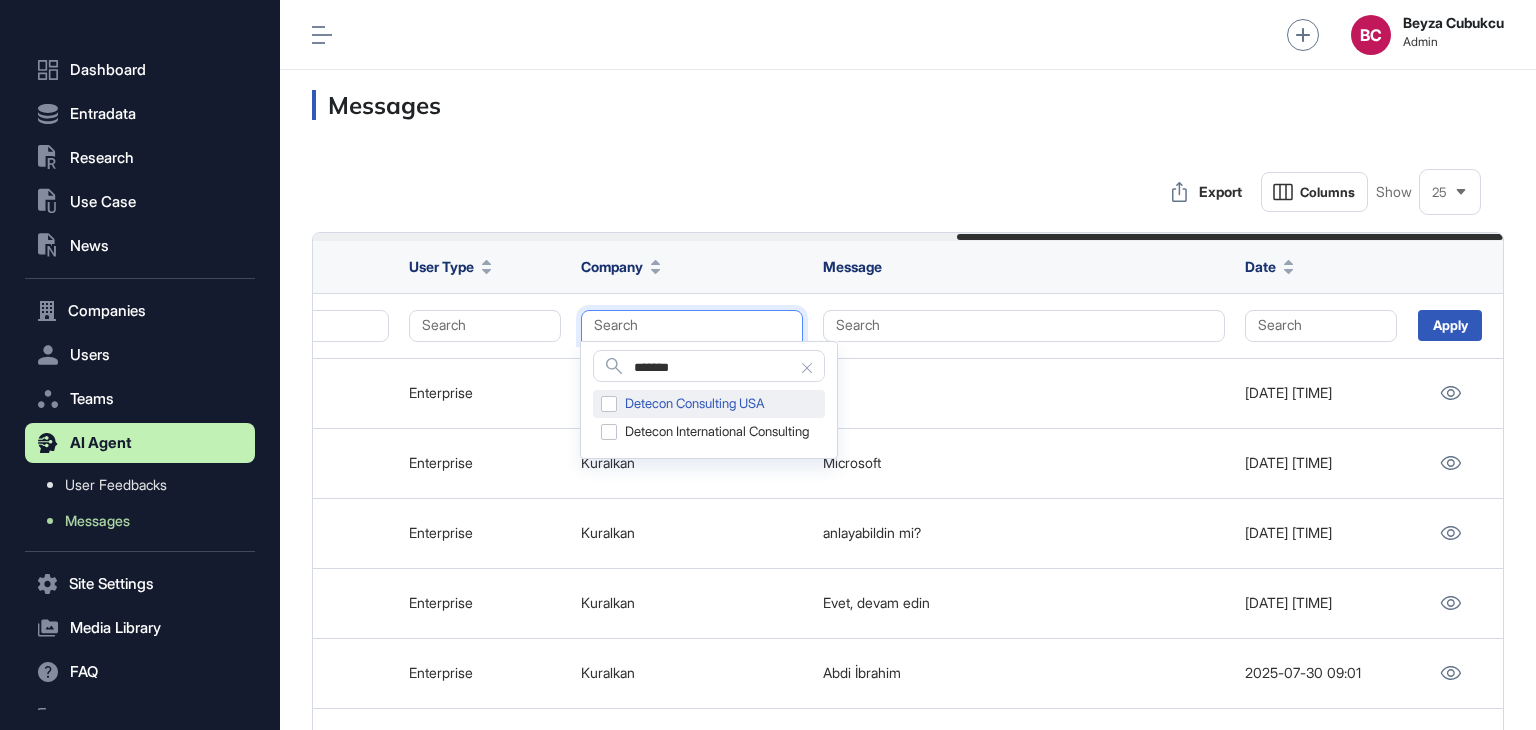 click on "Detecon Consulting USA" at bounding box center [709, 404] 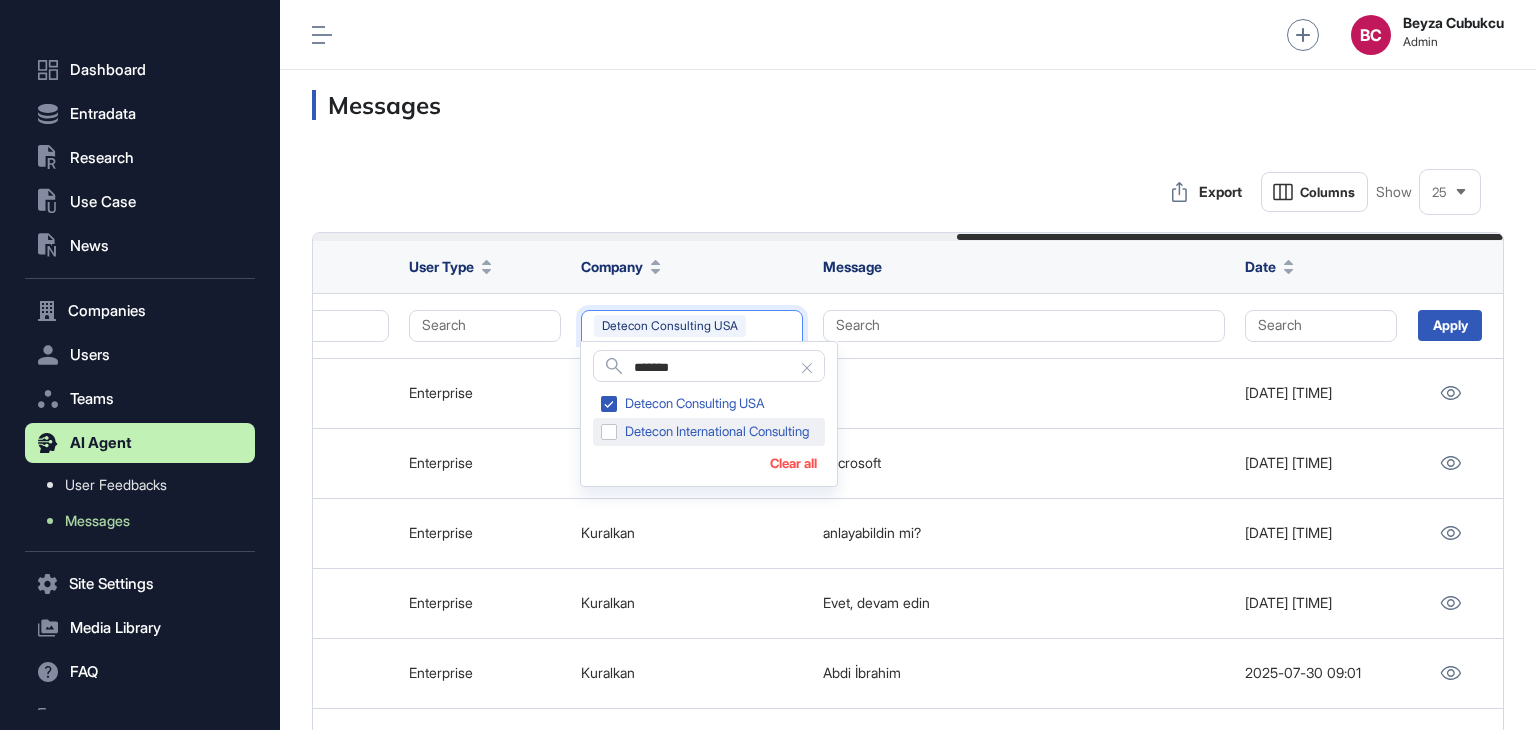 click on "Detecon International Consulting" at bounding box center (709, 432) 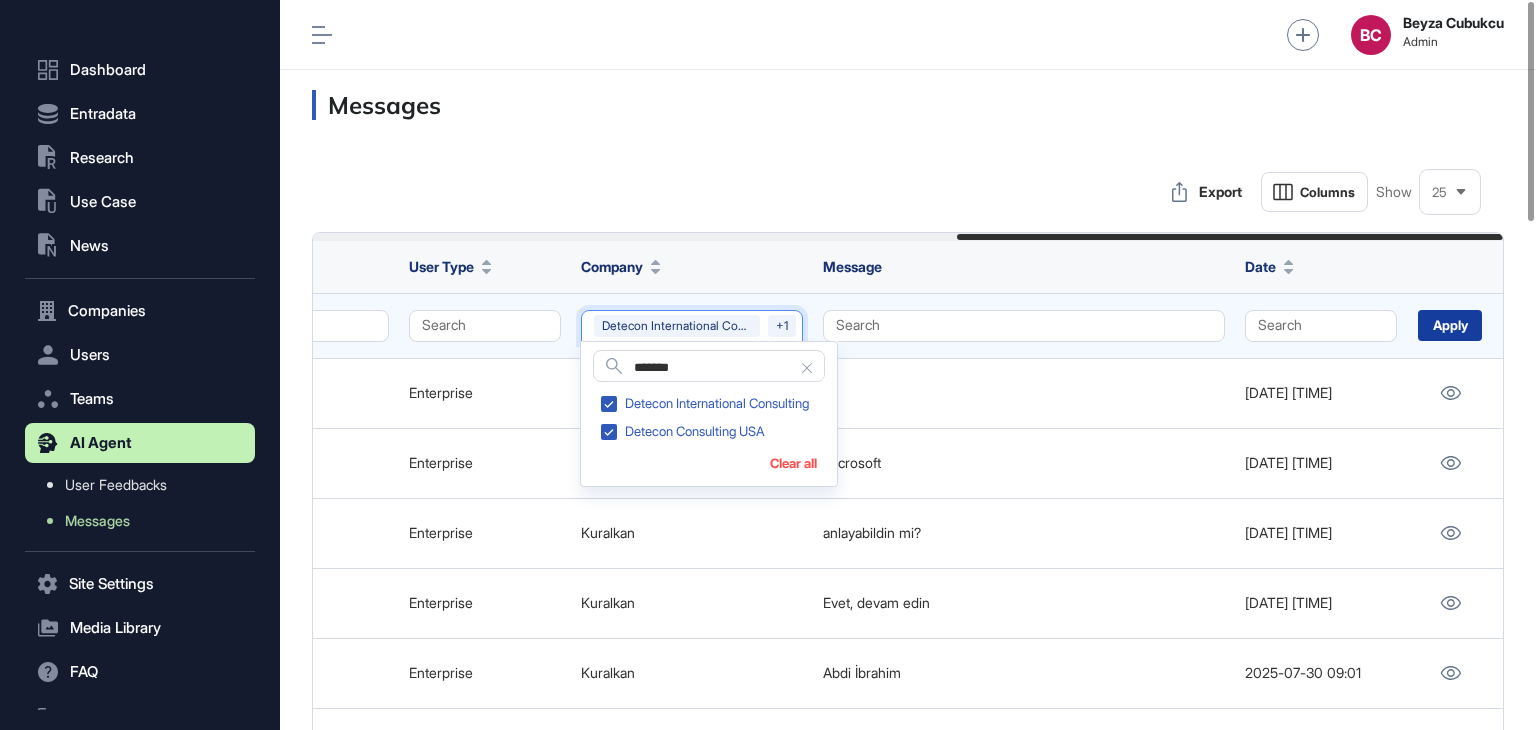 click on "Apply" at bounding box center [1450, 325] 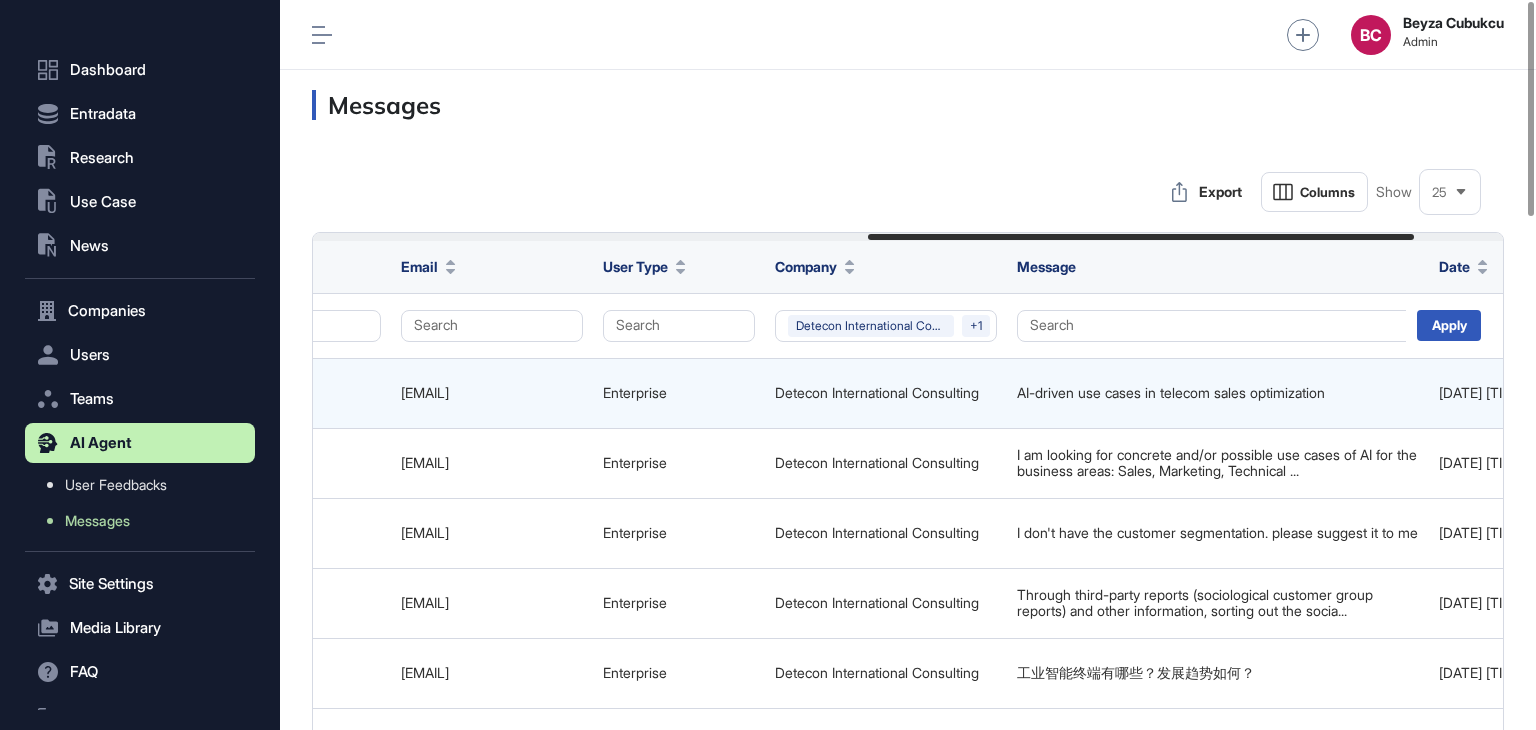 scroll, scrollTop: 0, scrollLeft: 1406, axis: horizontal 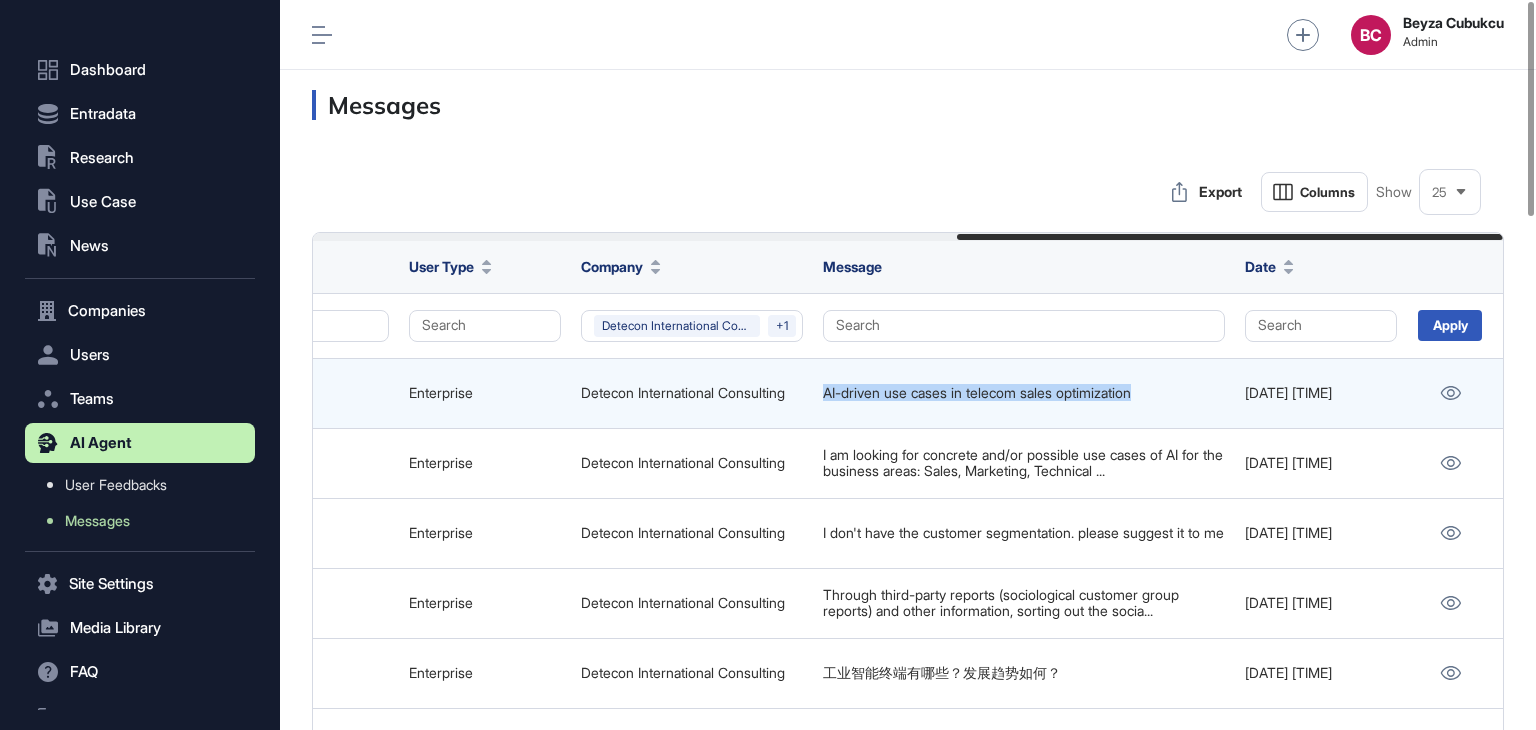 drag, startPoint x: 814, startPoint y: 389, endPoint x: 1185, endPoint y: 387, distance: 371.0054 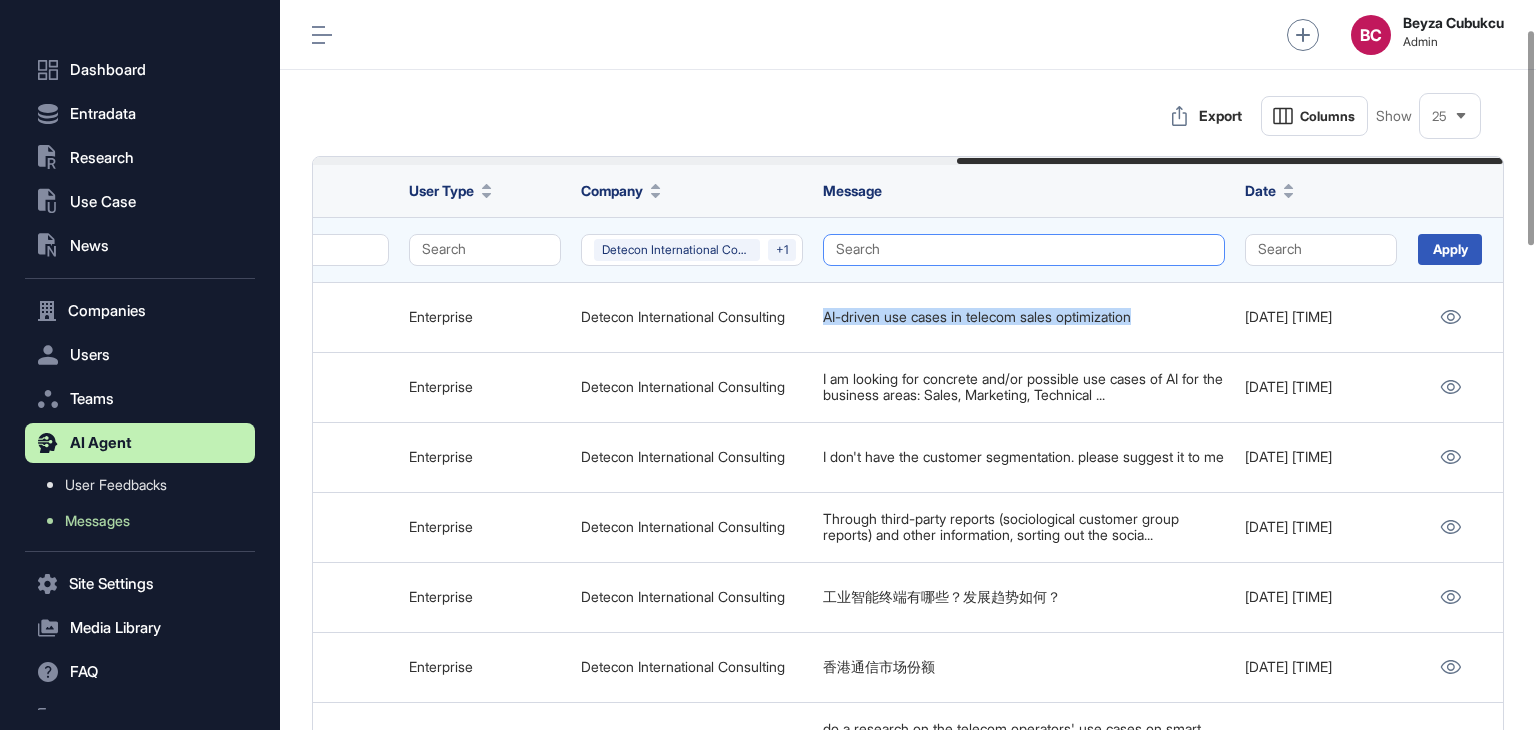 scroll, scrollTop: 100, scrollLeft: 0, axis: vertical 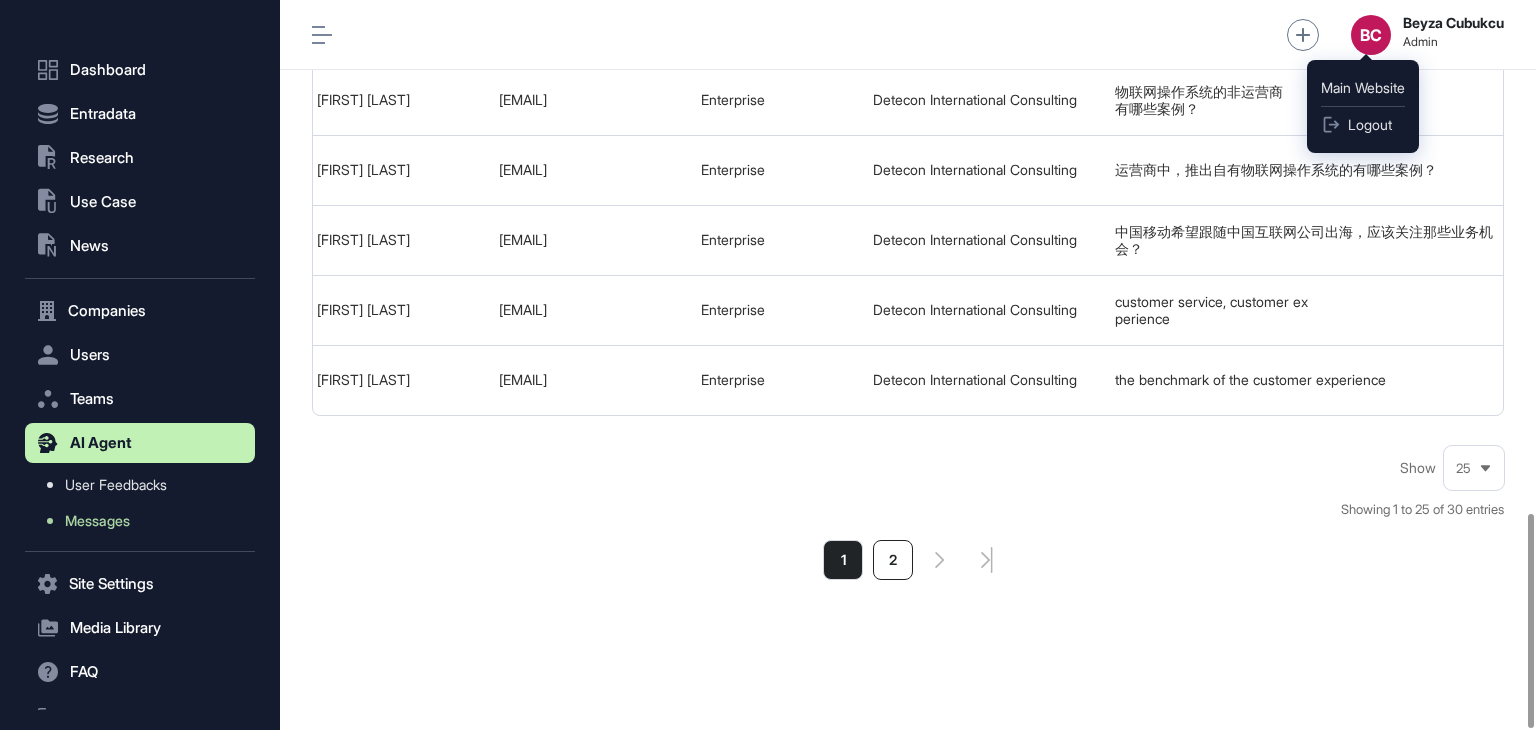 click on "2" at bounding box center [893, 560] 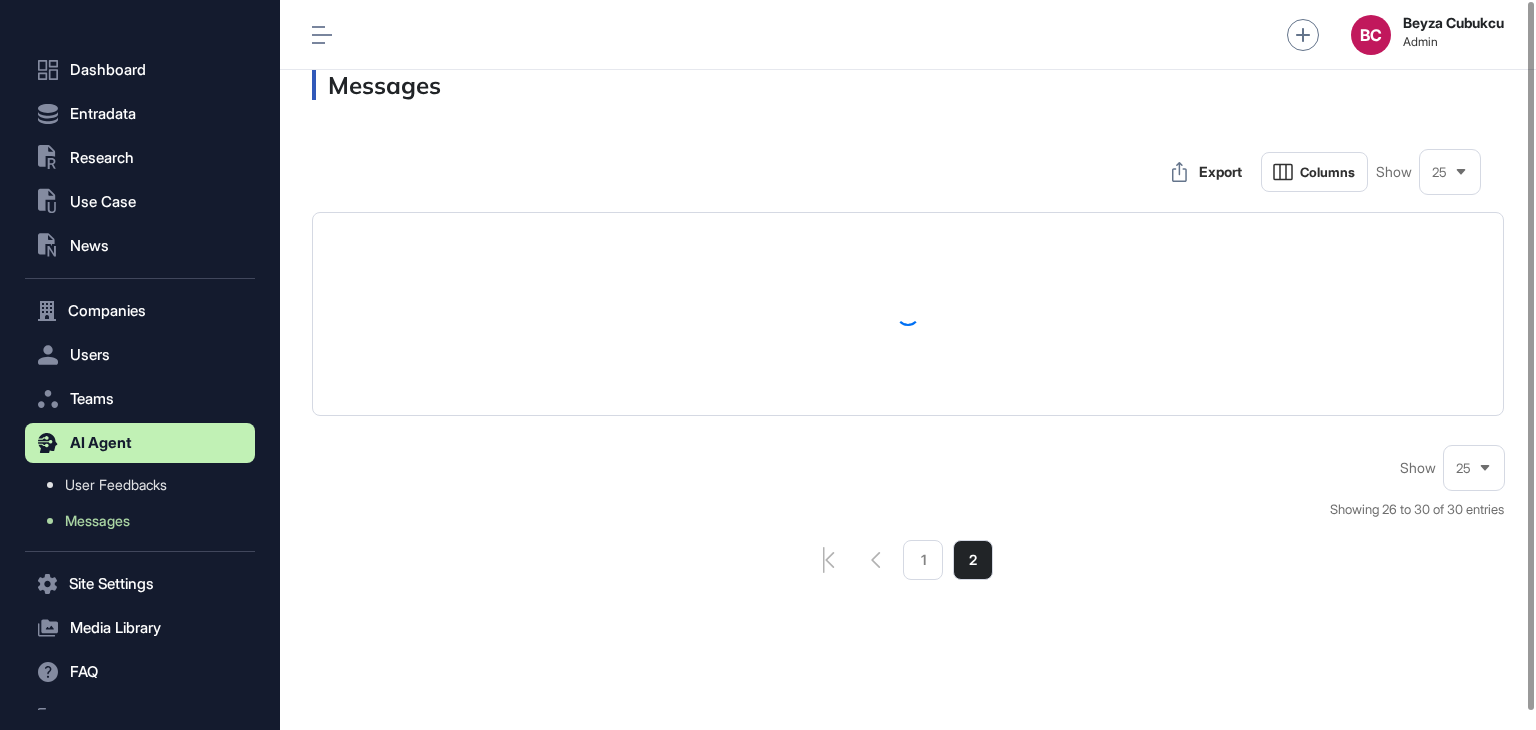 scroll, scrollTop: 0, scrollLeft: 0, axis: both 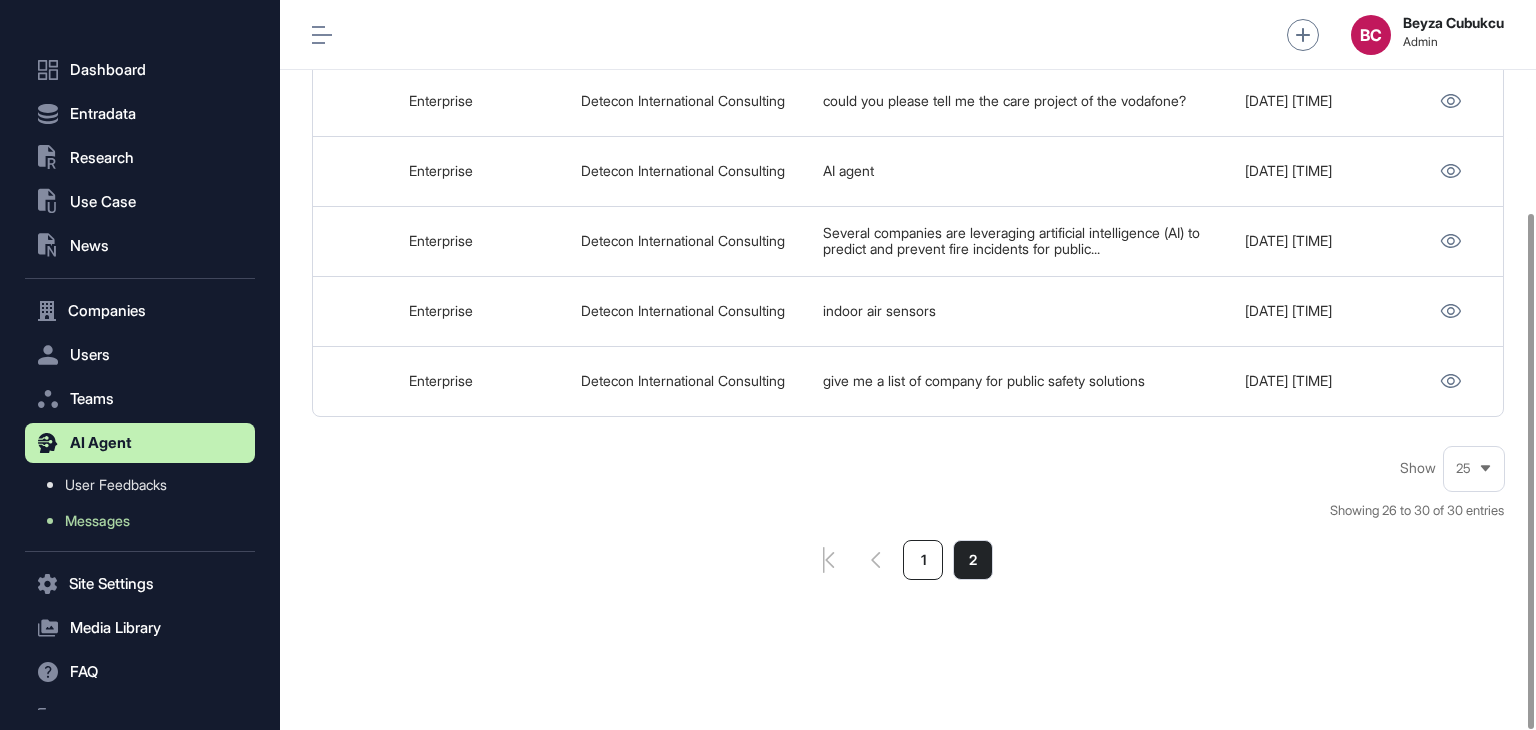 click on "1" at bounding box center [923, 560] 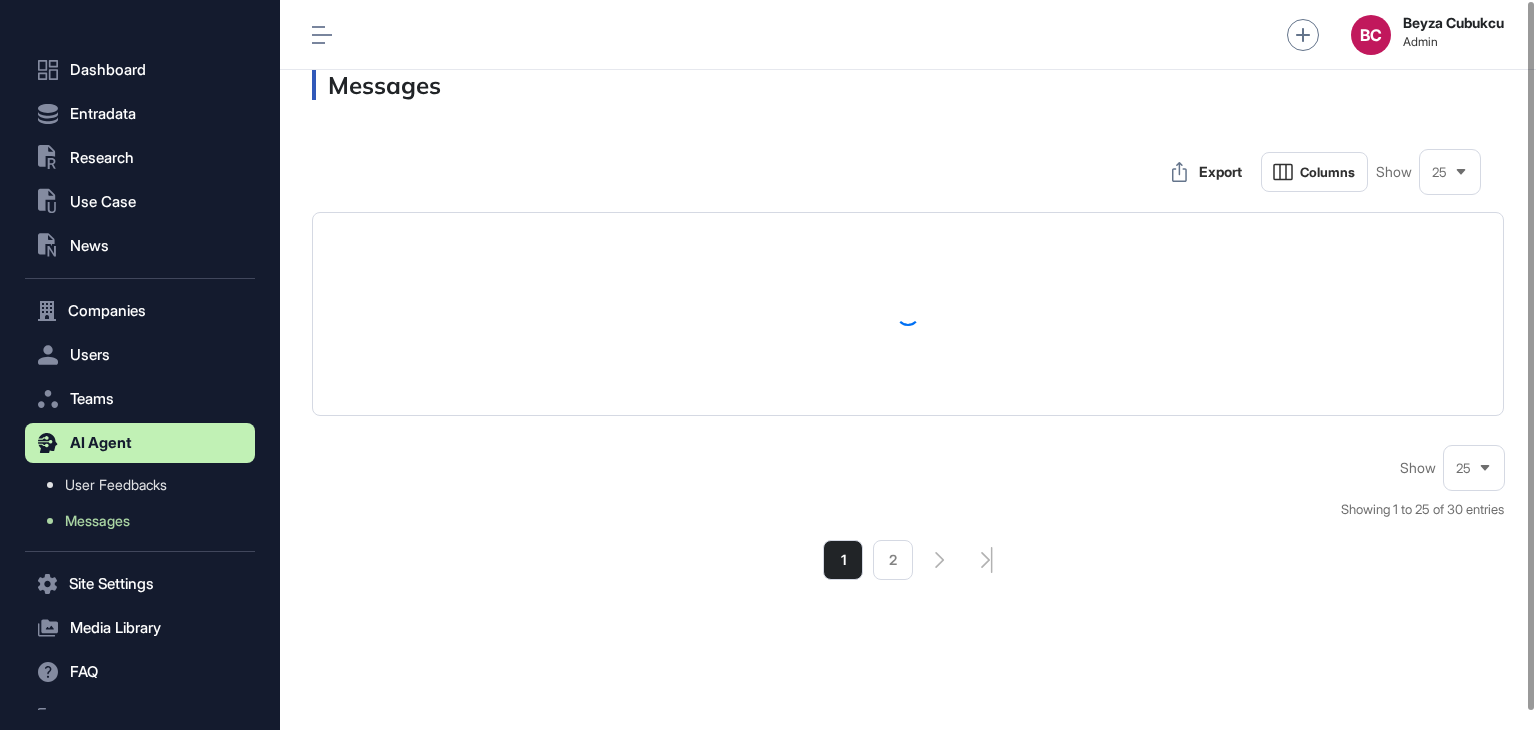 scroll, scrollTop: 0, scrollLeft: 0, axis: both 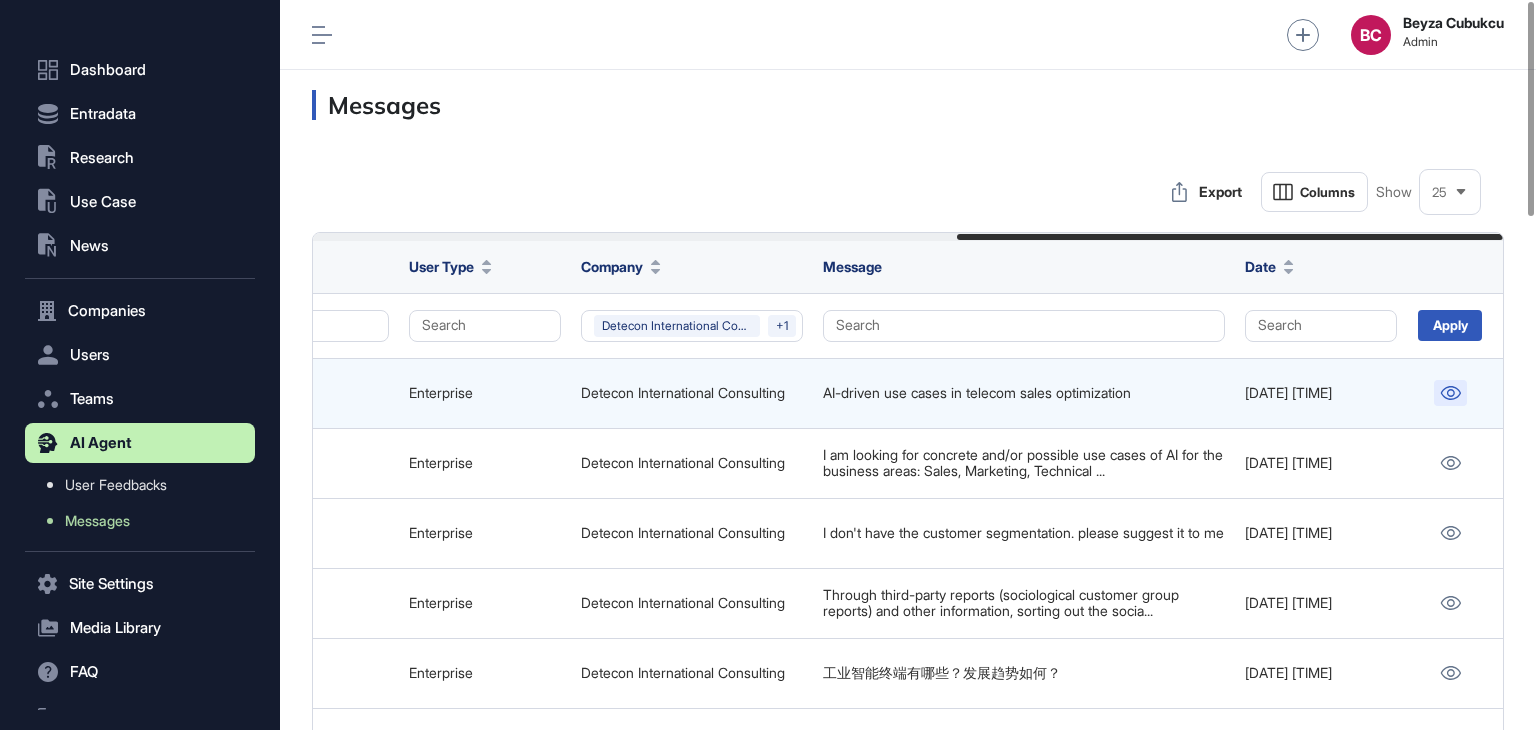 click 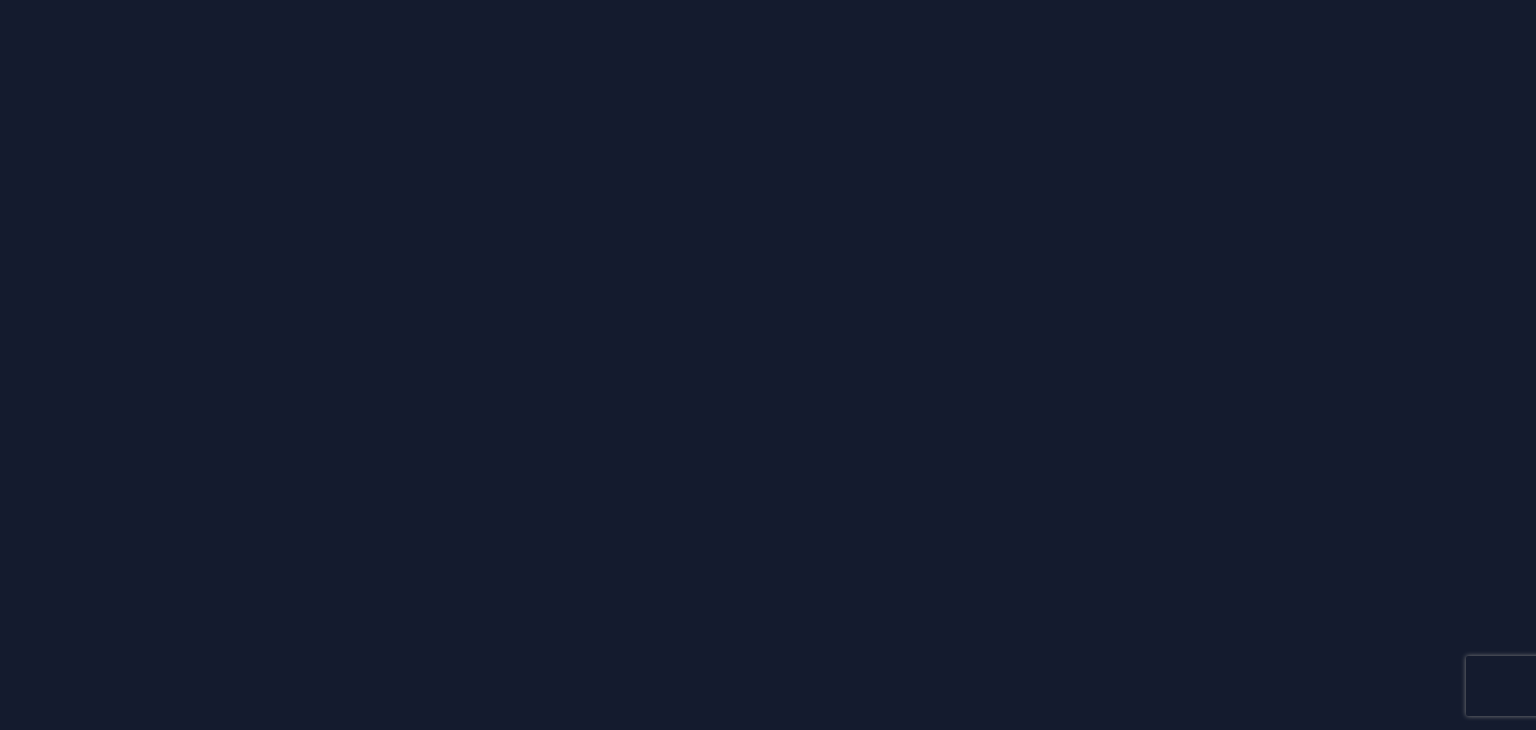 scroll, scrollTop: 0, scrollLeft: 0, axis: both 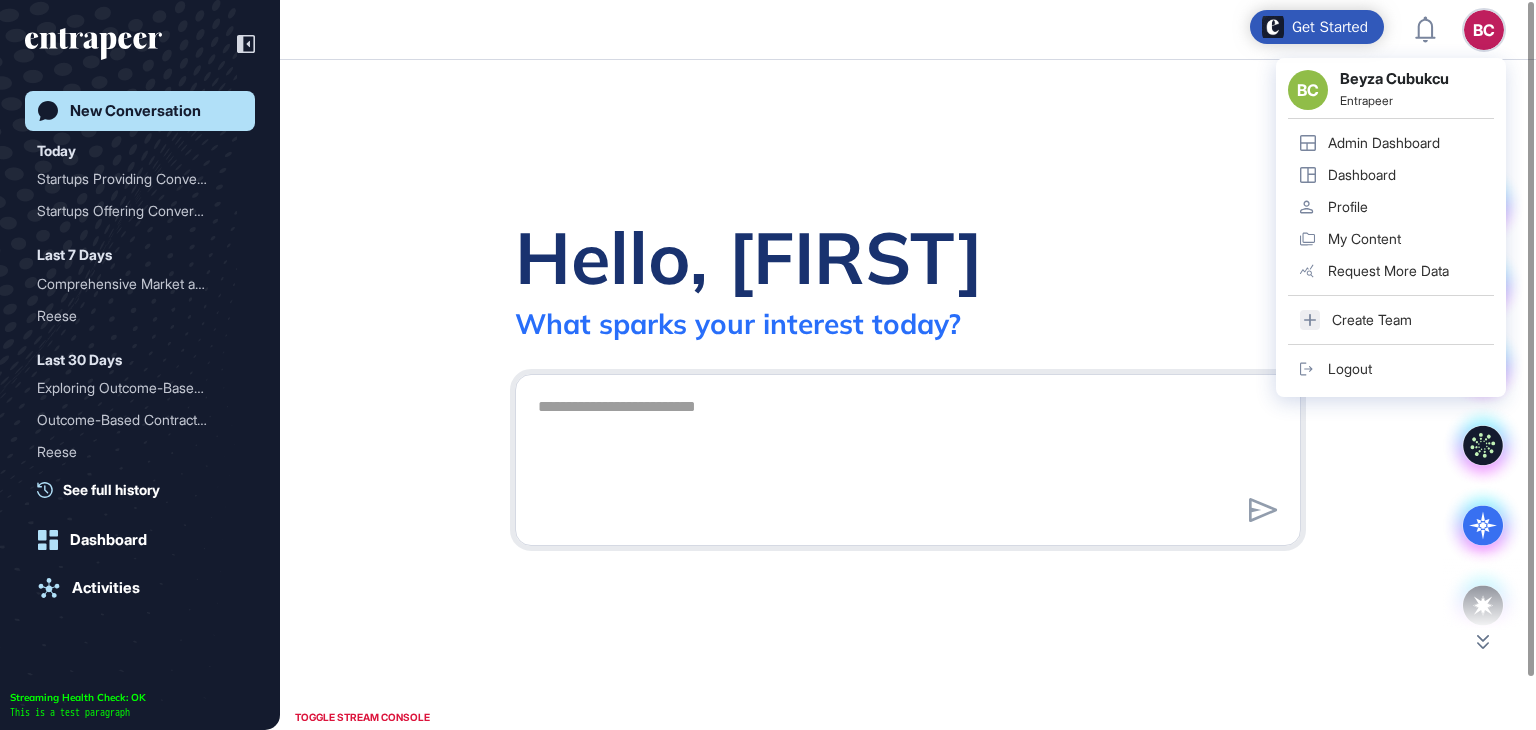 click on "Admin Dashboard" at bounding box center [1384, 143] 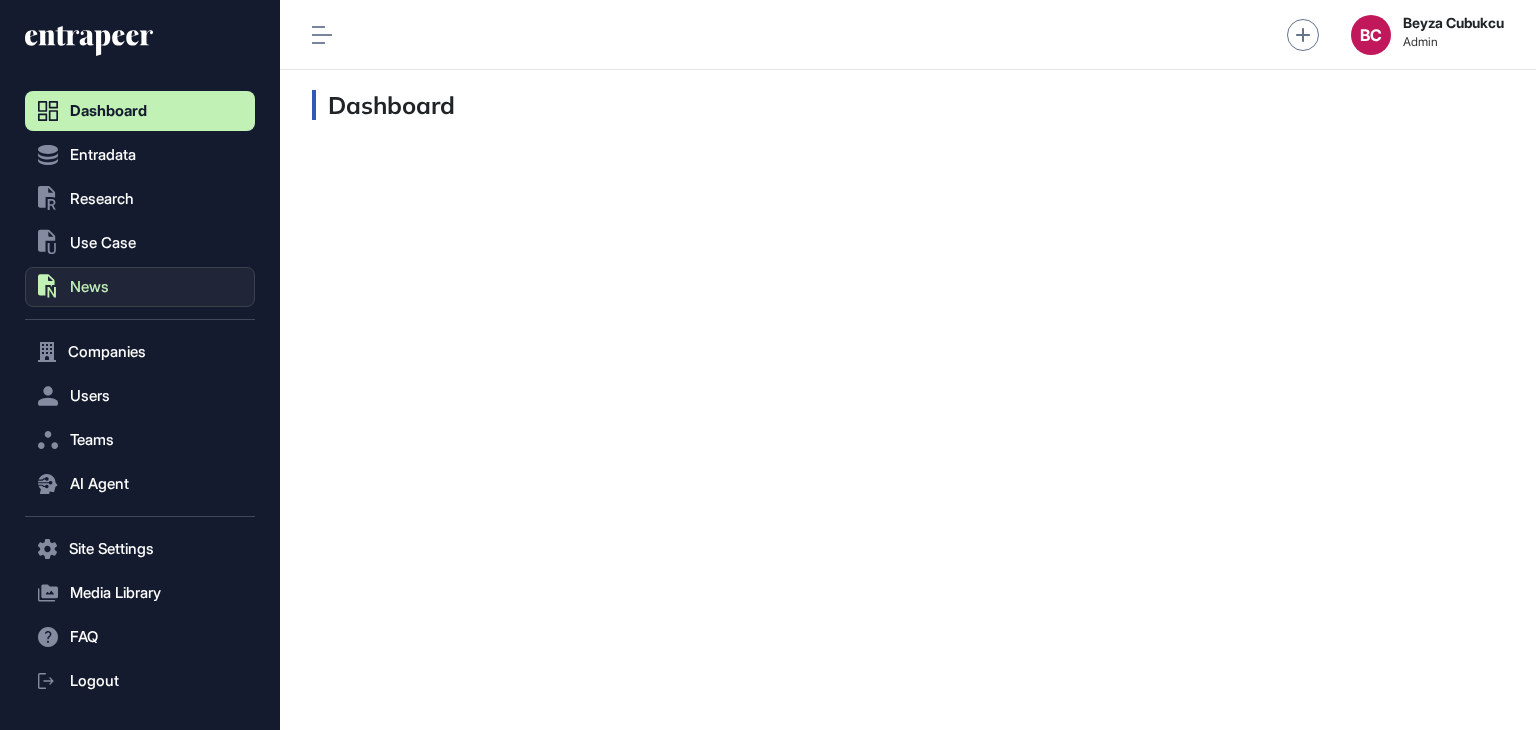scroll, scrollTop: 689, scrollLeft: 229, axis: both 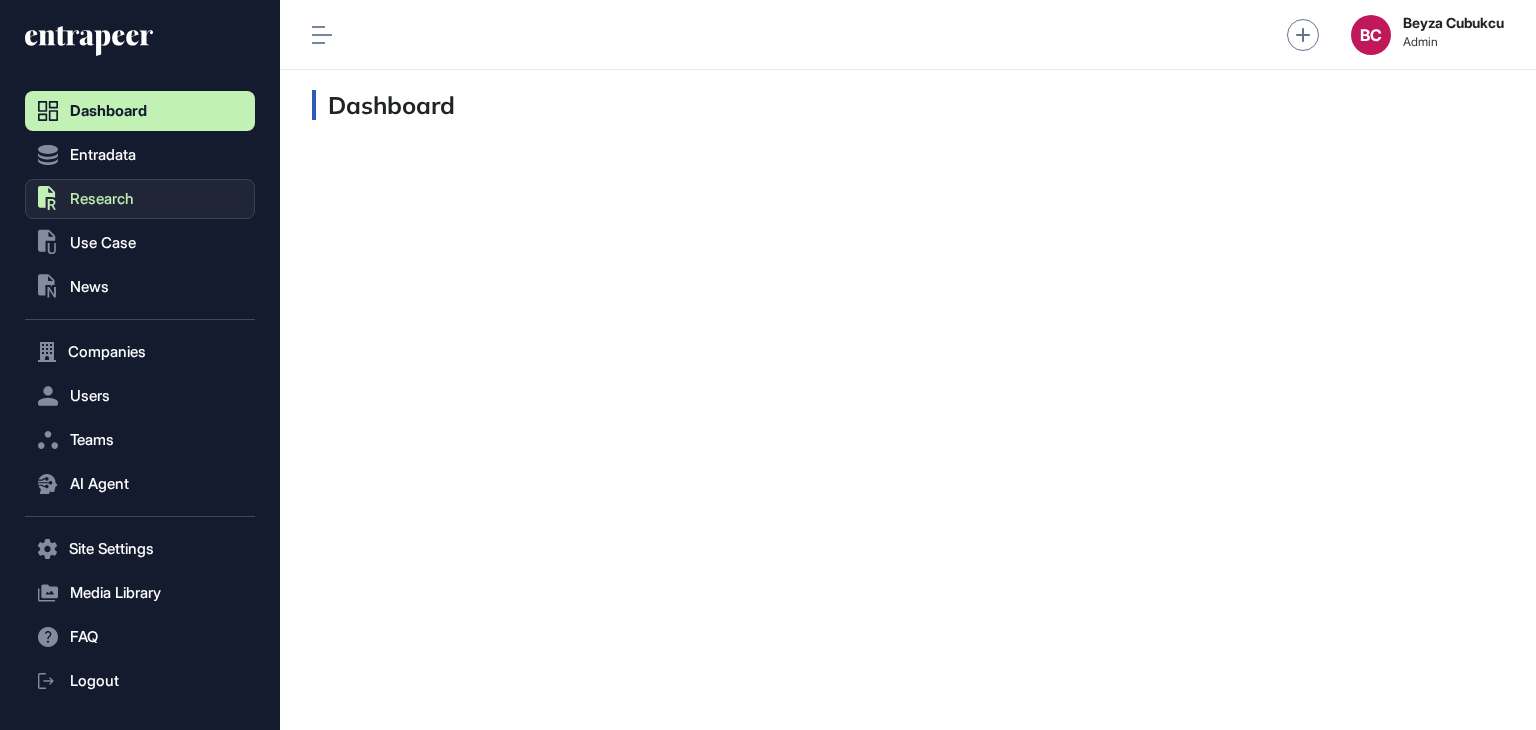 click on "Research" at bounding box center [102, 199] 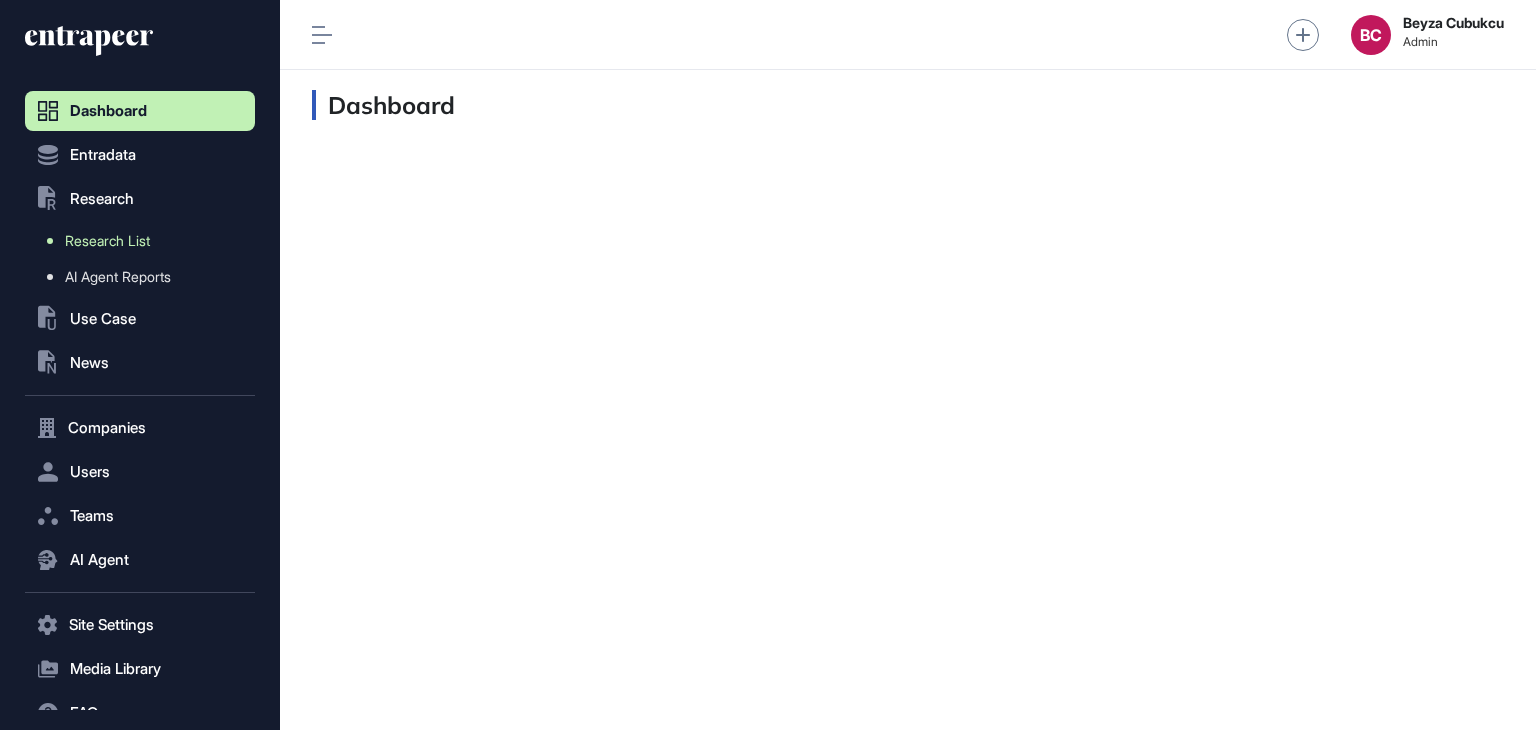 click on "Research List" at bounding box center [145, 241] 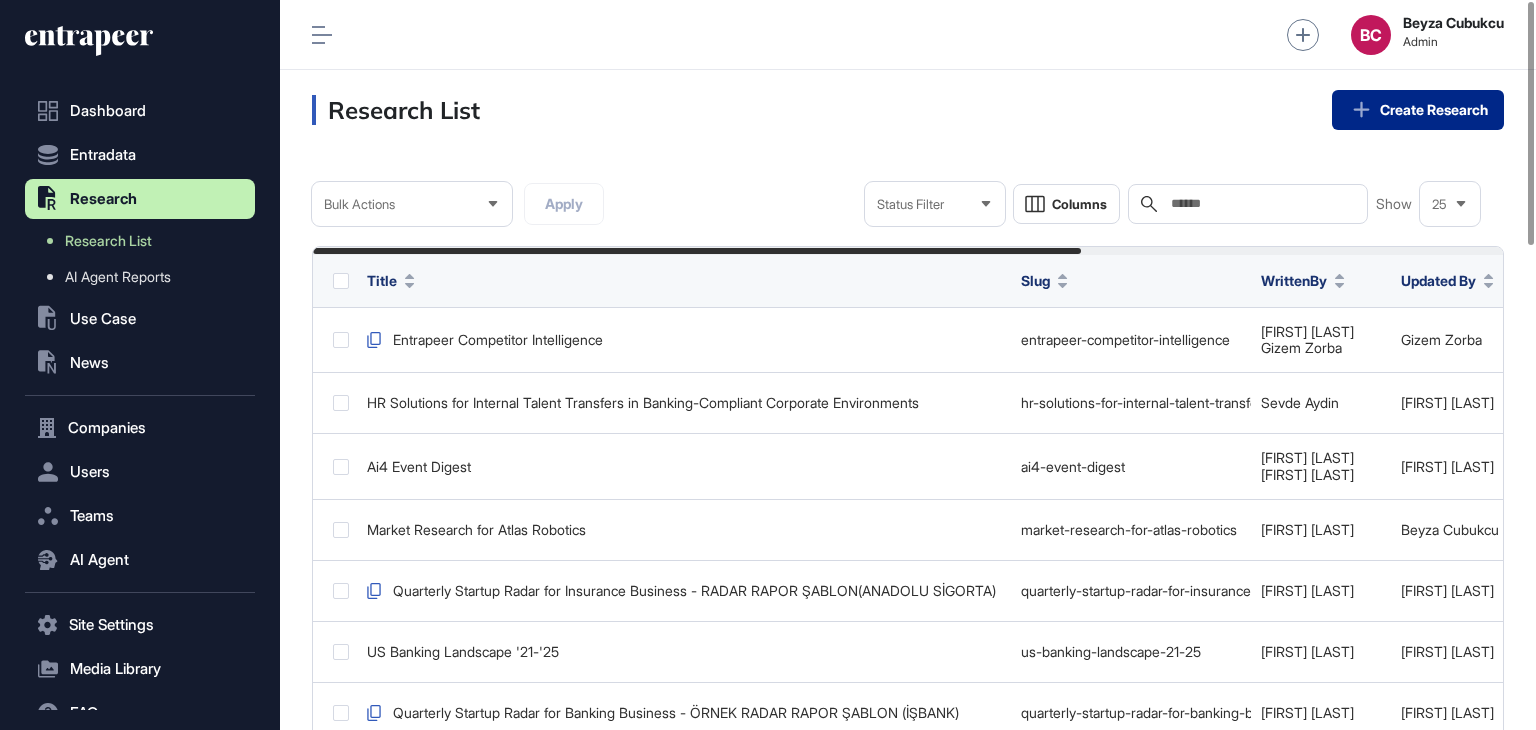 click 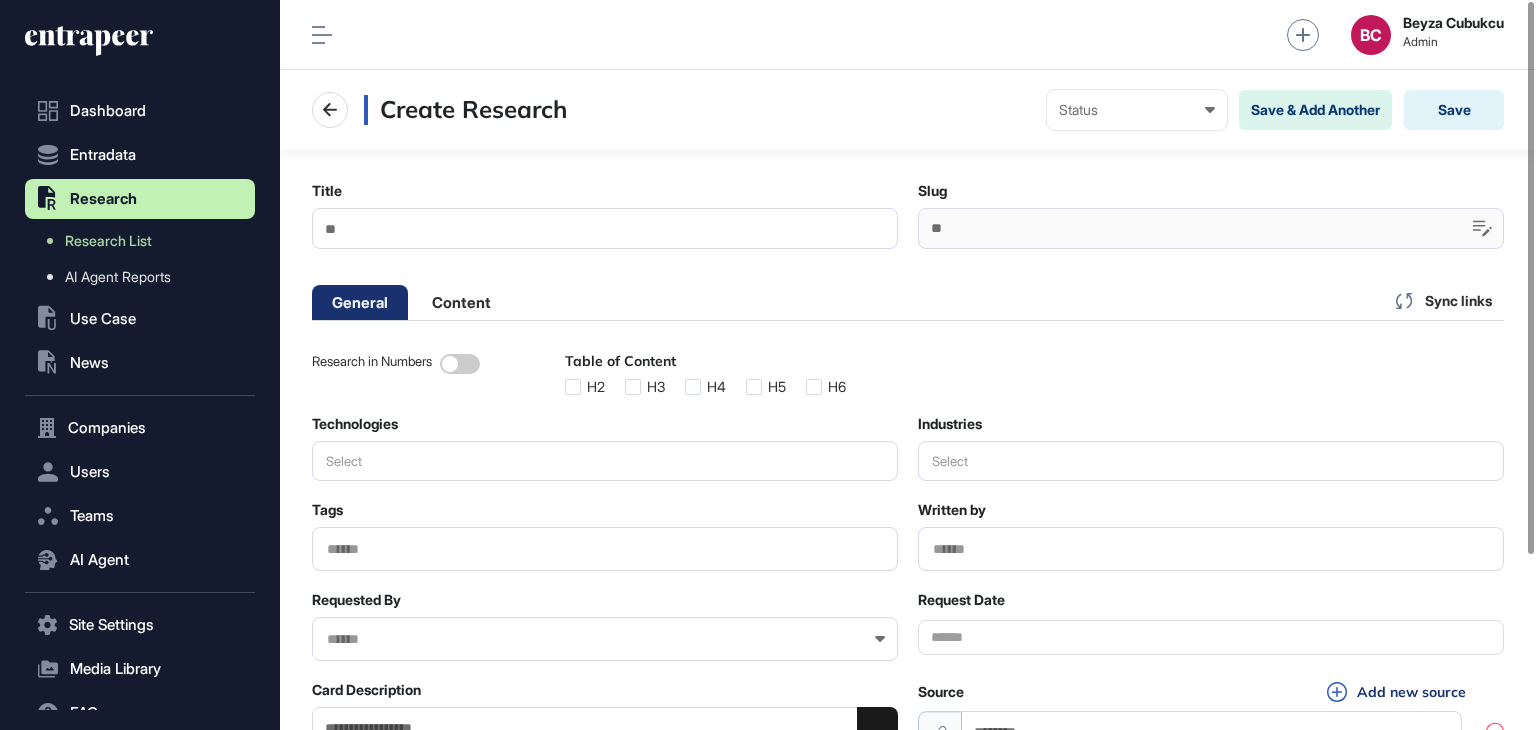 click on "Title" at bounding box center [605, 228] 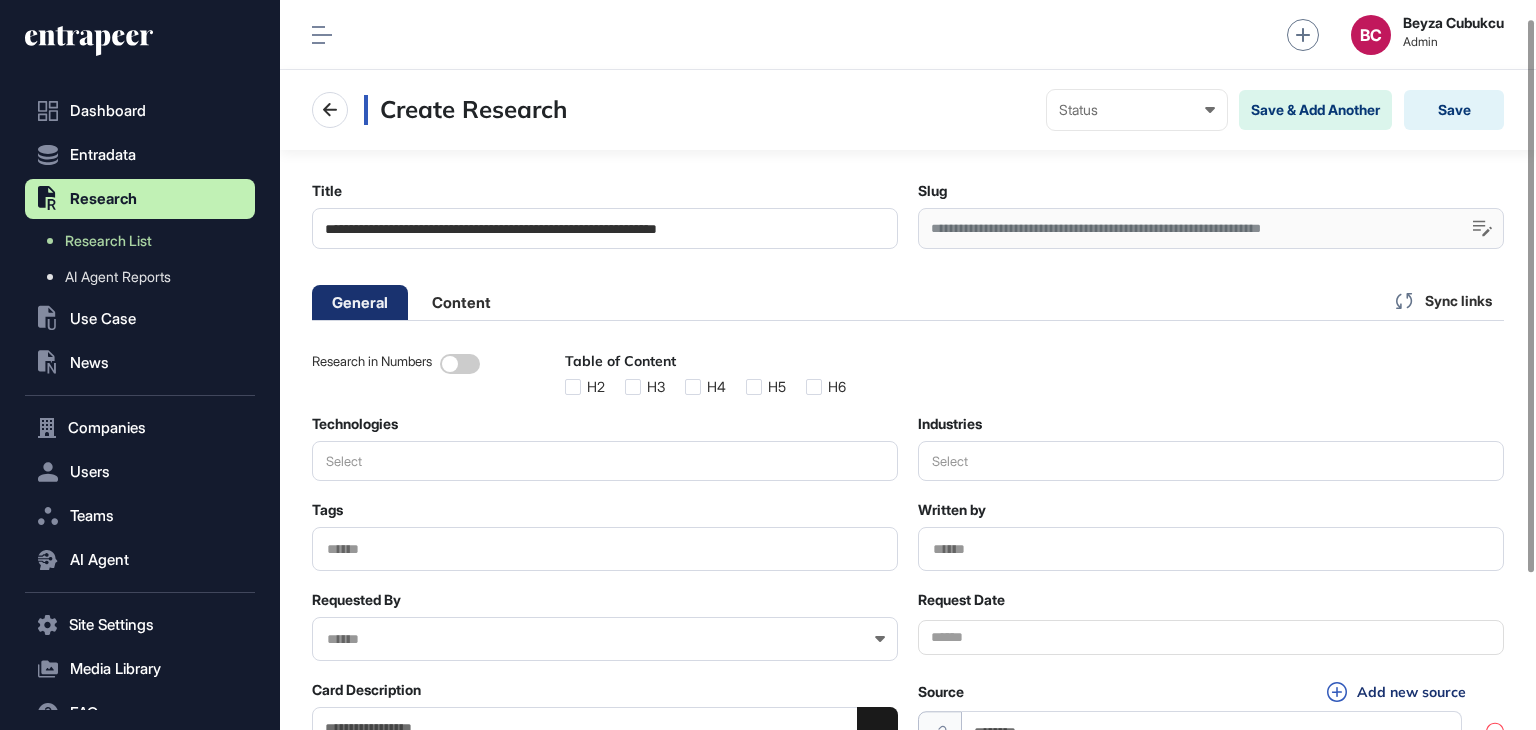 scroll, scrollTop: 100, scrollLeft: 0, axis: vertical 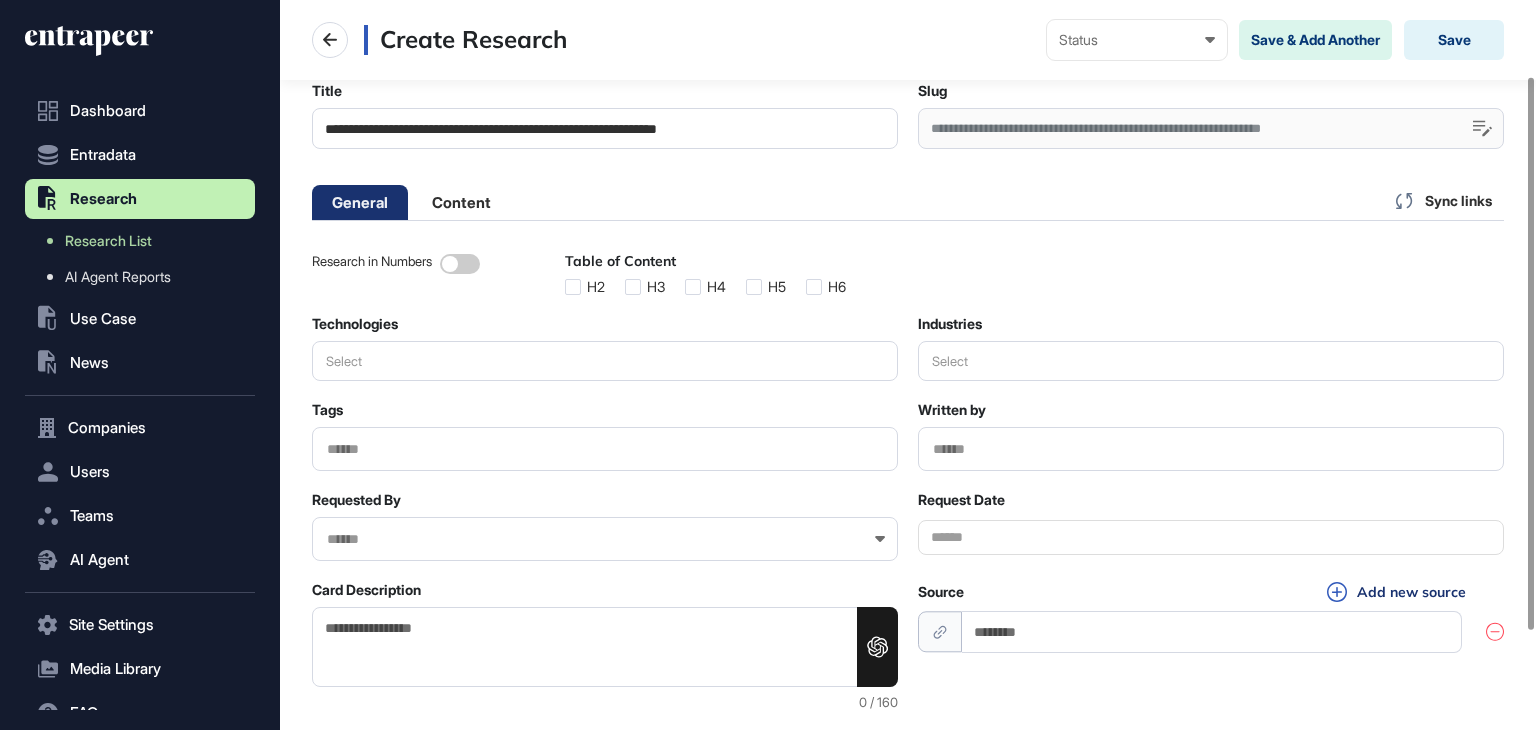 type on "**********" 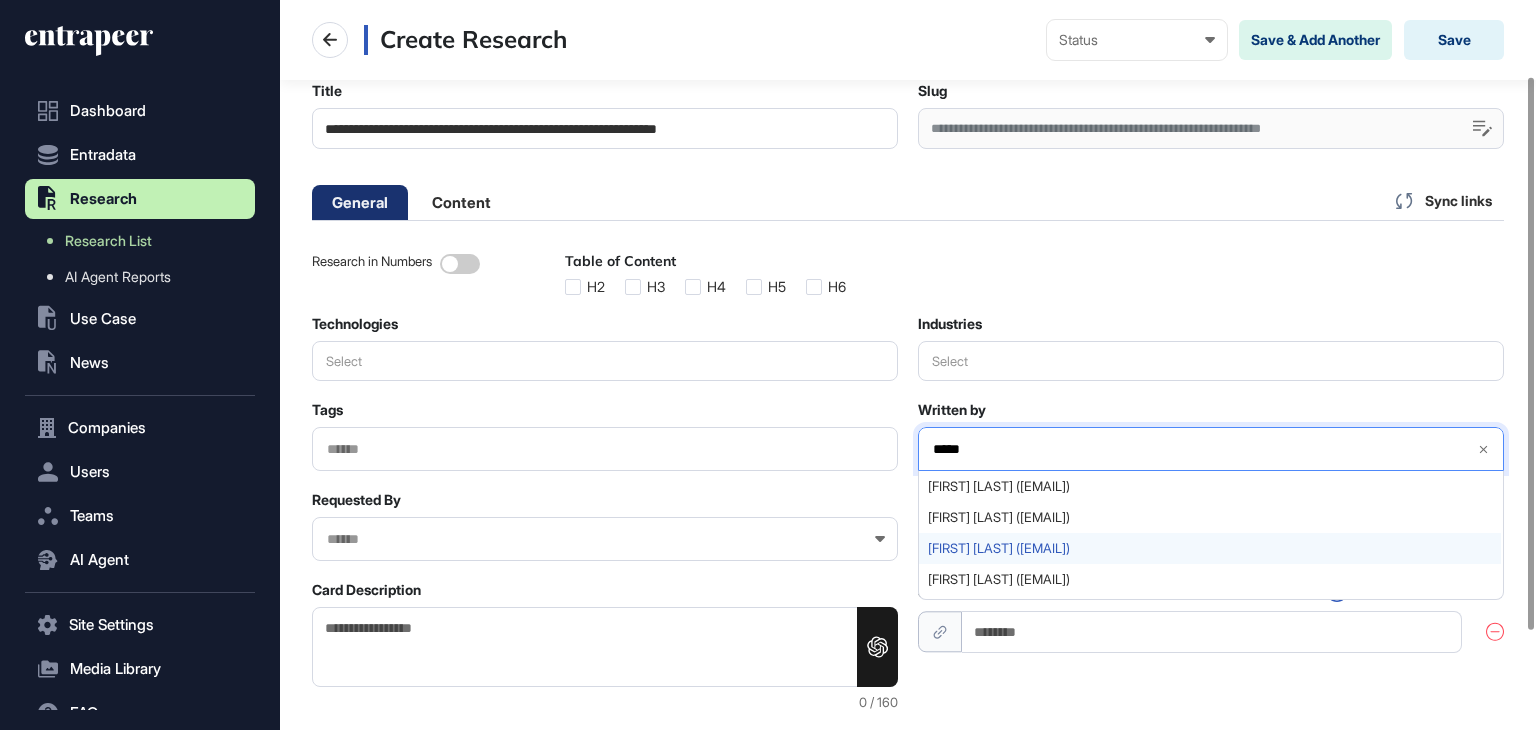 type on "*****" 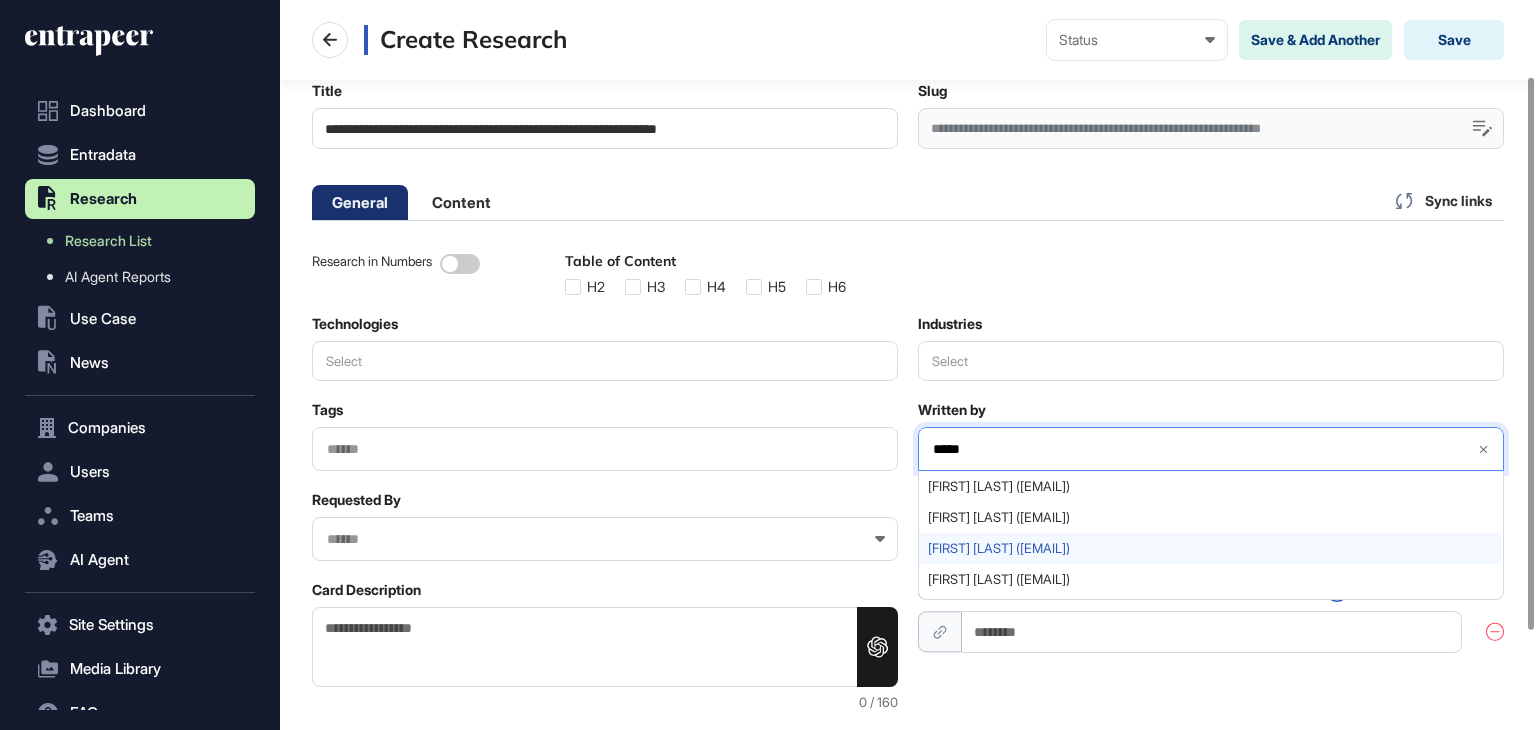 click on "Beyza Nur	 Kılıç (beyza.kilic@kuveytturk.com.tr)" 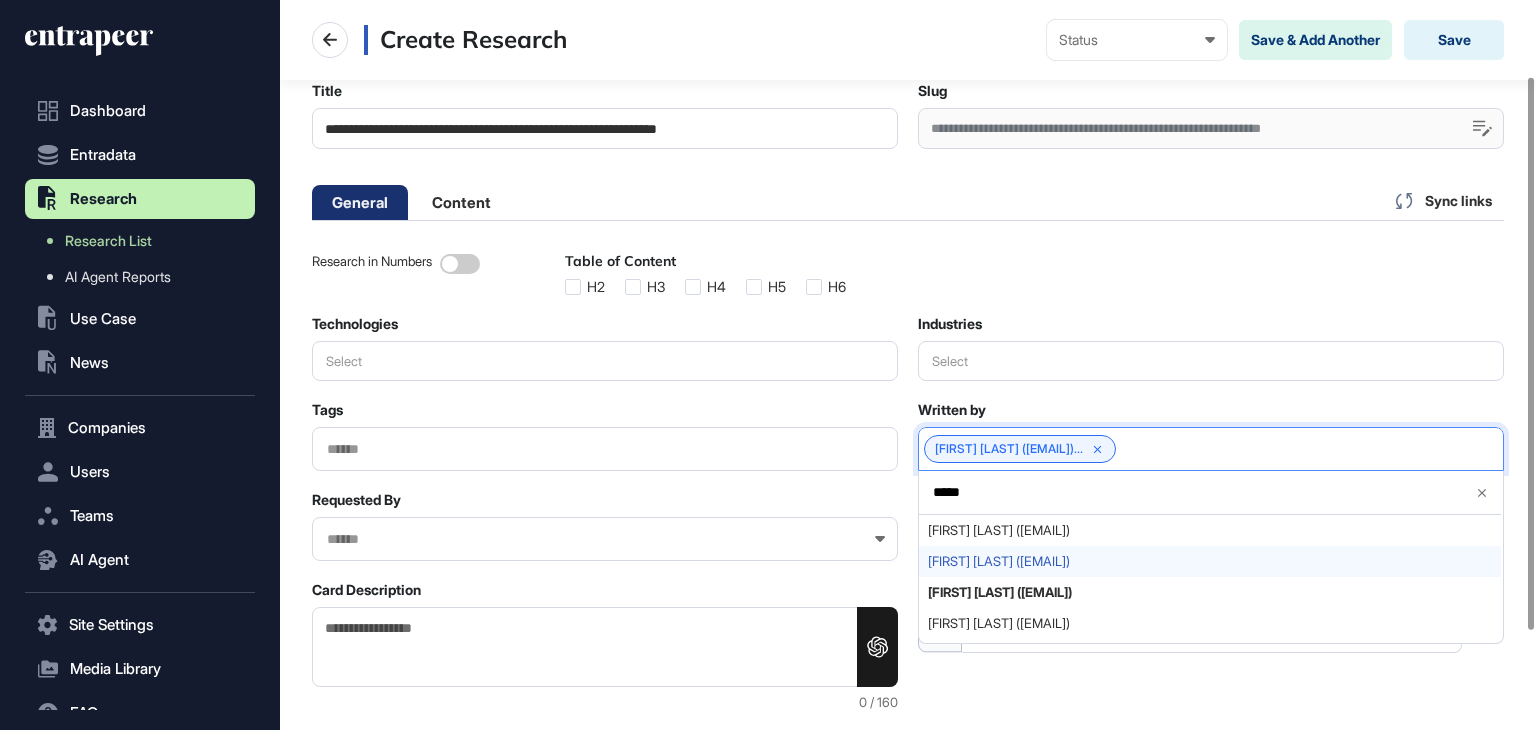 click on "Beyza Cubukcu  (beyza@entrapeer.com)" at bounding box center (1210, 561) 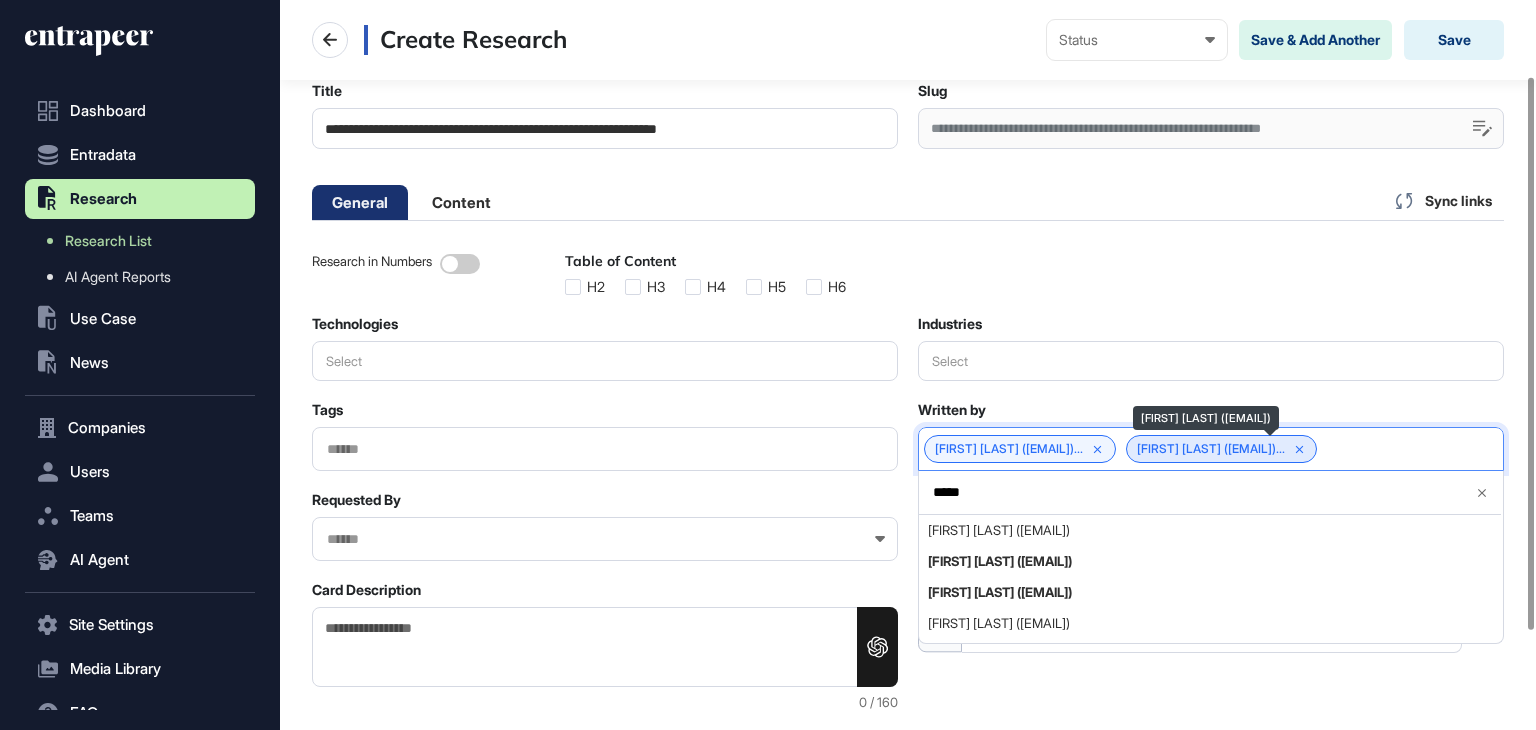 click 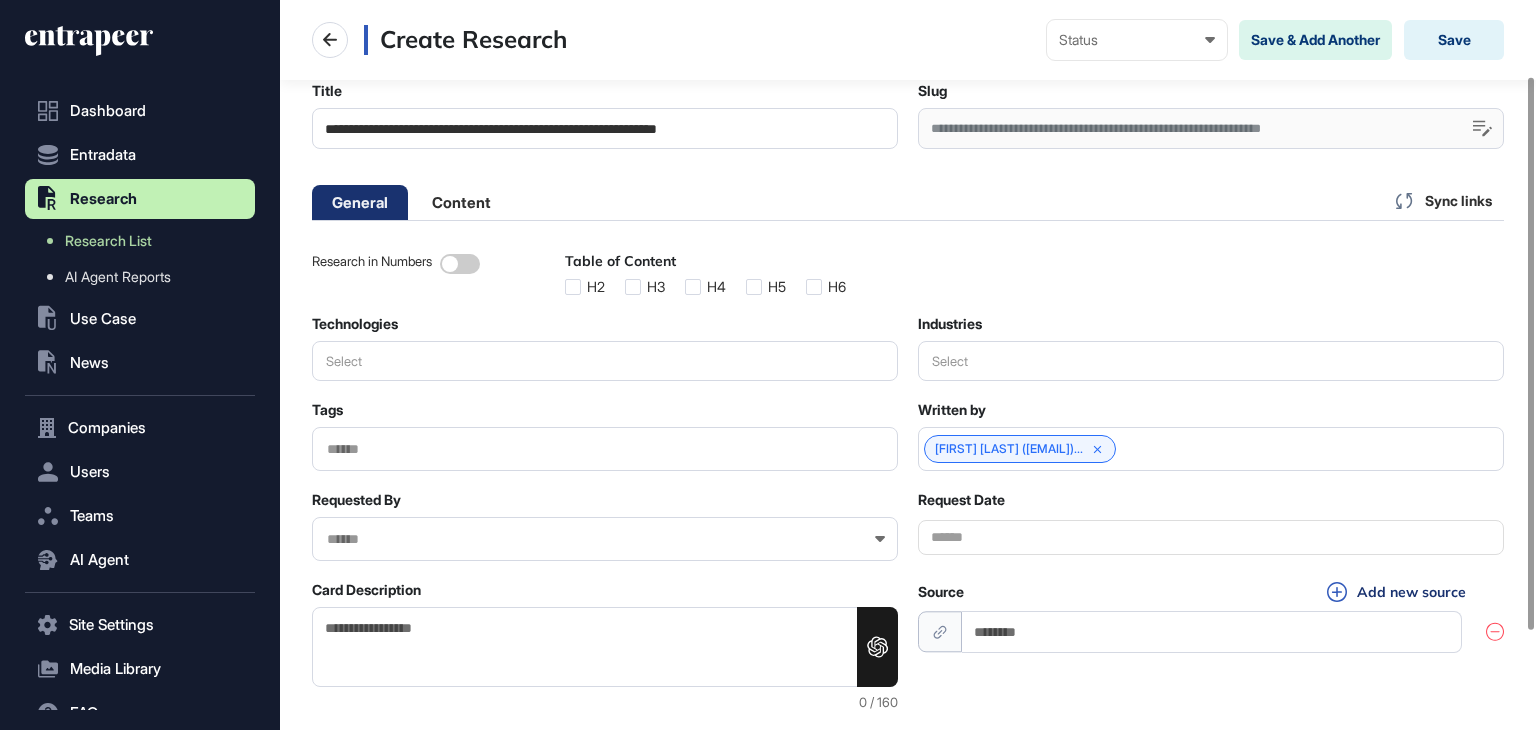 click on "Written by" at bounding box center (1211, 410) 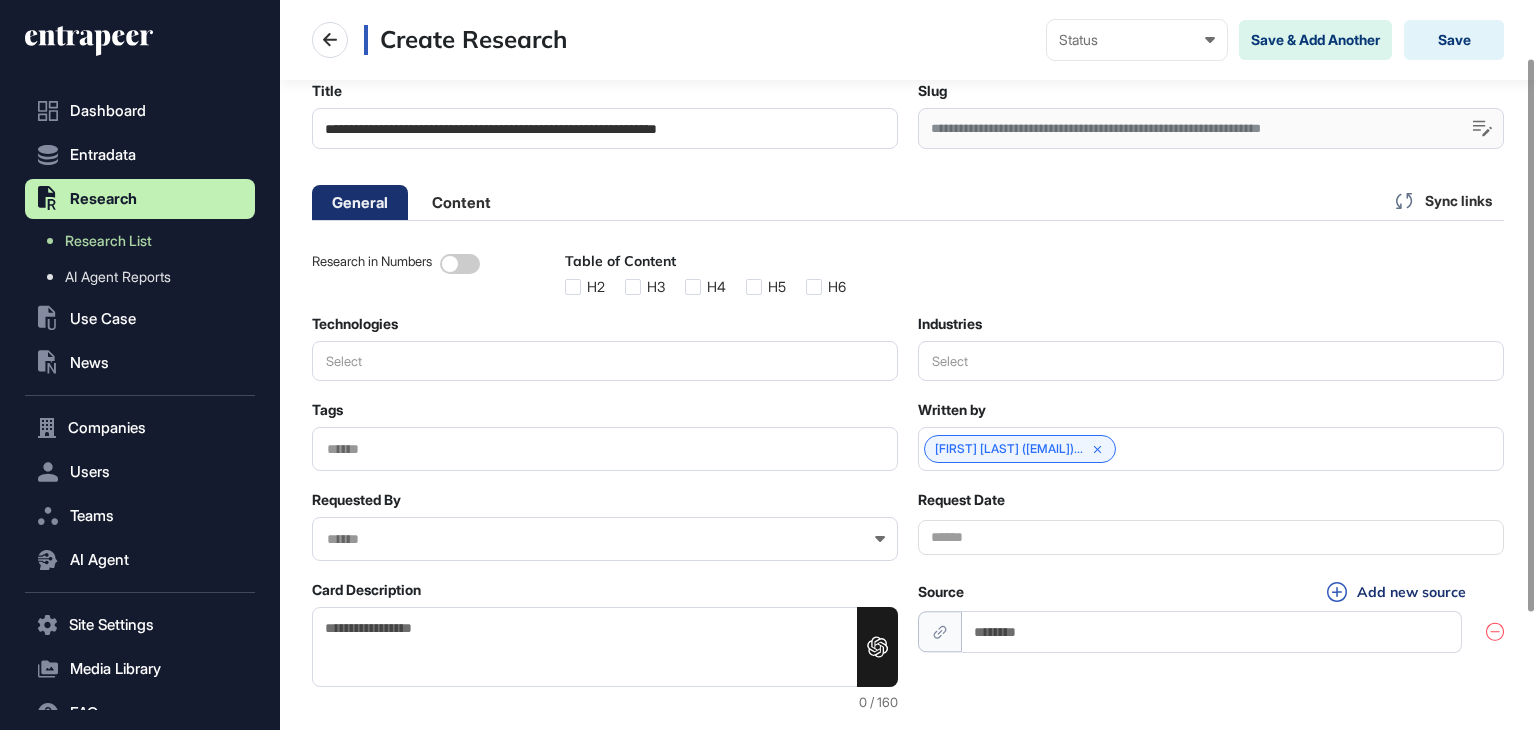 scroll, scrollTop: 0, scrollLeft: 0, axis: both 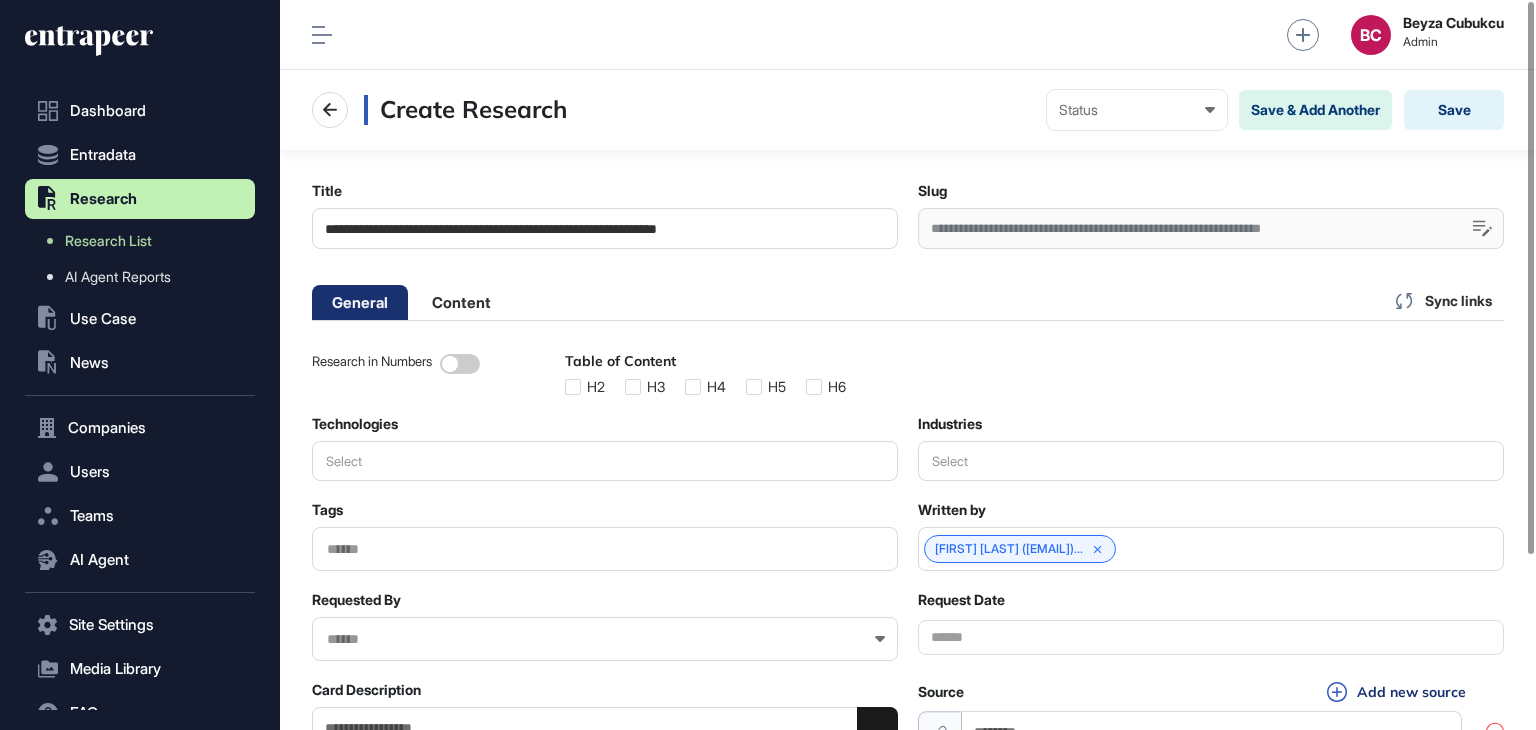 click on "Select" 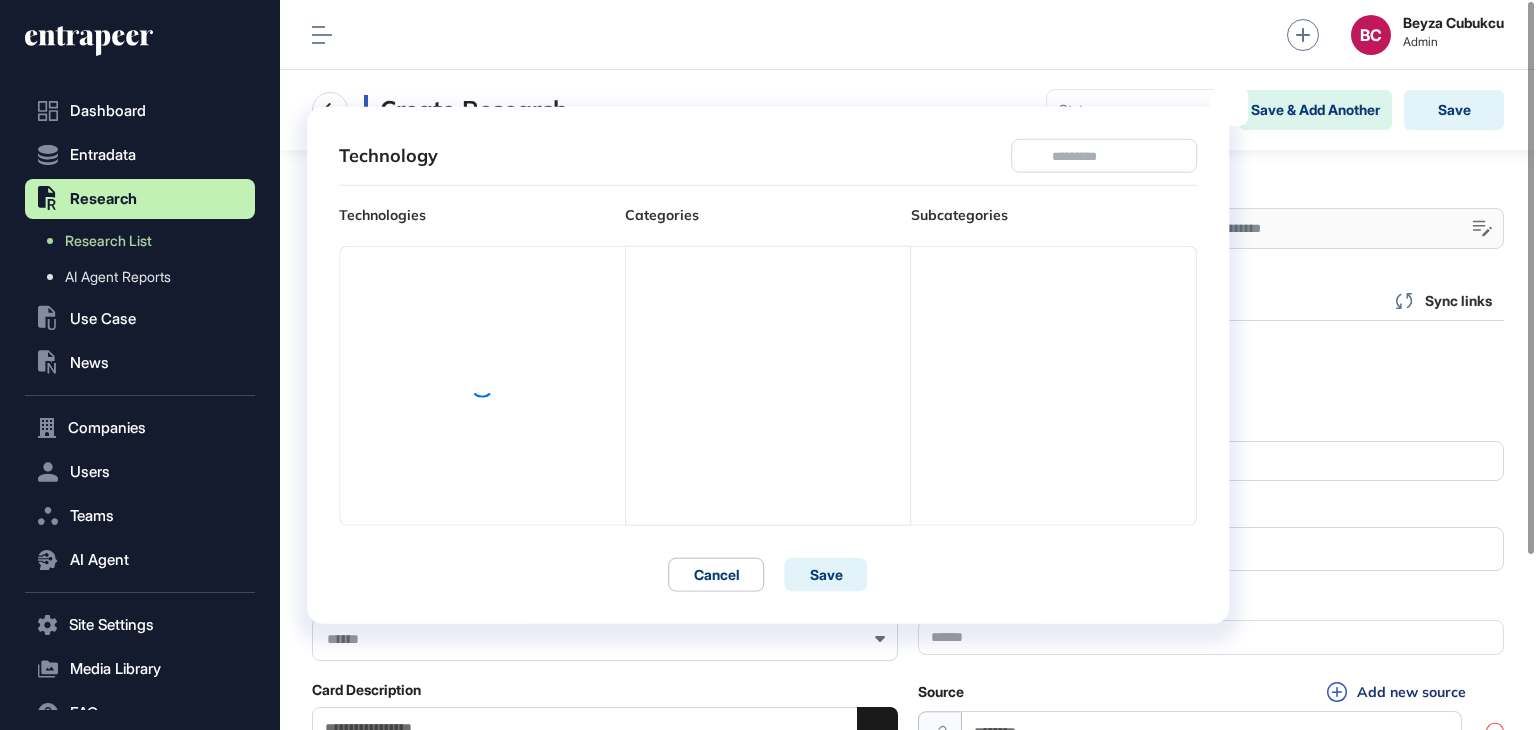 scroll, scrollTop: 276, scrollLeft: 283, axis: both 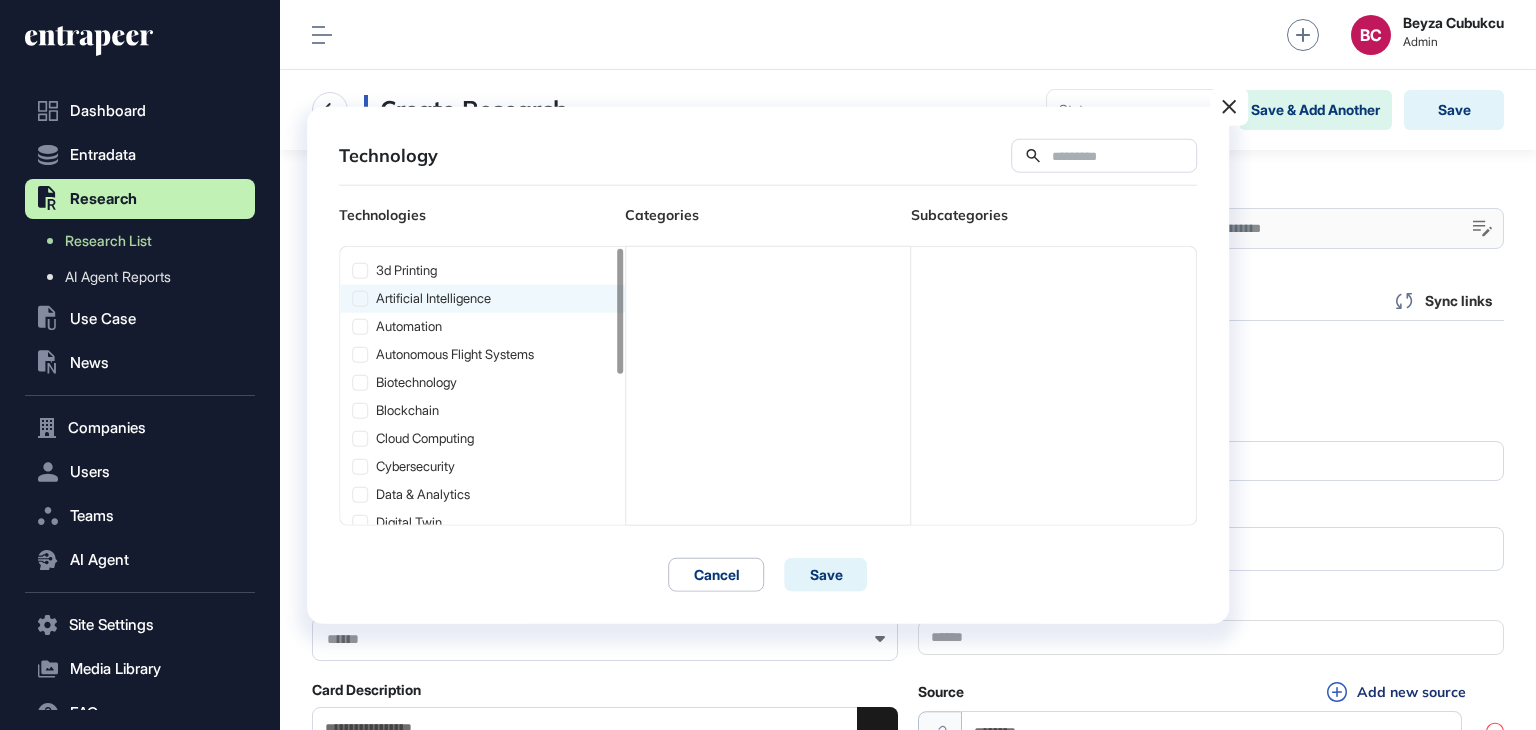 click 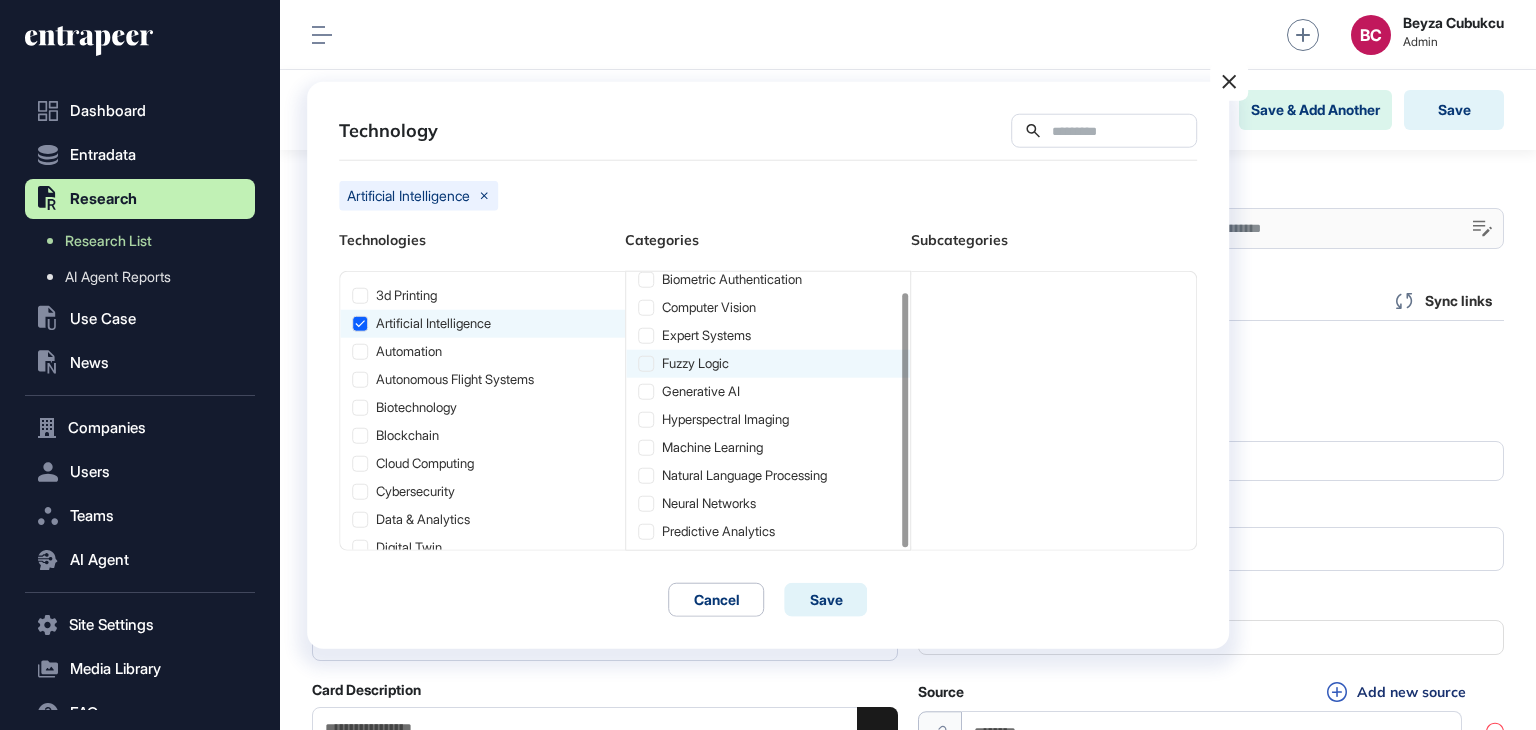 scroll, scrollTop: 21, scrollLeft: 0, axis: vertical 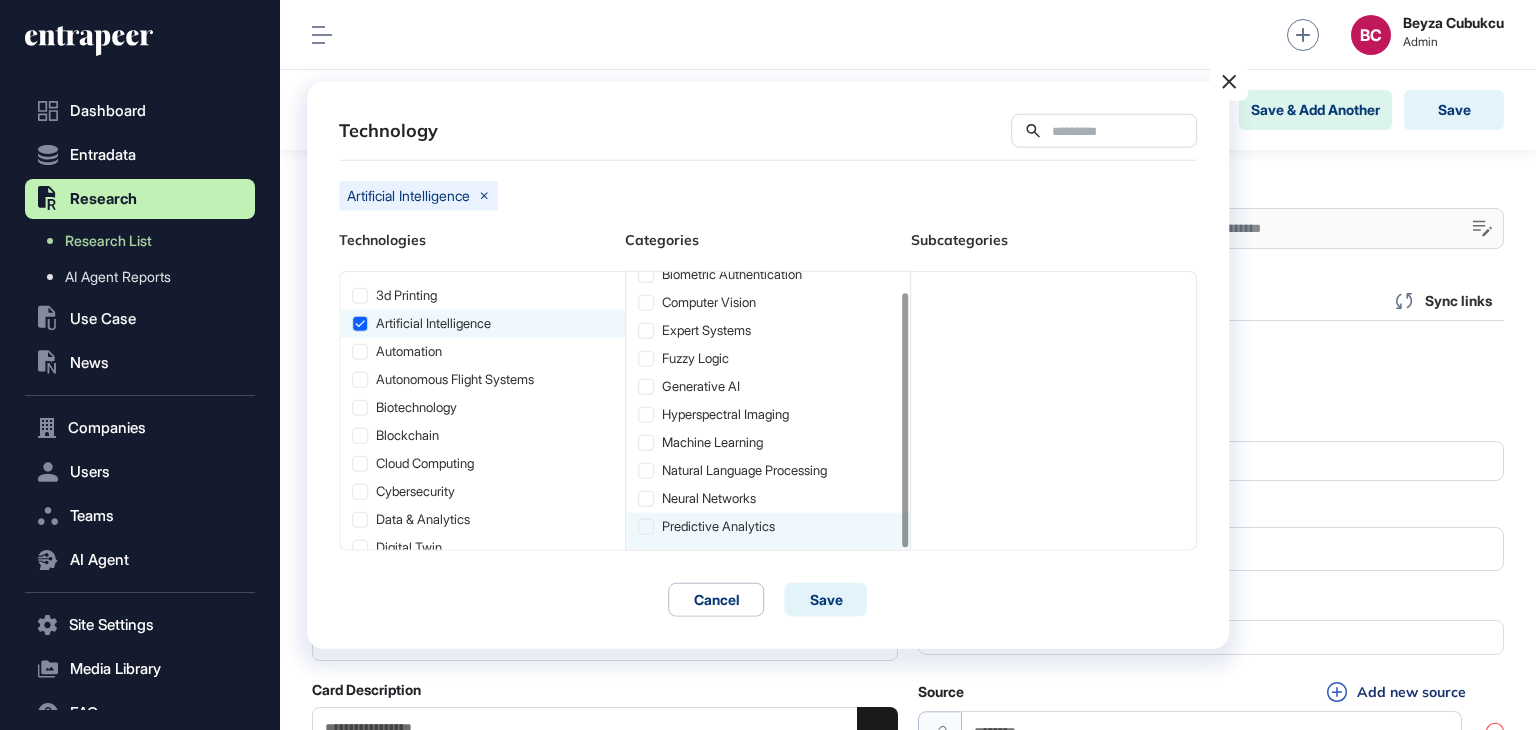 click on "predictive analytics" 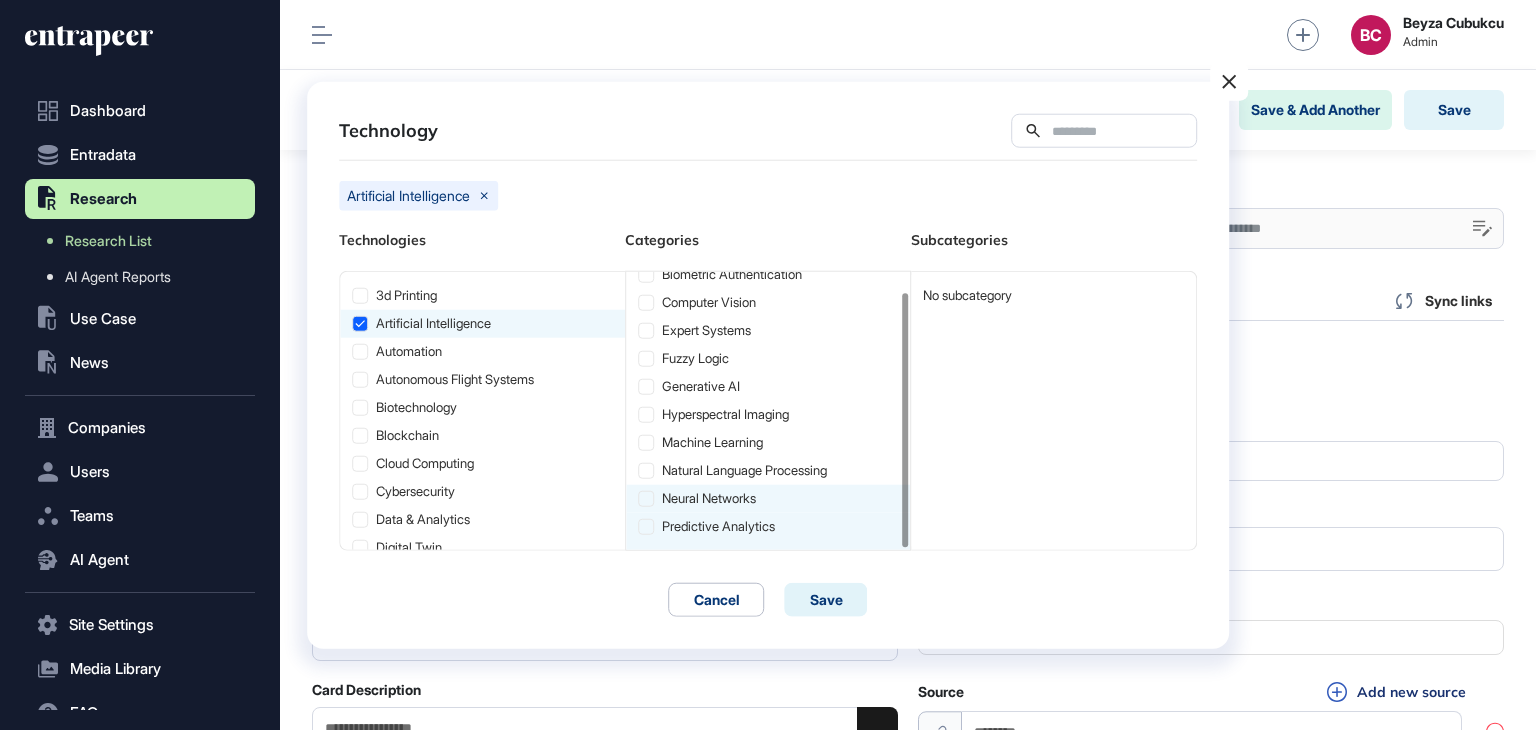 click on "neural networks" 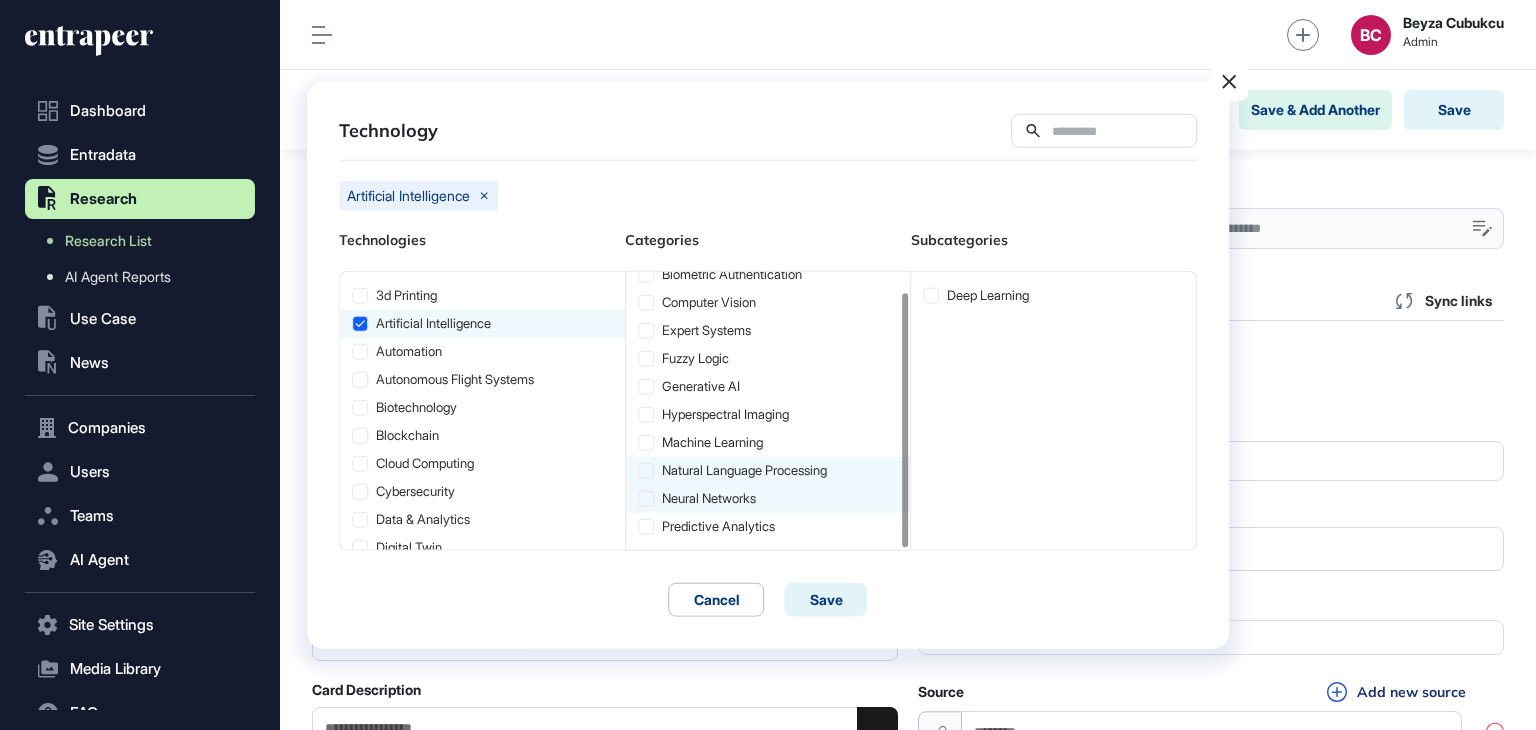 click on "natural language processing" 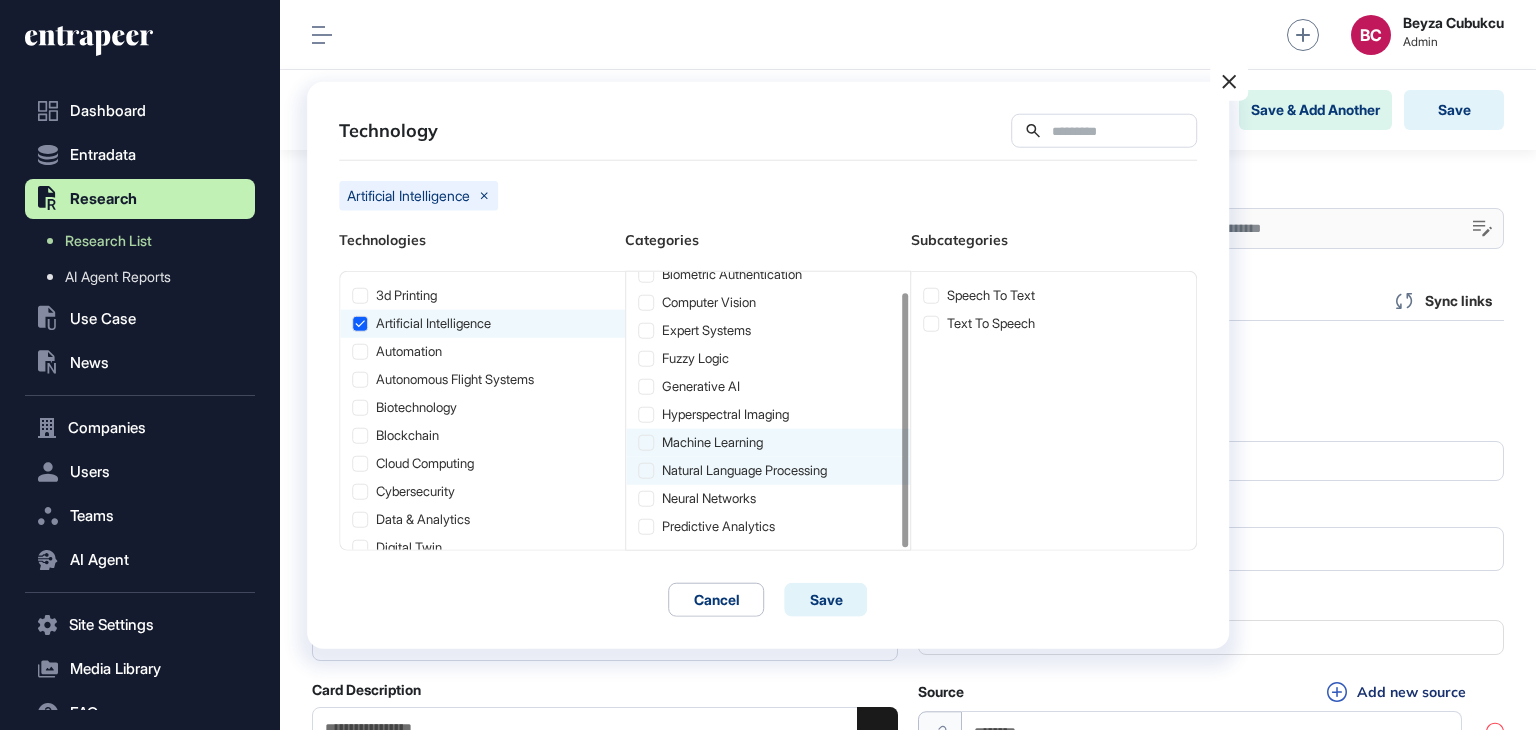 click on "machine learning" 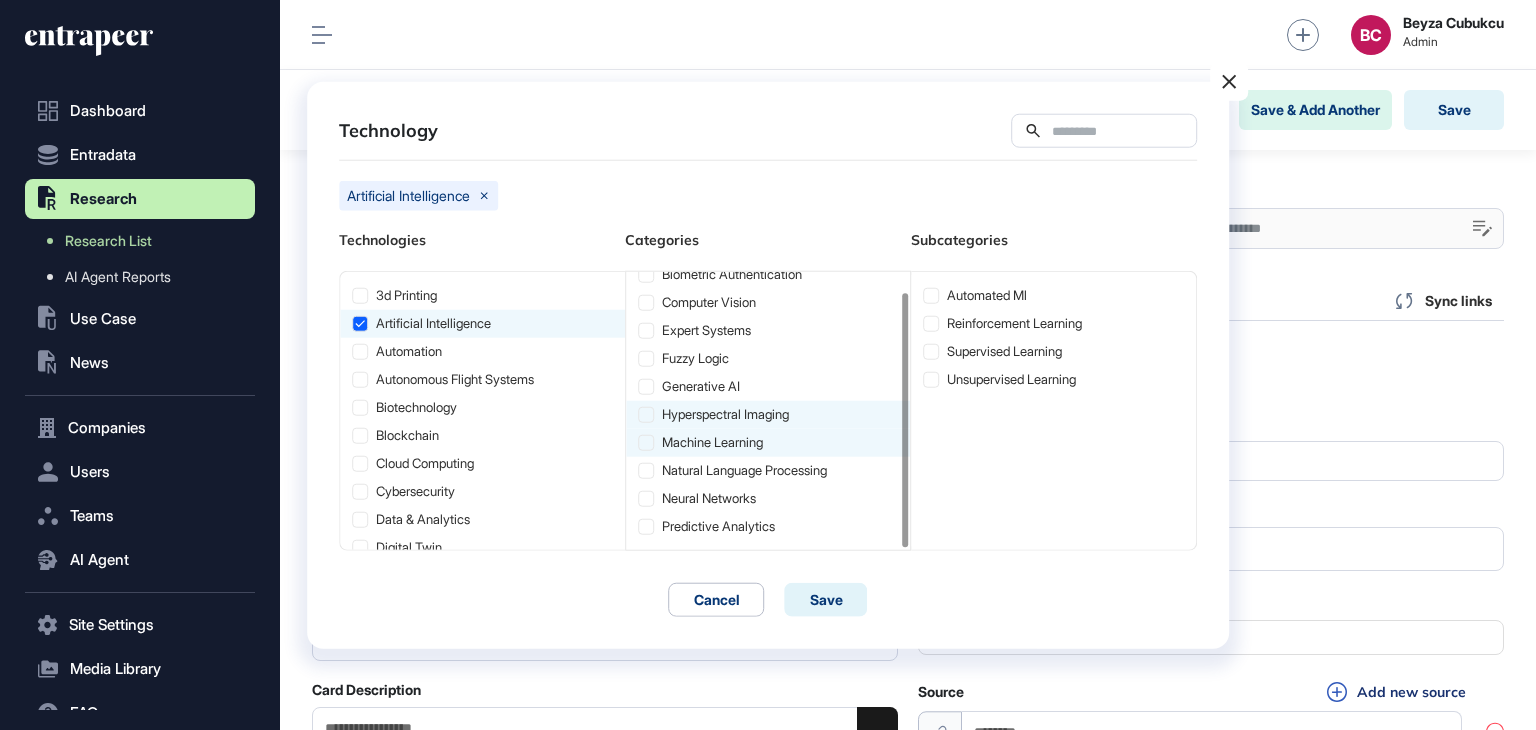 click on "Hyperspectral Imaging" 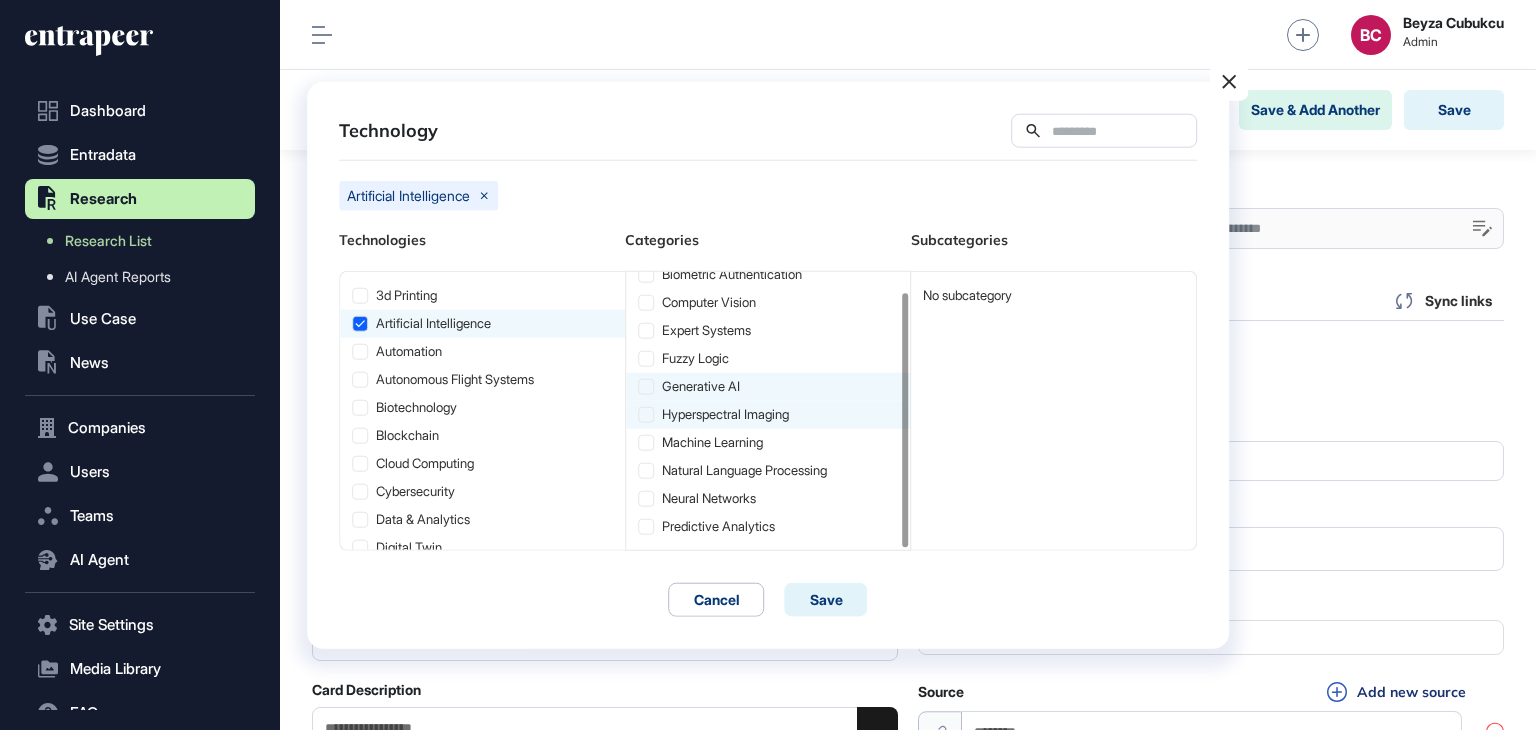 click on "Generative AI" 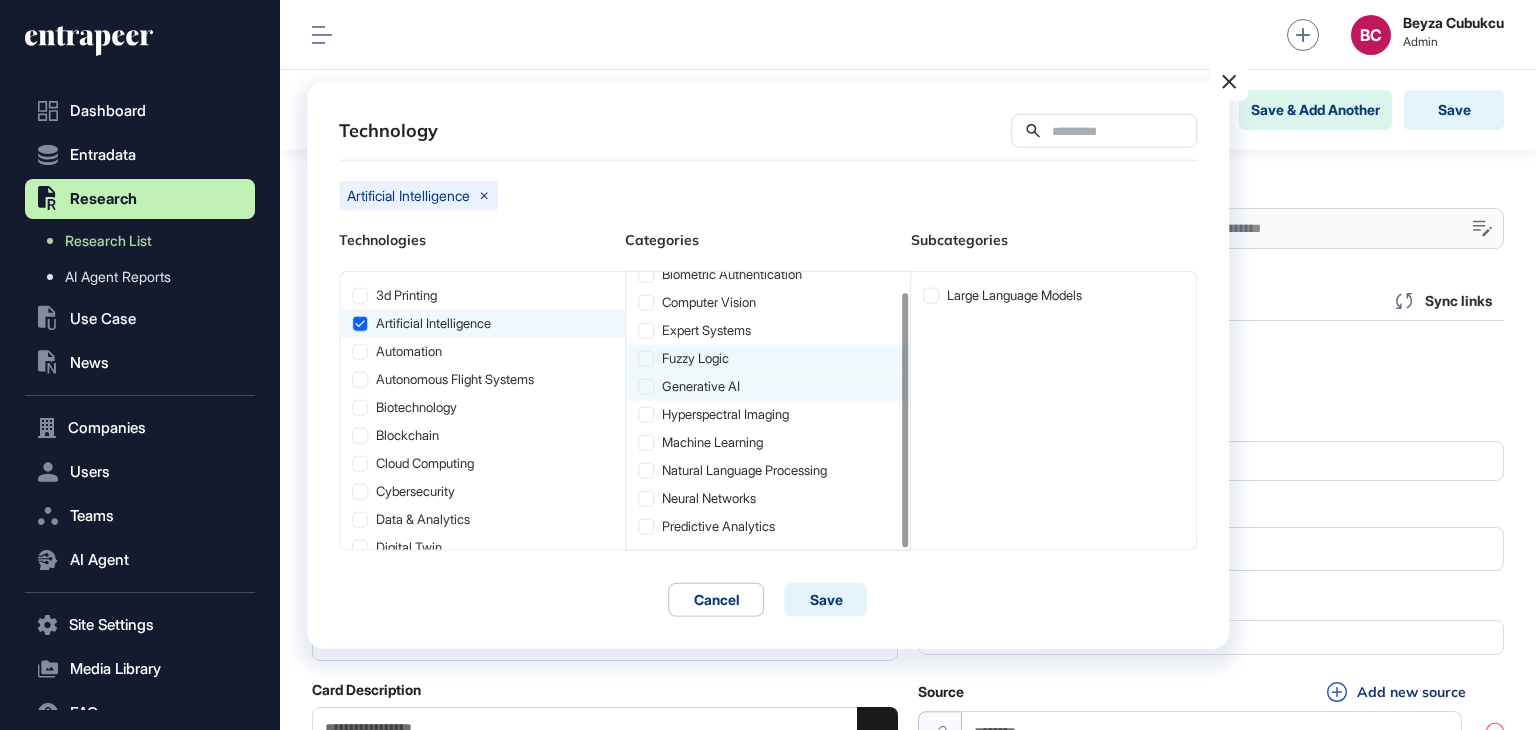 click on "fuzzy logic" 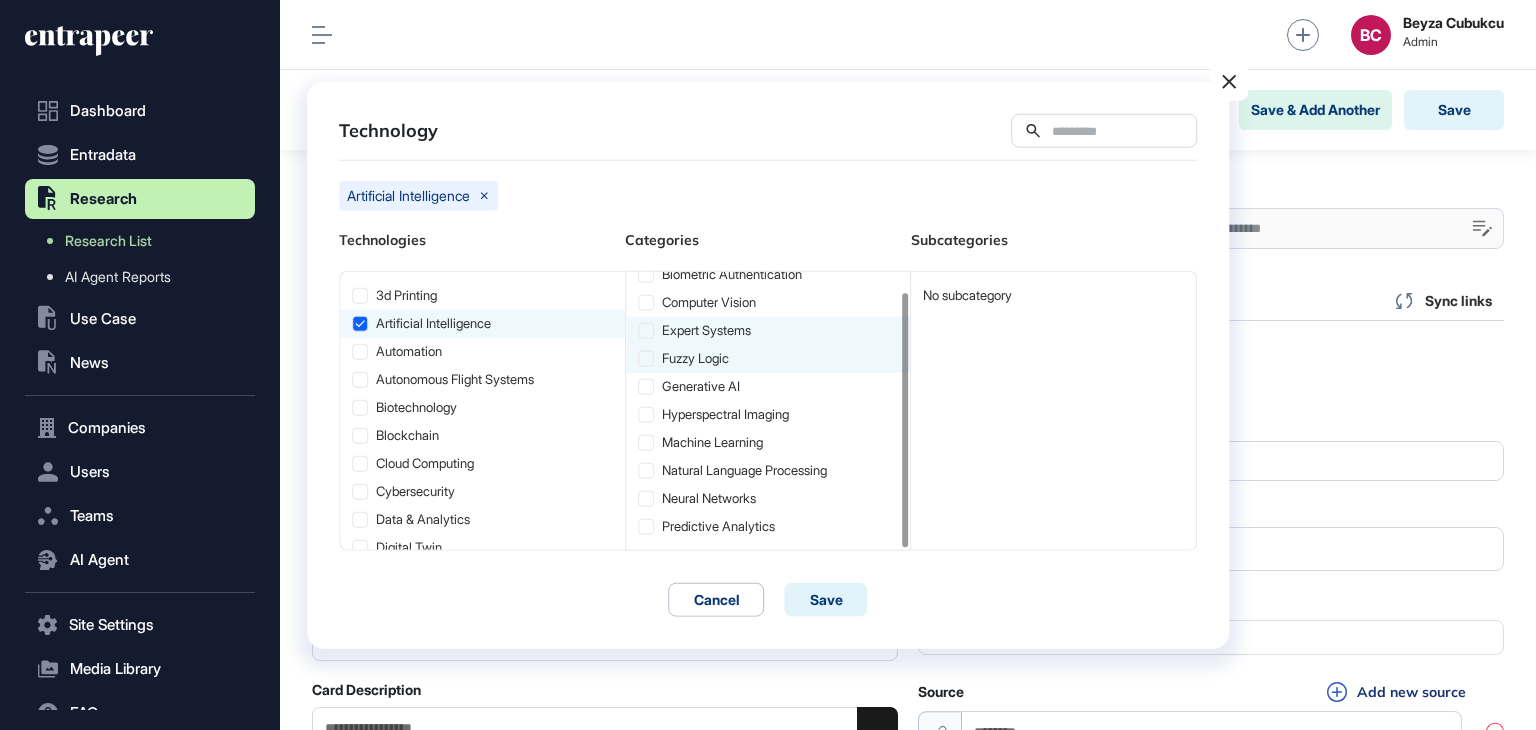 click on "expert systems" 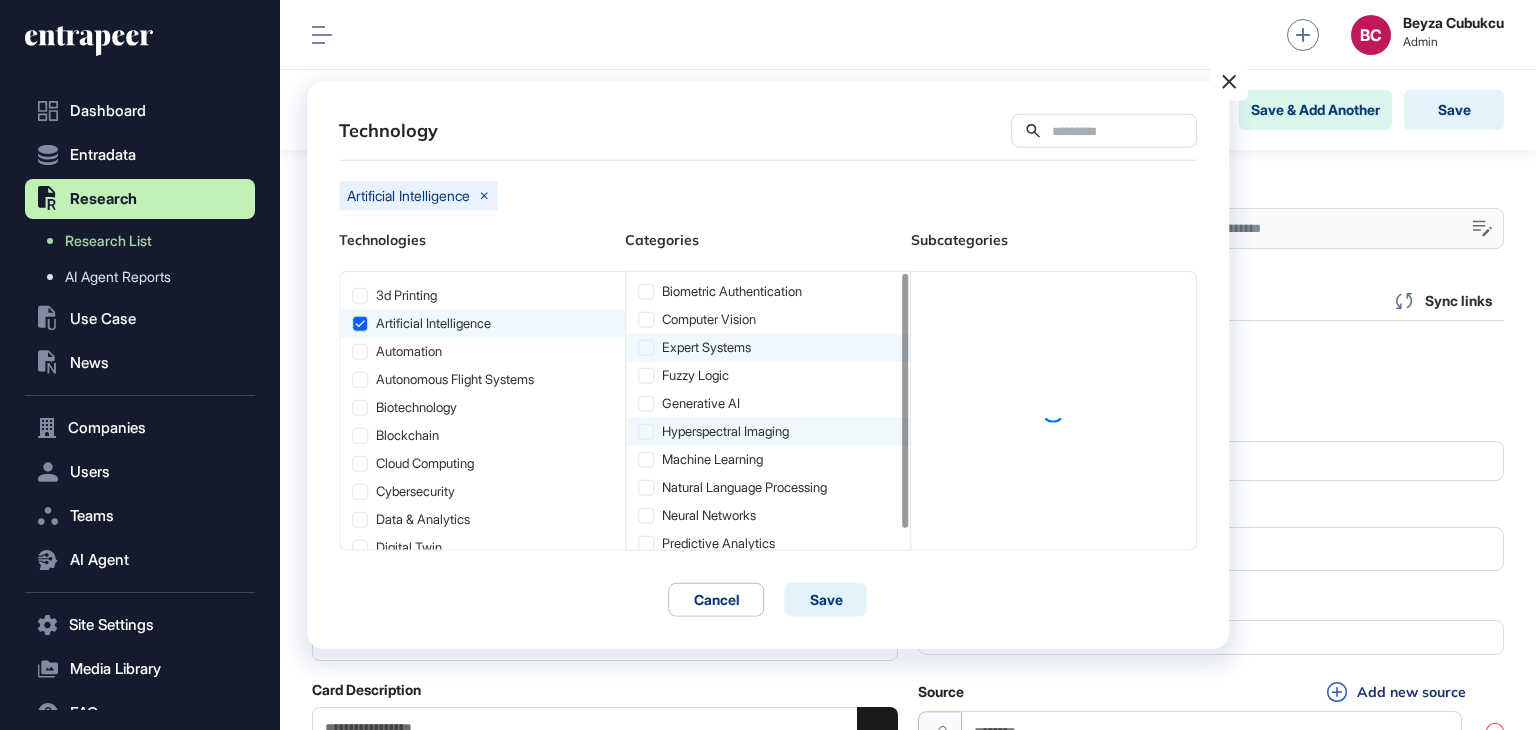scroll, scrollTop: 0, scrollLeft: 0, axis: both 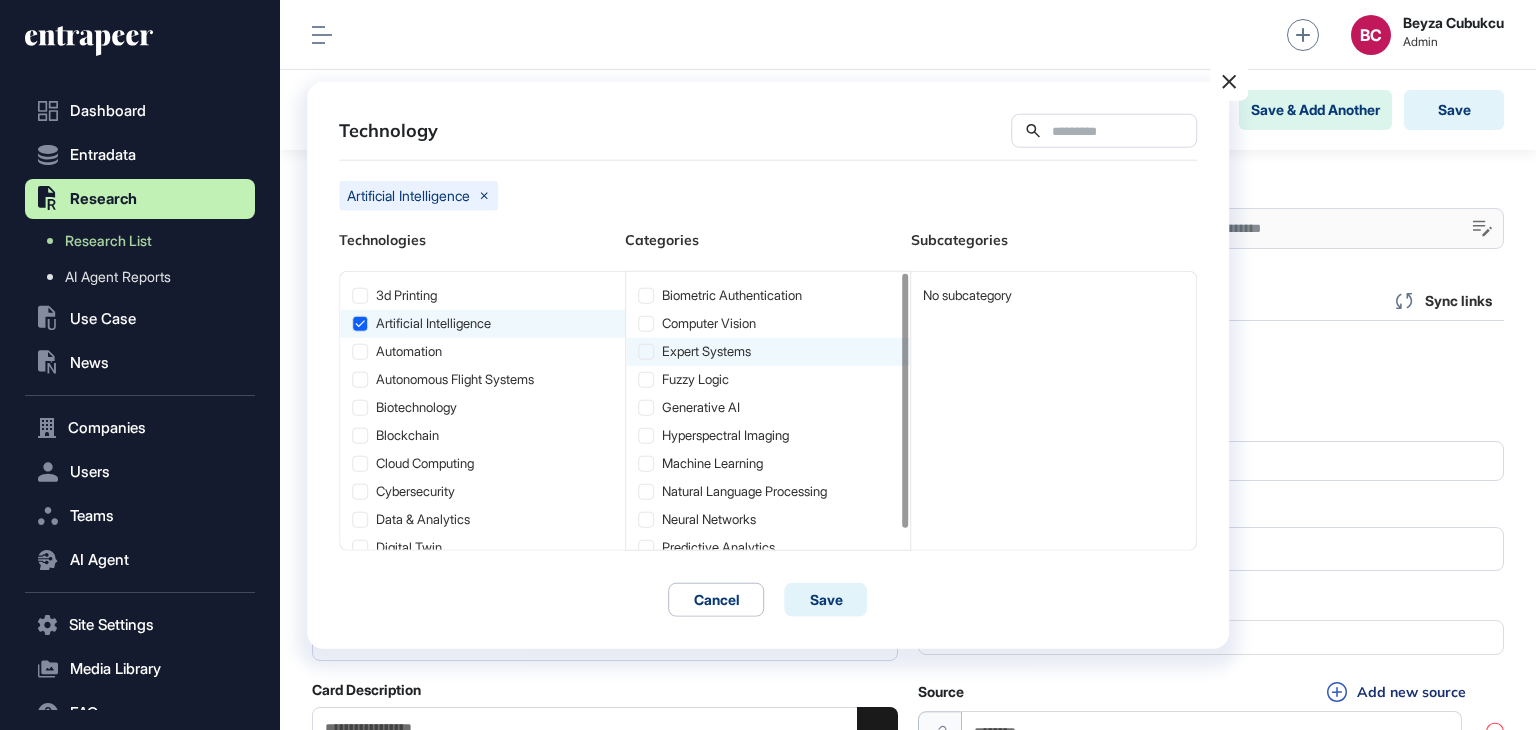 click on "expert systems" 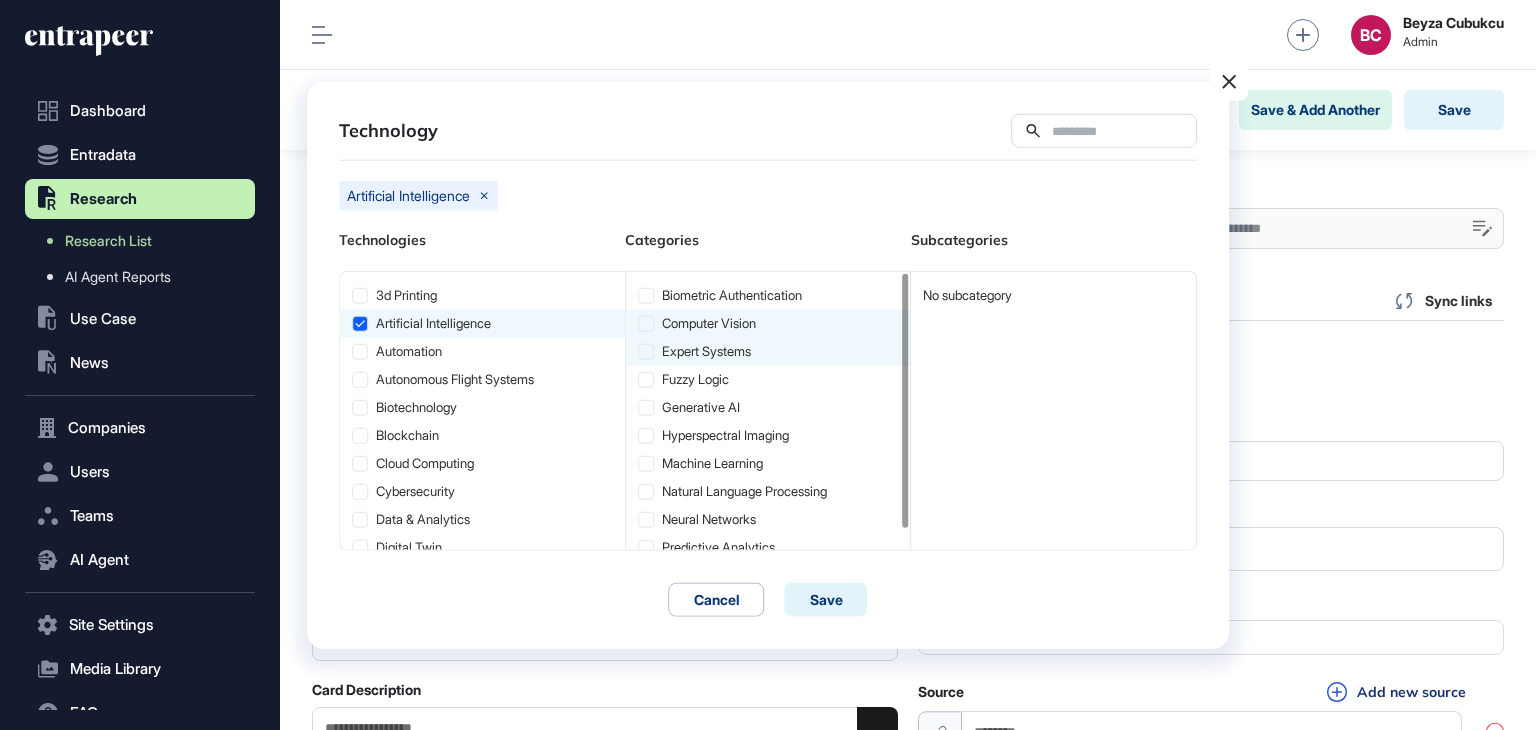 click on "computer vision" 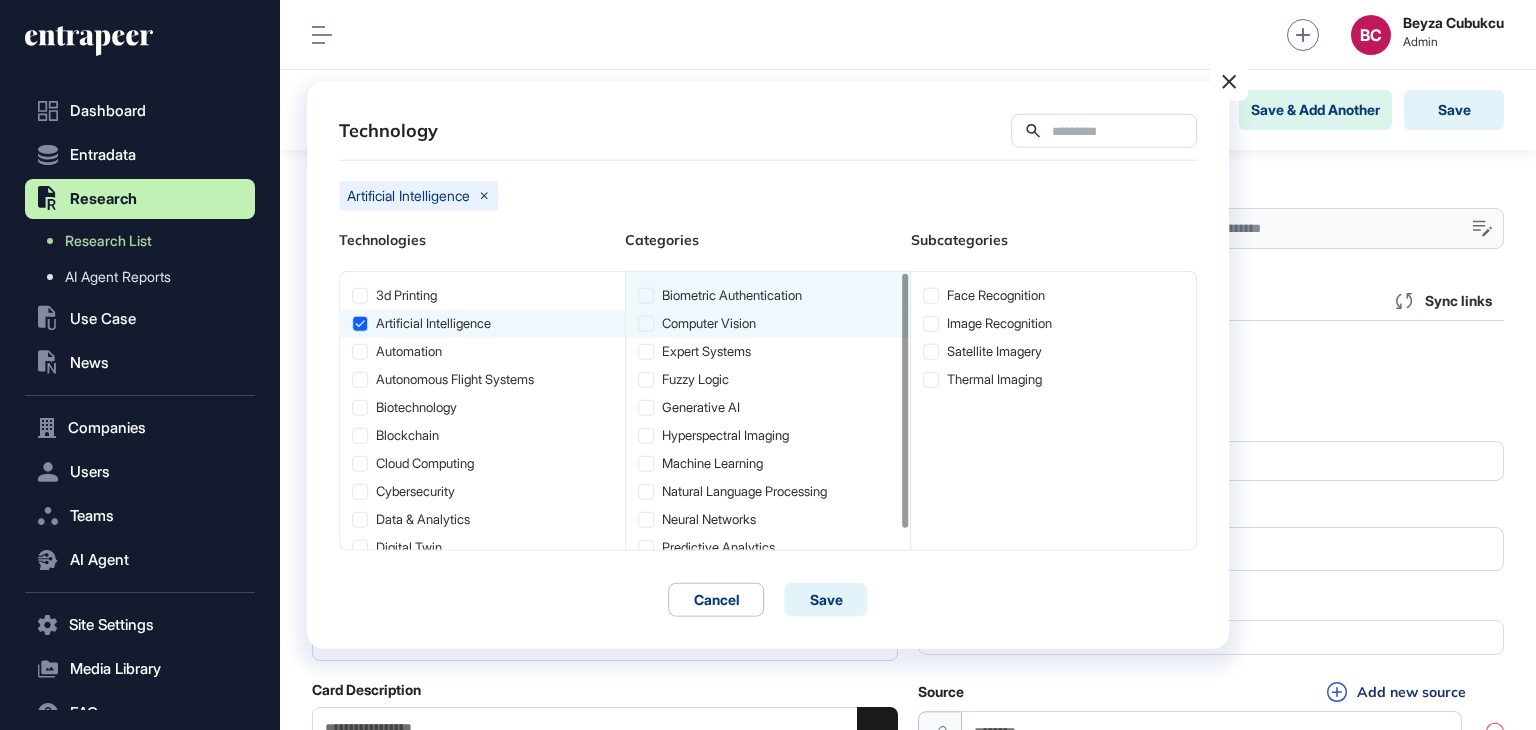 click on "biometric authentication" 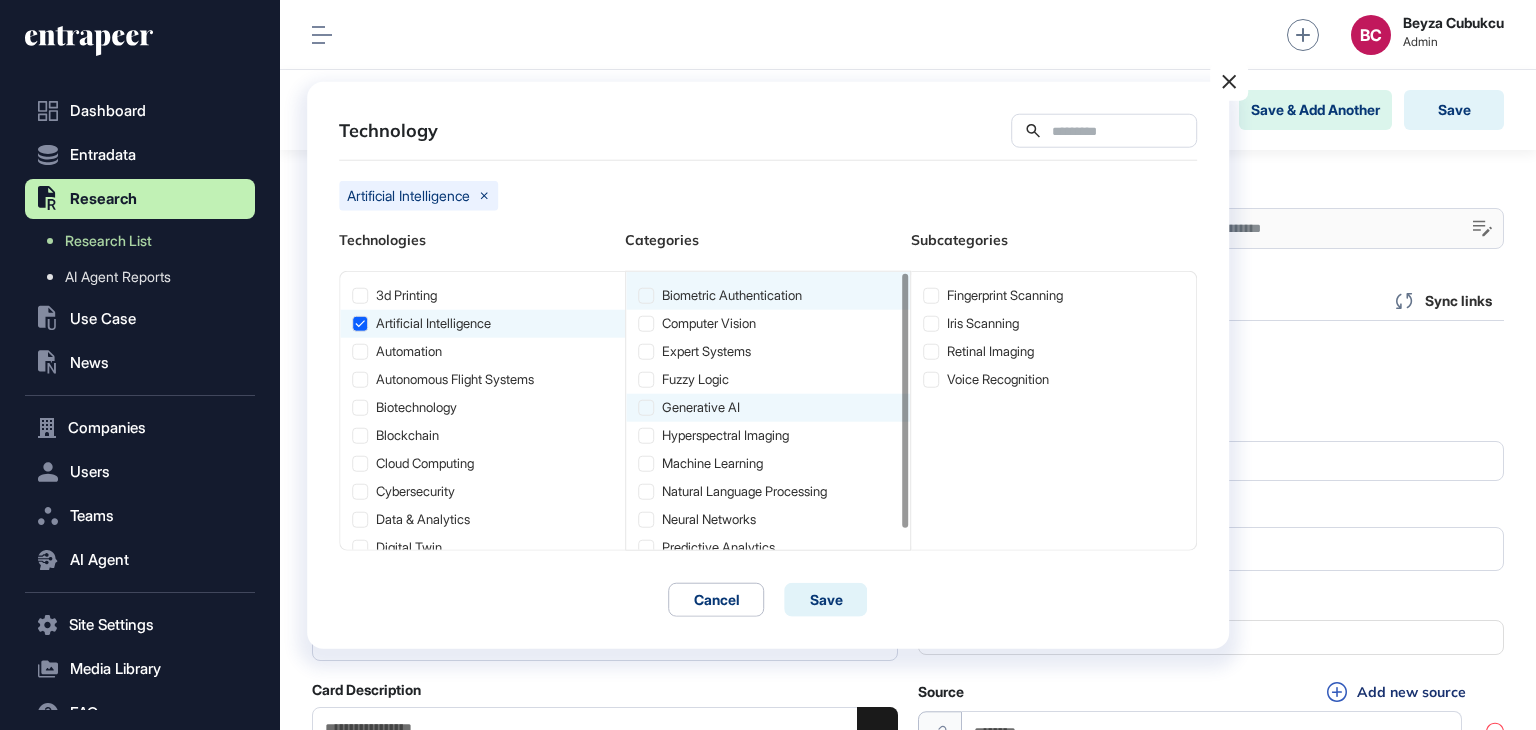 click 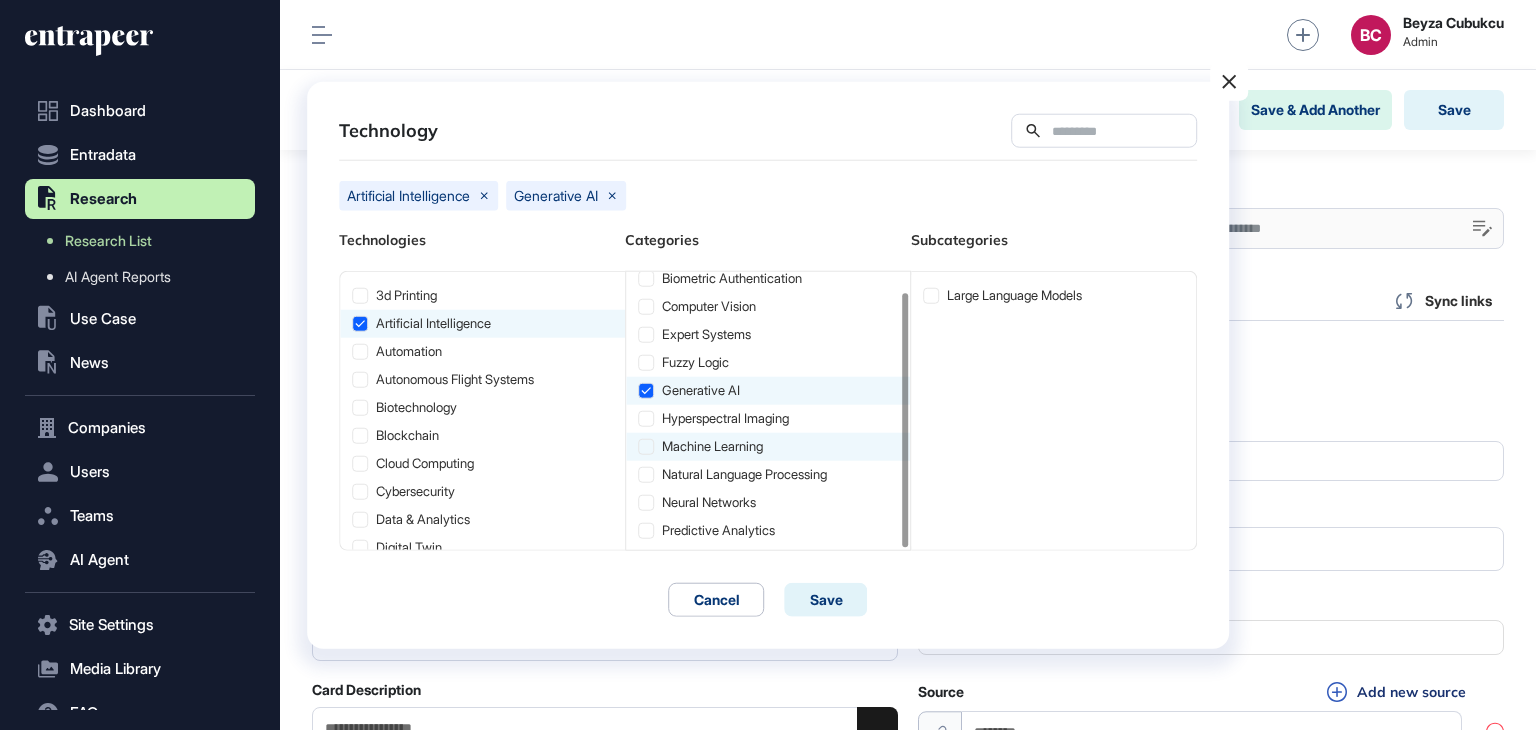 scroll, scrollTop: 21, scrollLeft: 0, axis: vertical 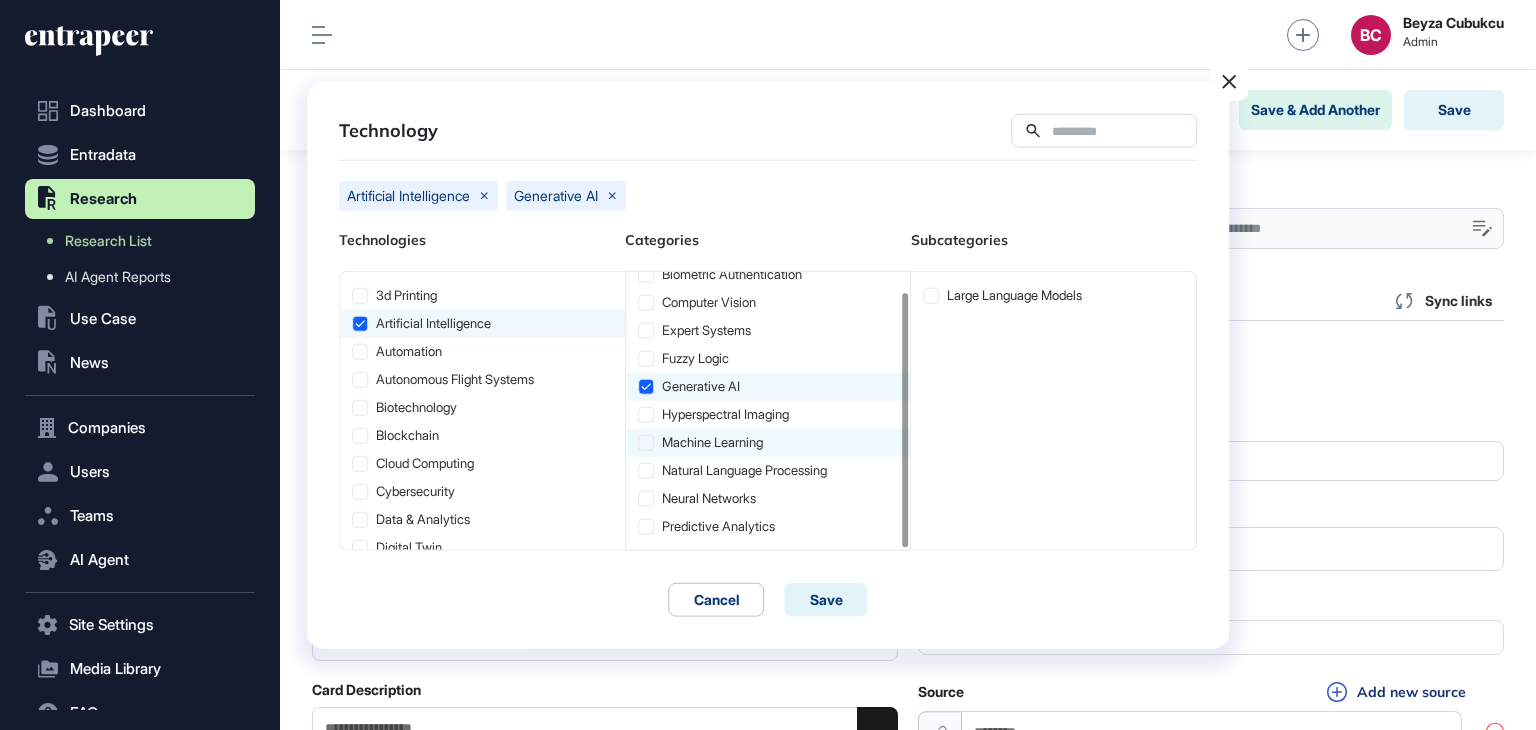 click on "machine learning" 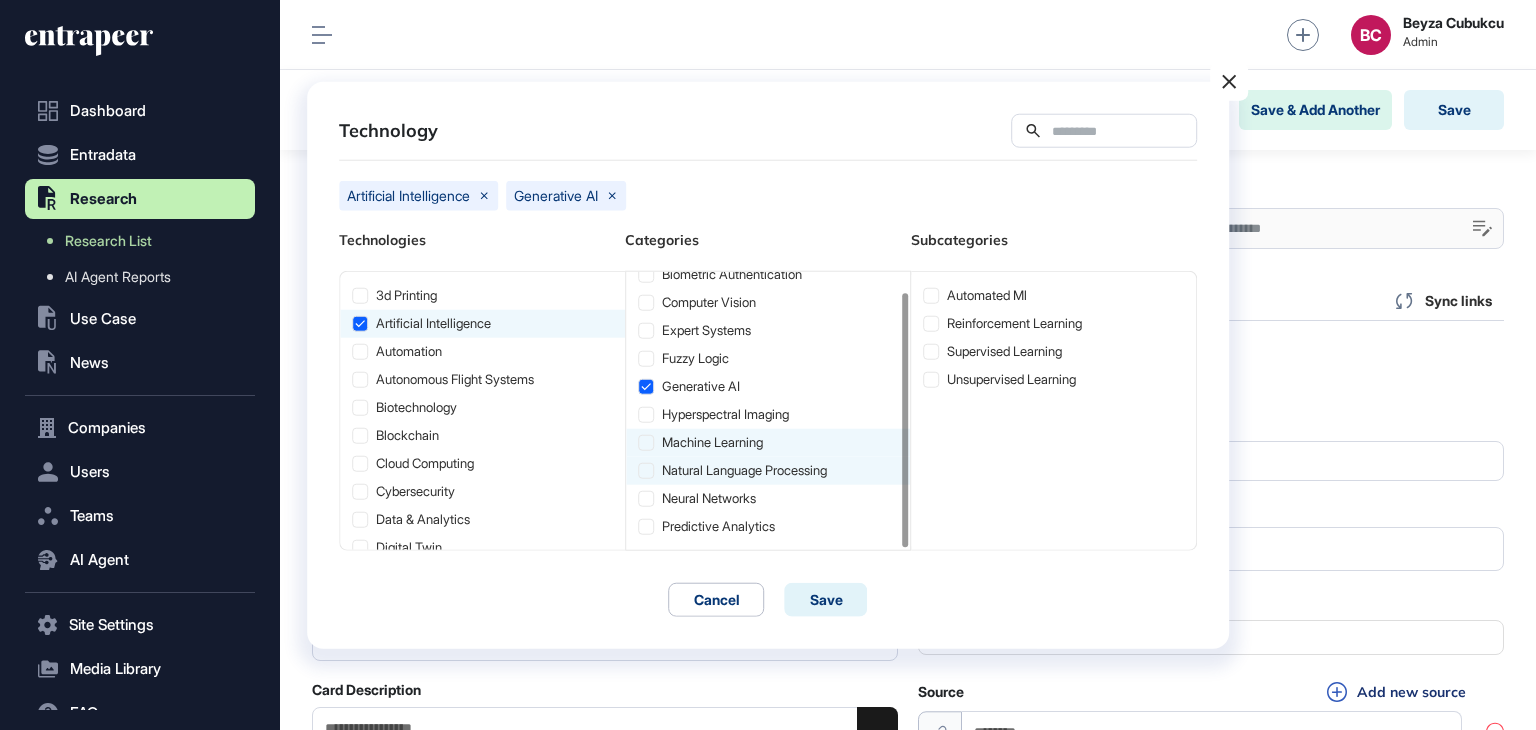click on "natural language processing" 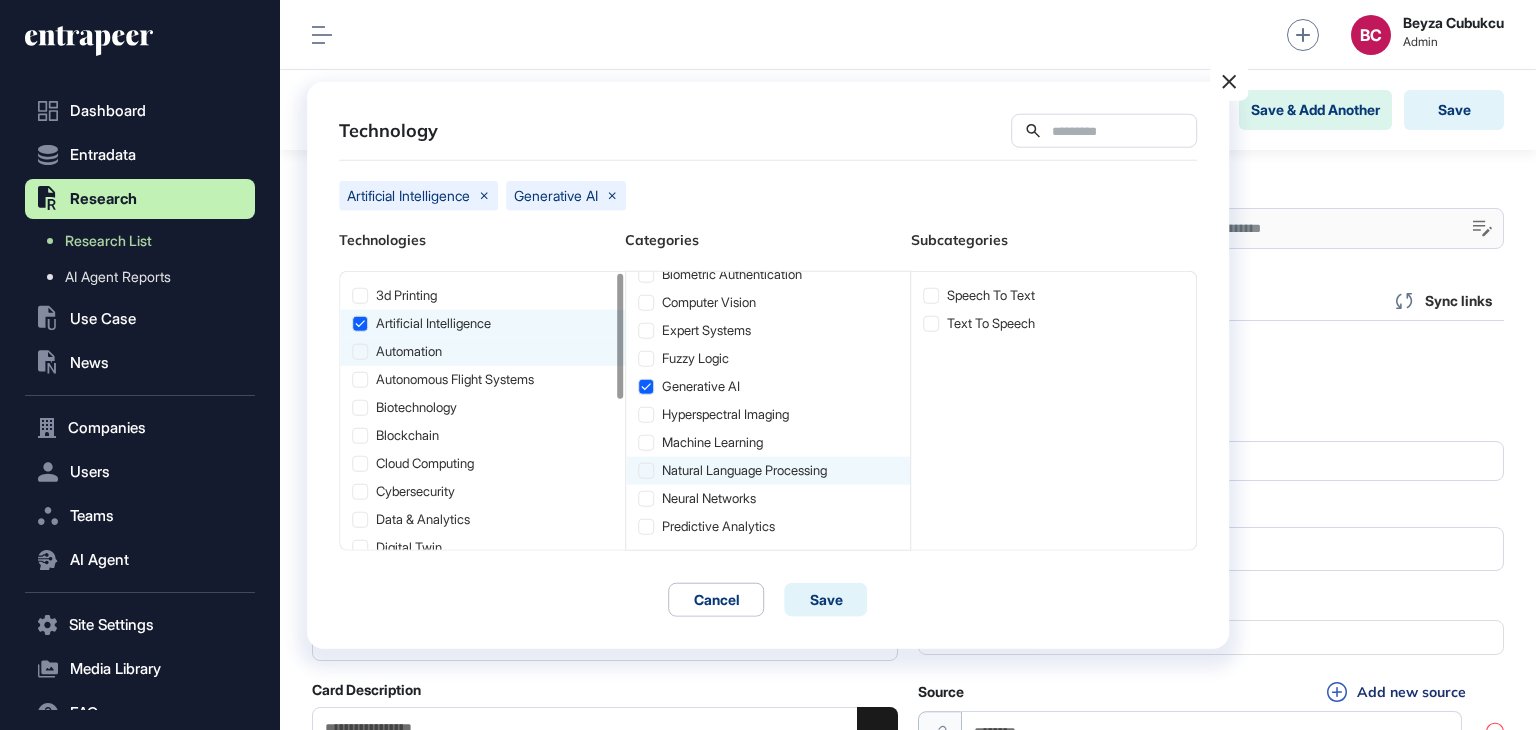 click on "automation" 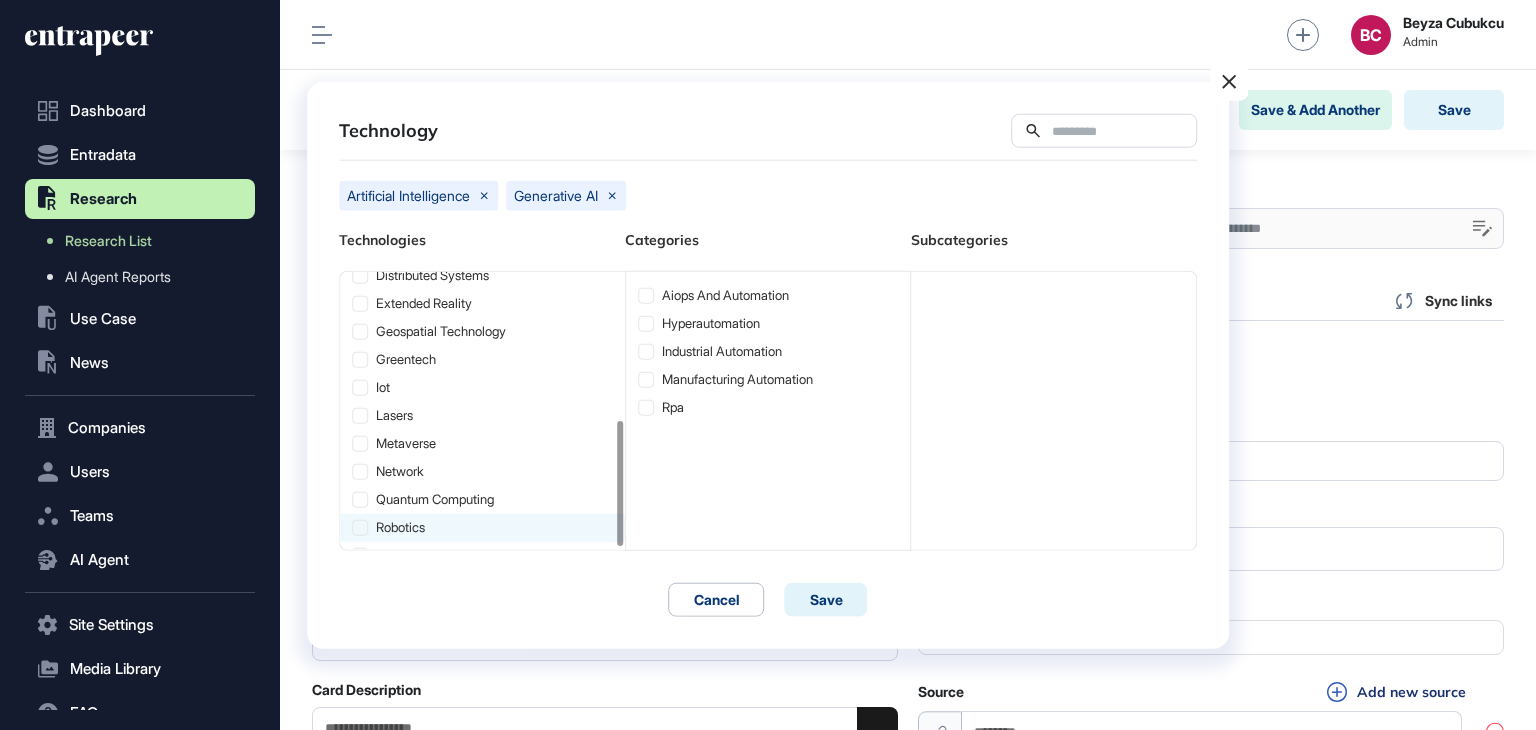 scroll, scrollTop: 329, scrollLeft: 0, axis: vertical 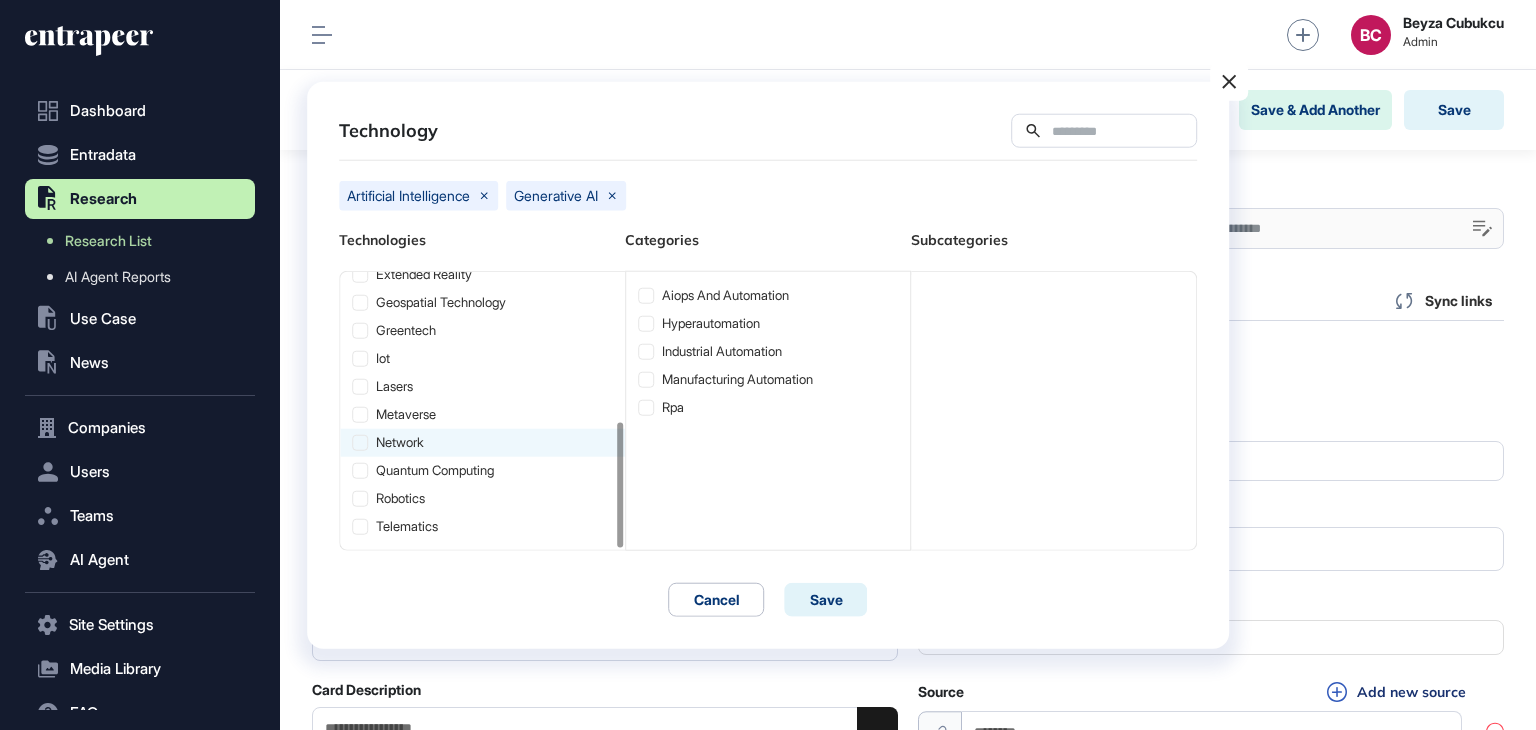 click on "network" 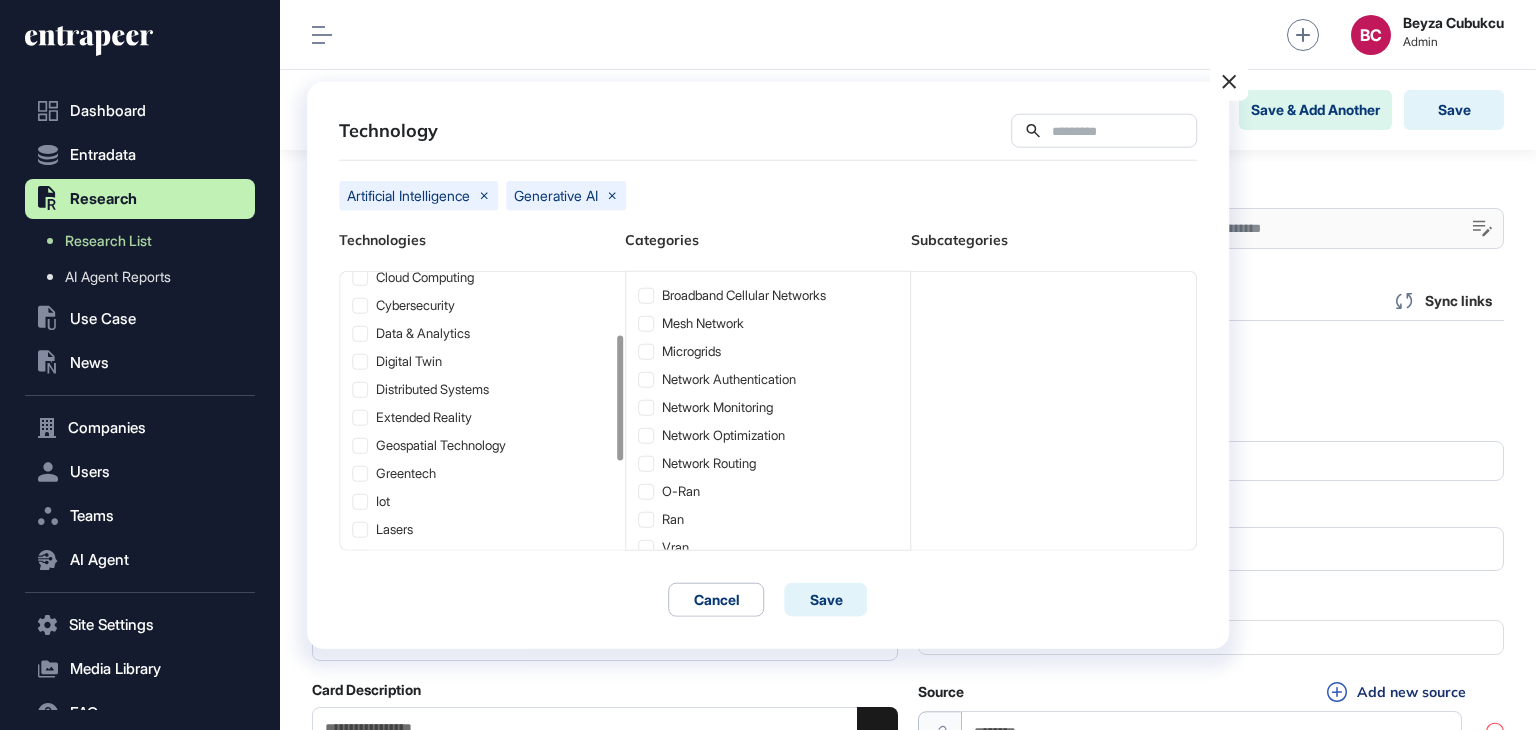 scroll, scrollTop: 29, scrollLeft: 0, axis: vertical 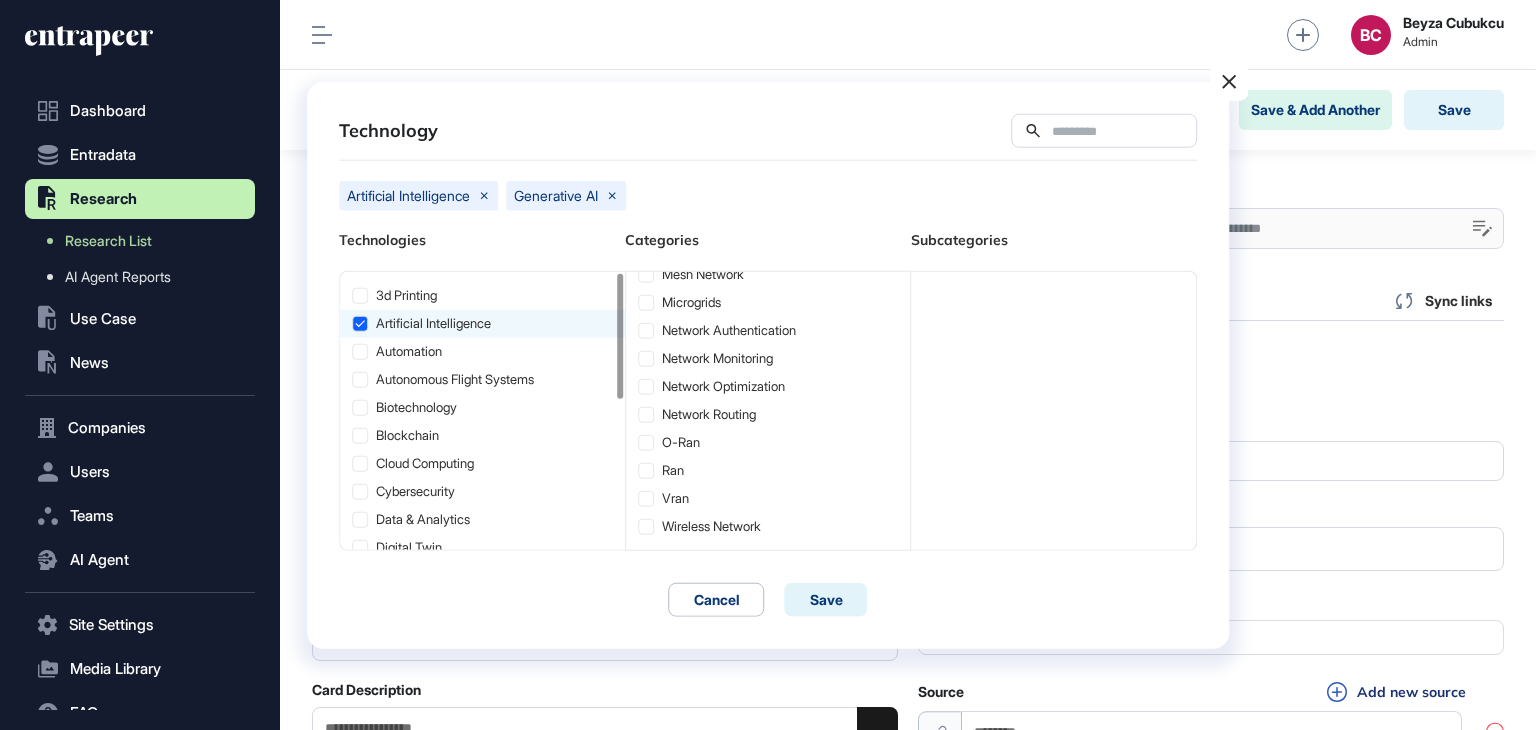 click on "artificial intelligence" 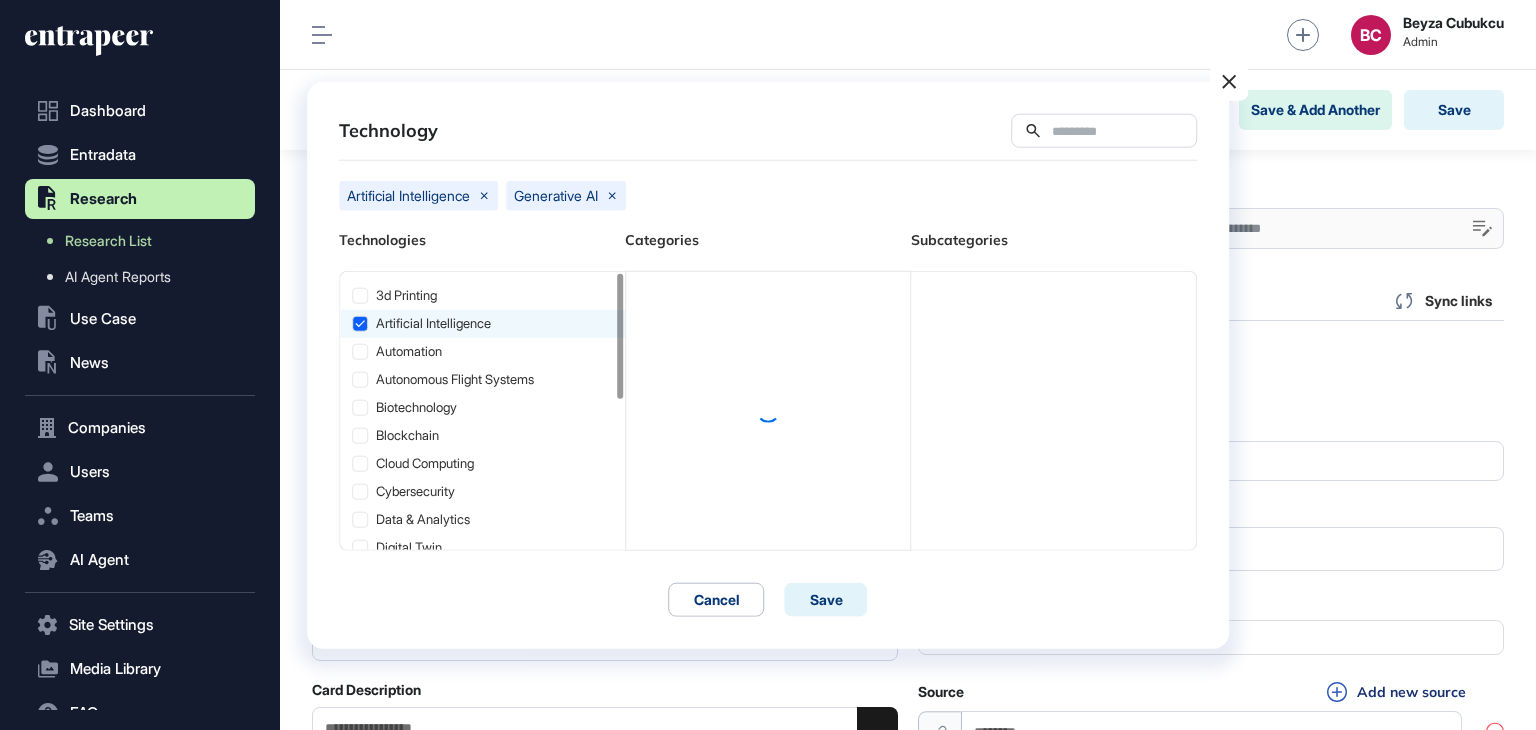 scroll, scrollTop: 0, scrollLeft: 0, axis: both 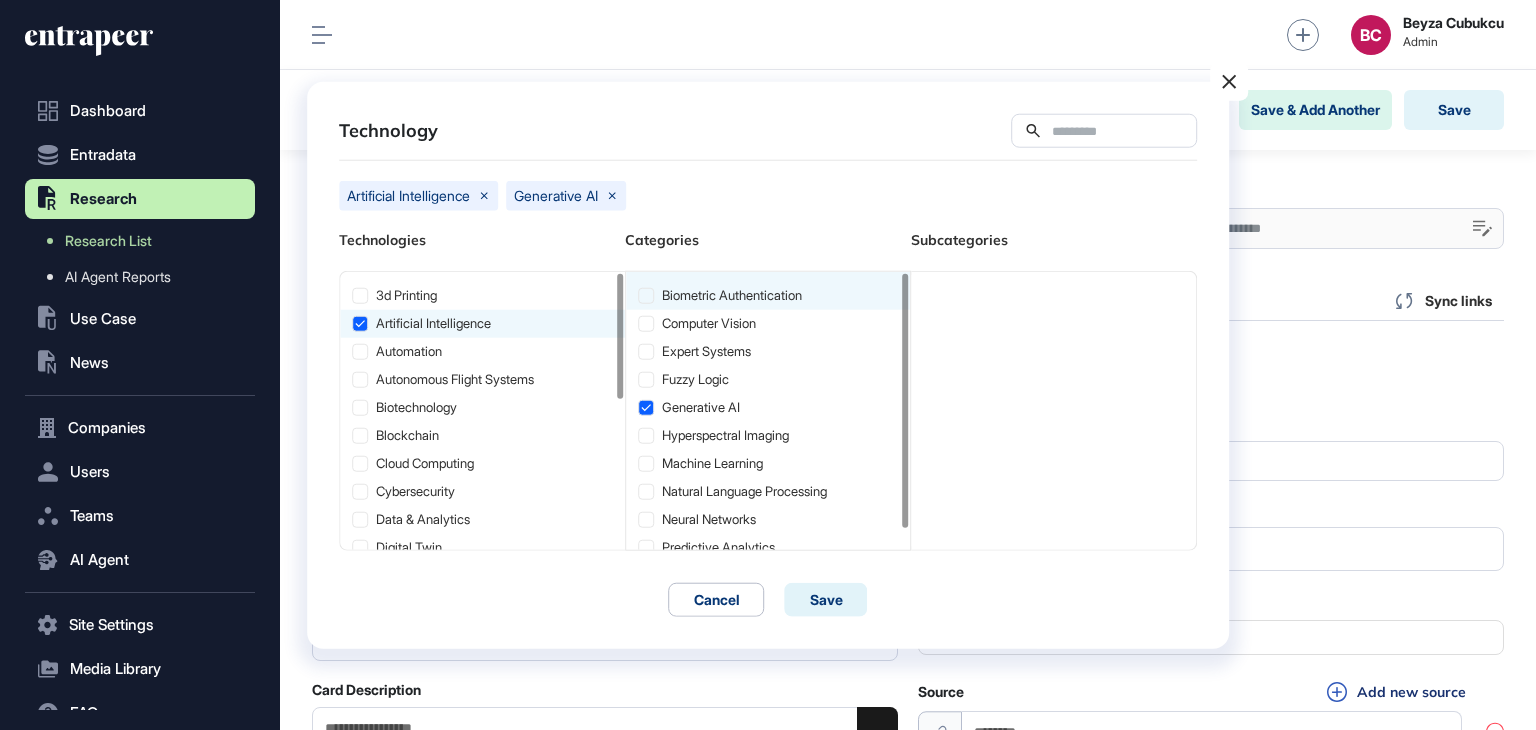 click on "biometric authentication" 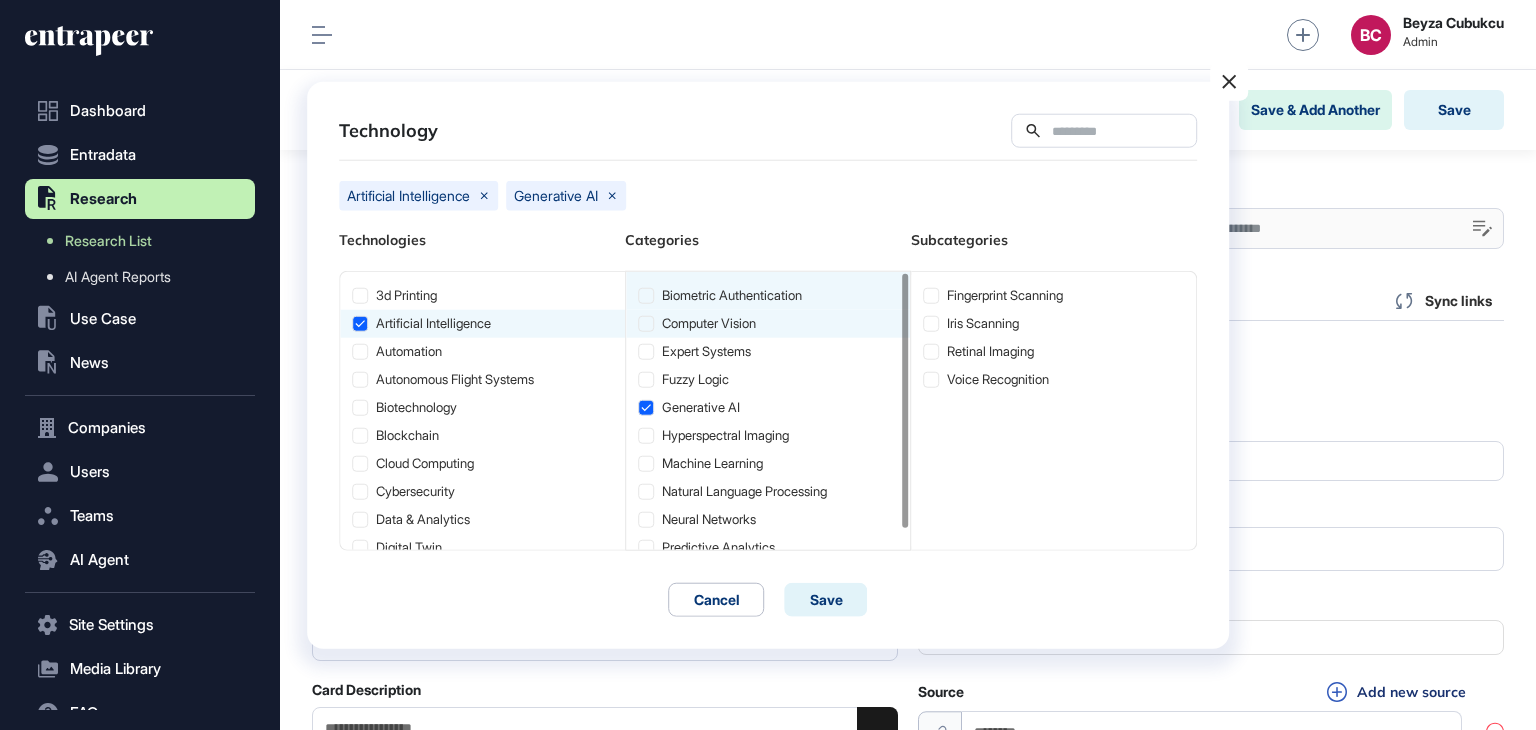 click on "computer vision" 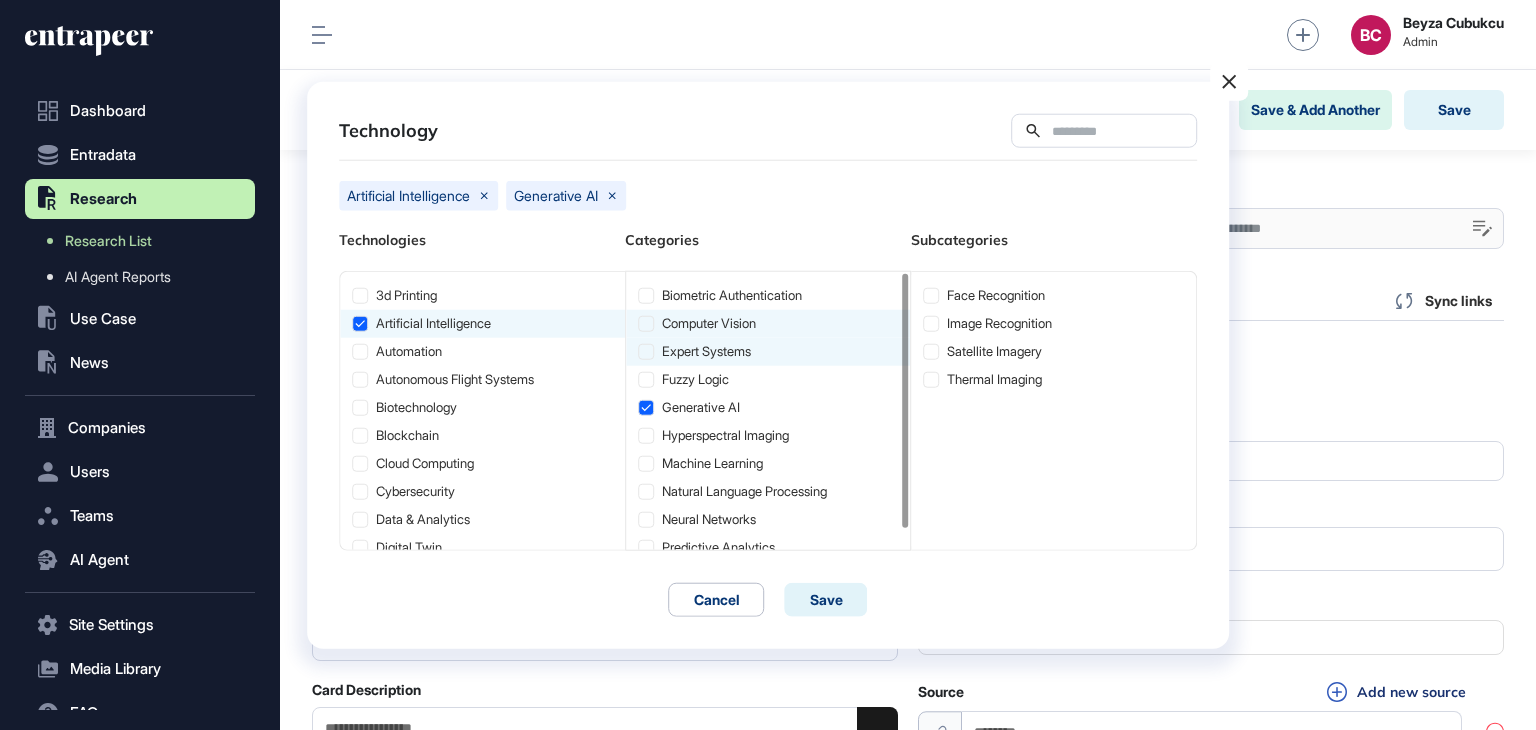 click on "expert systems" 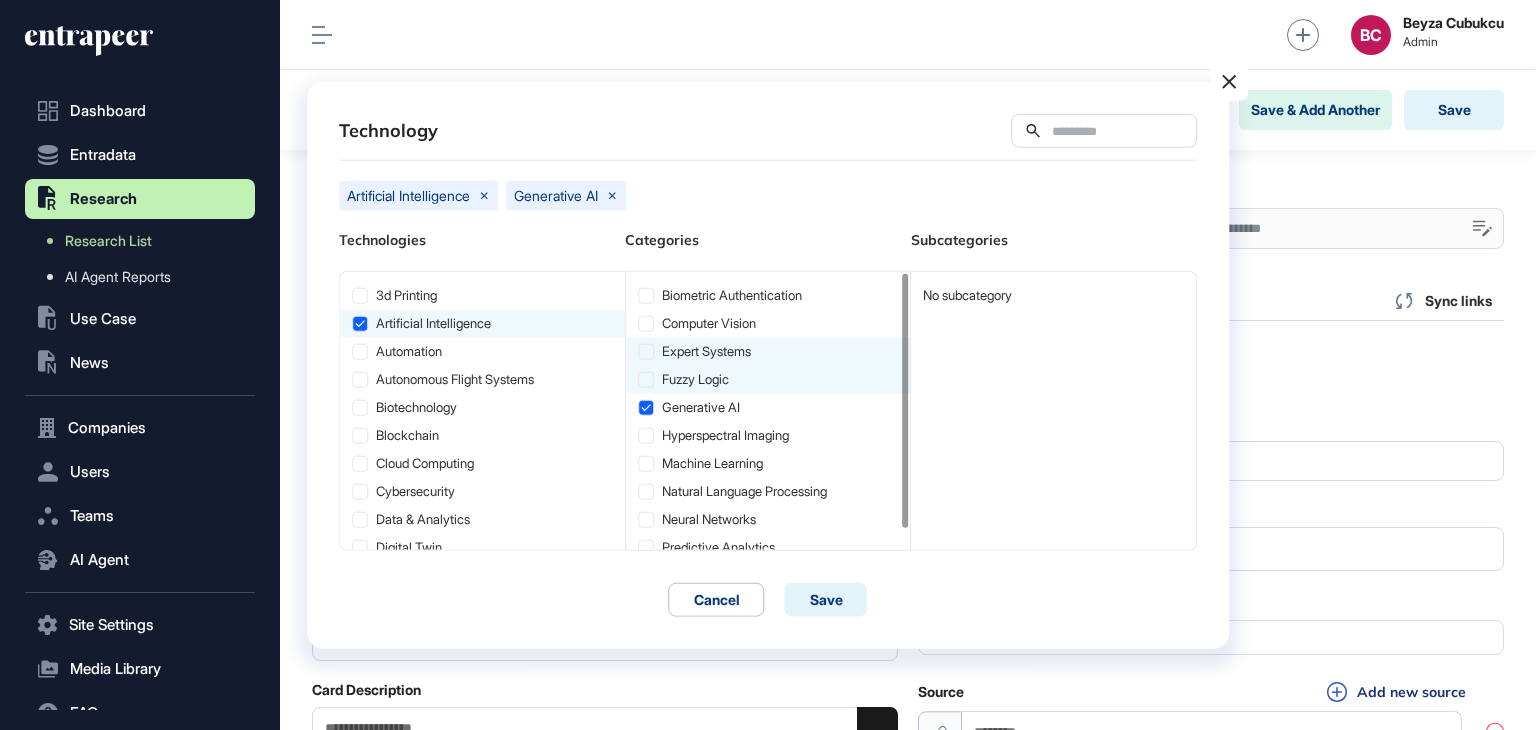 click on "fuzzy logic" 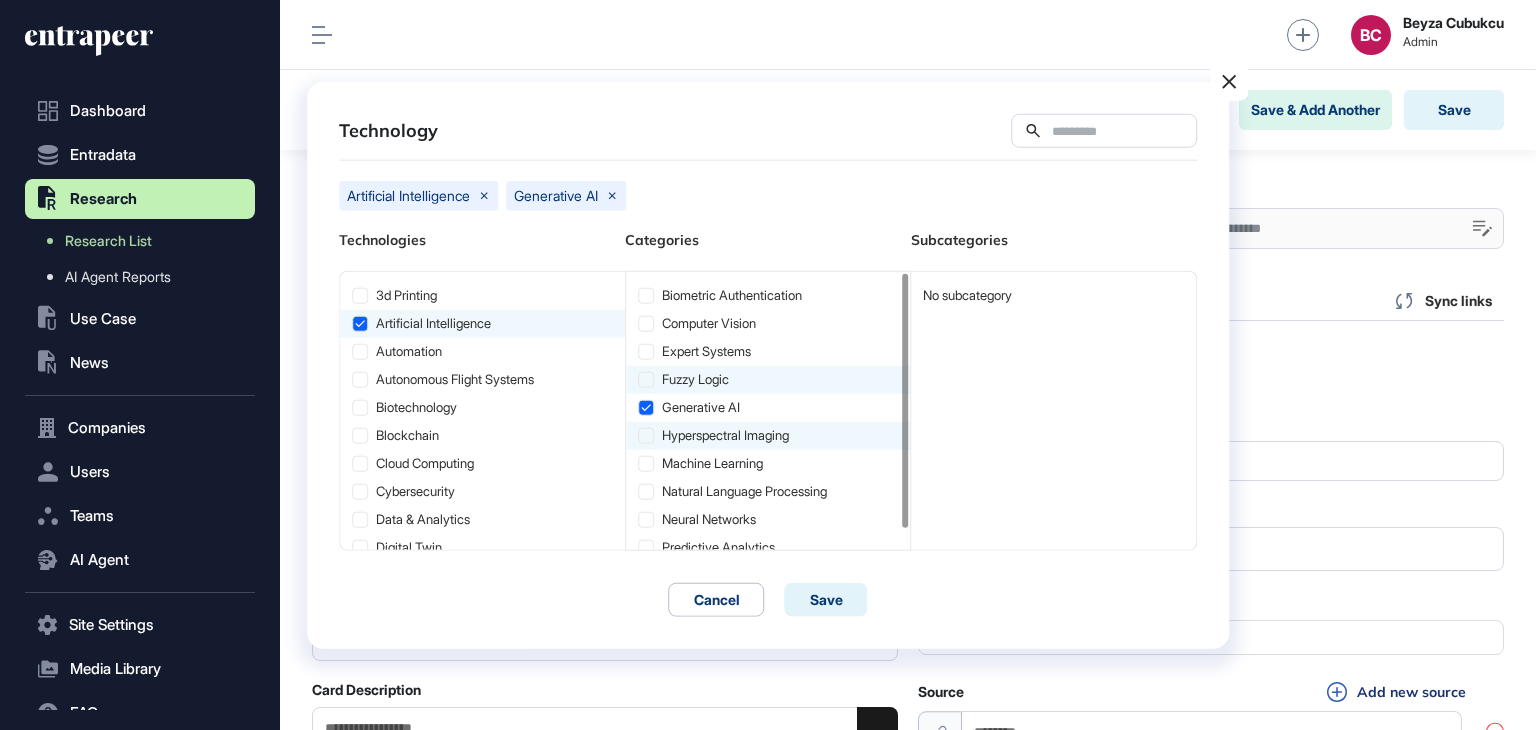 click on "Hyperspectral Imaging" 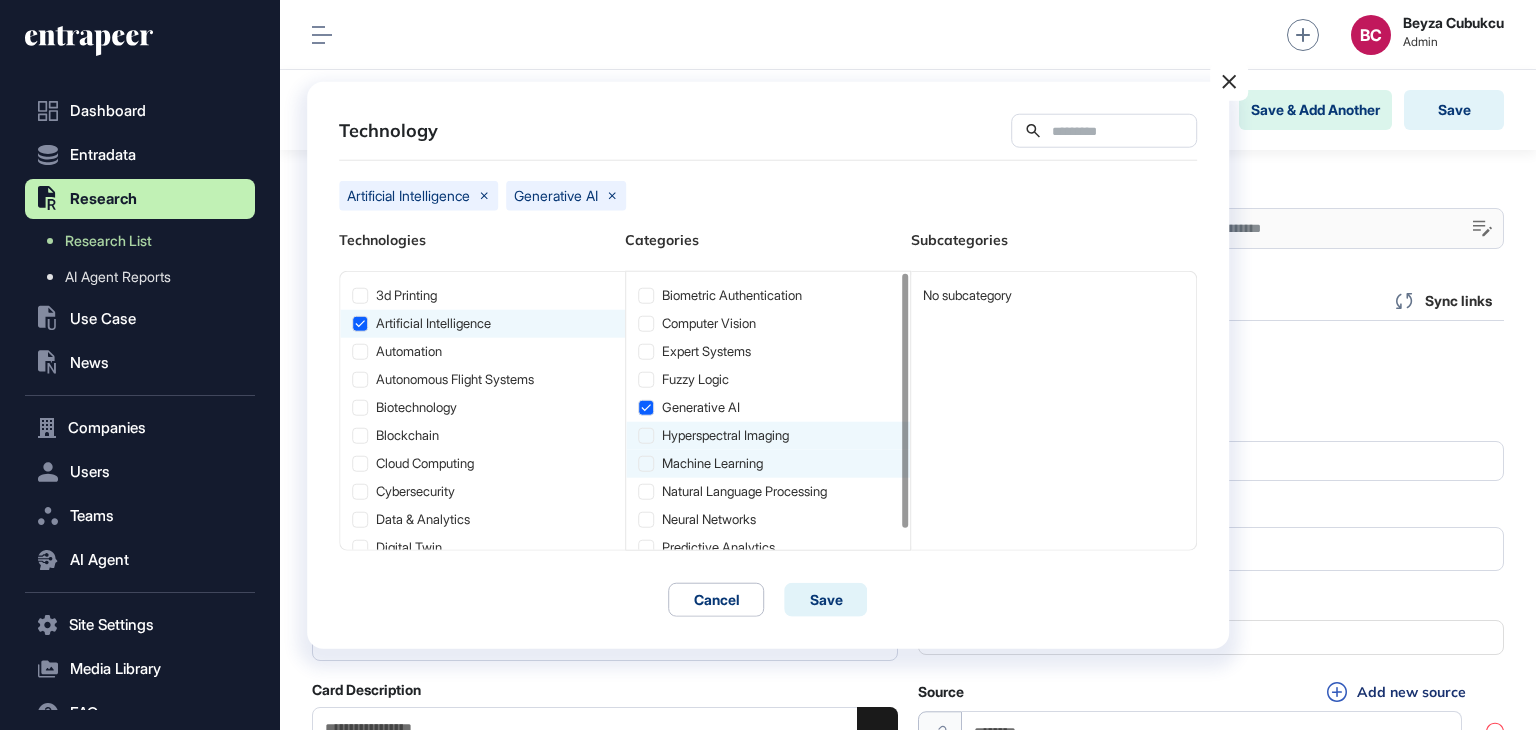 click on "machine learning" 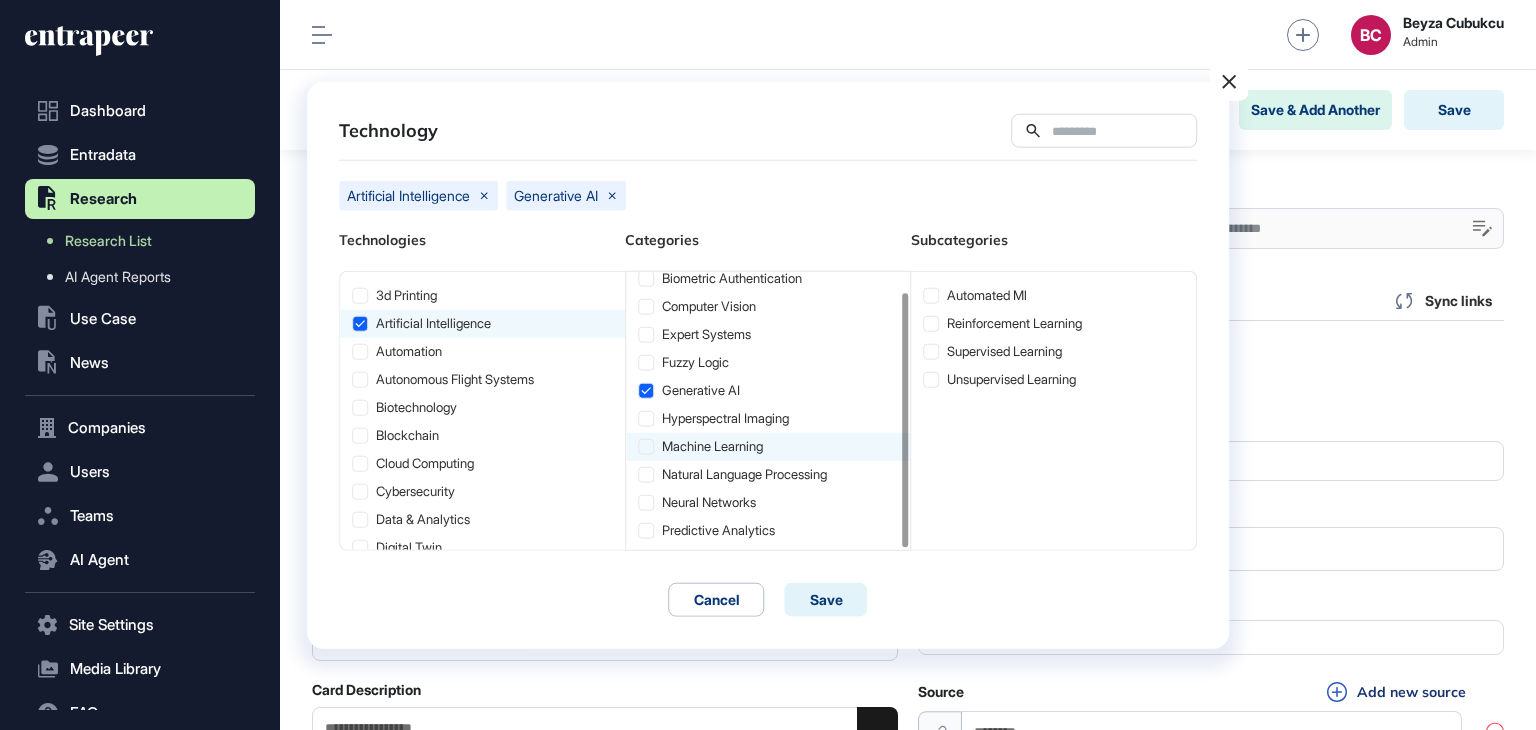 scroll, scrollTop: 21, scrollLeft: 0, axis: vertical 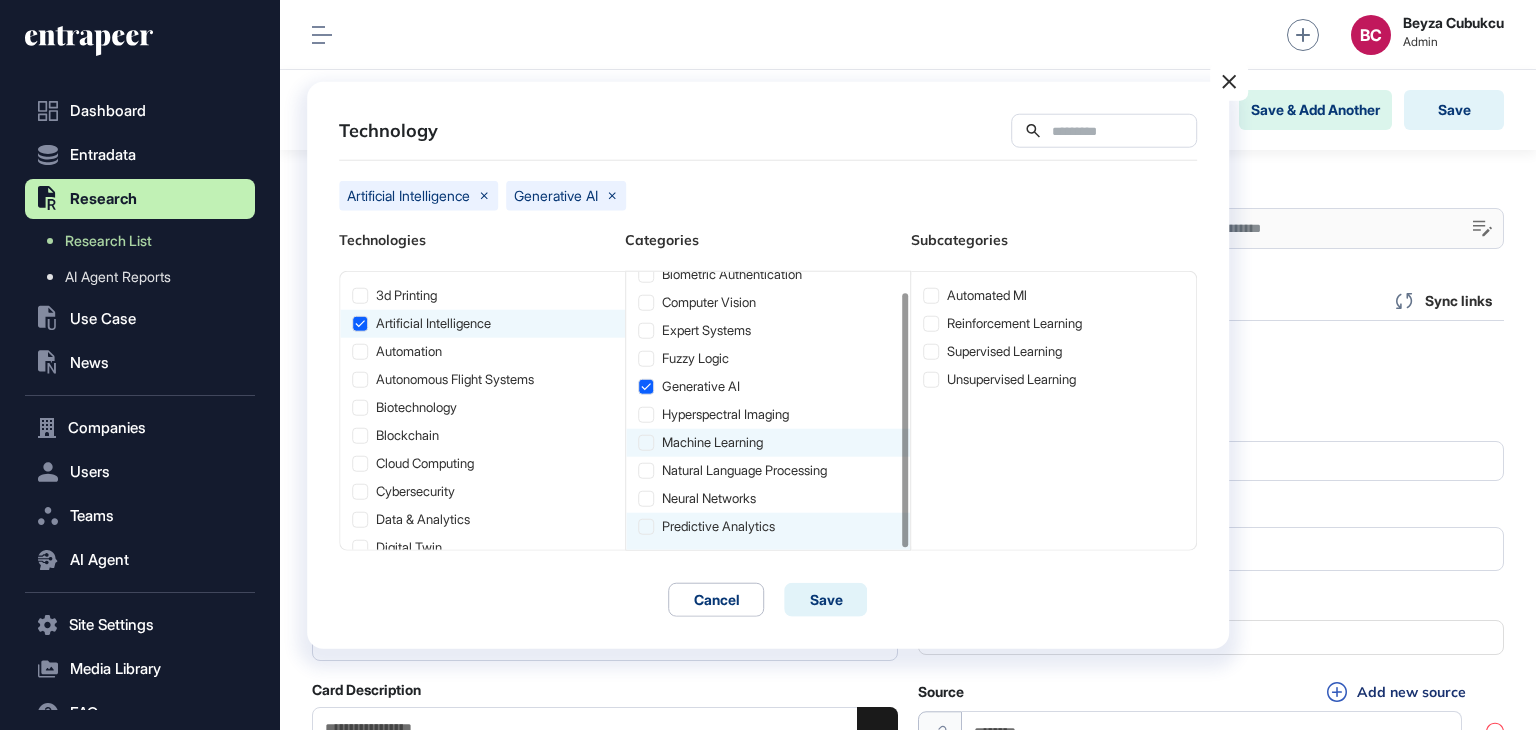 click on "predictive analytics" 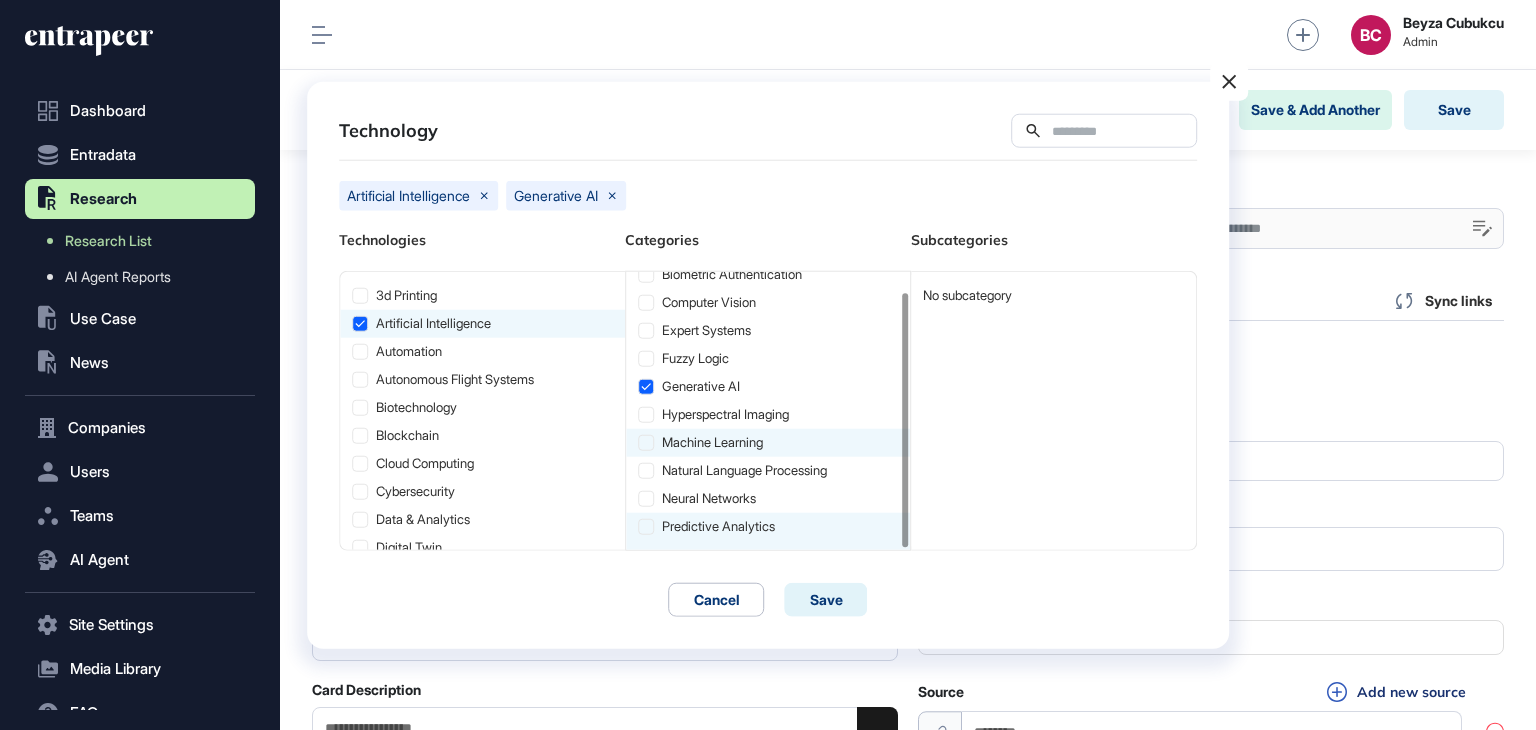 click on "machine learning" 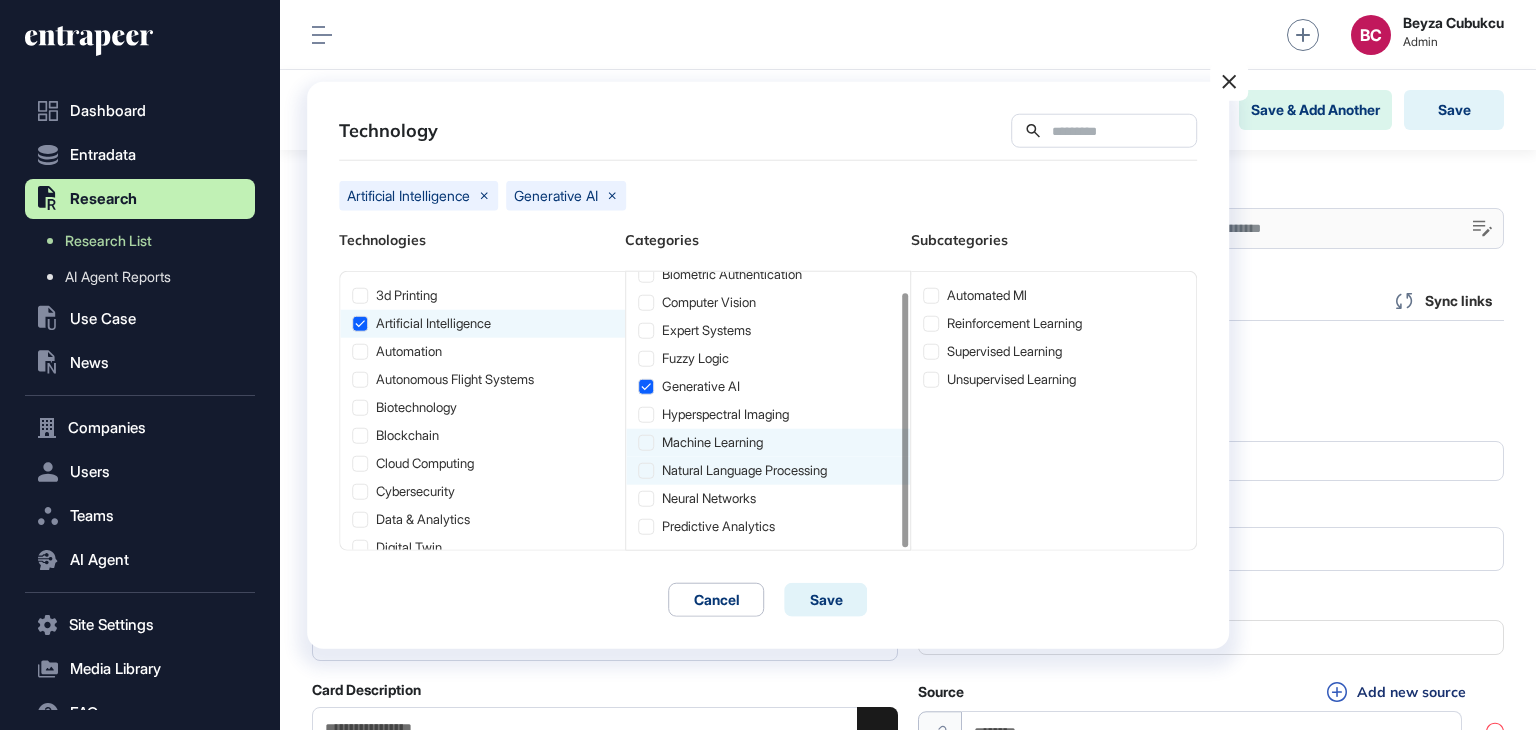 click on "natural language processing" 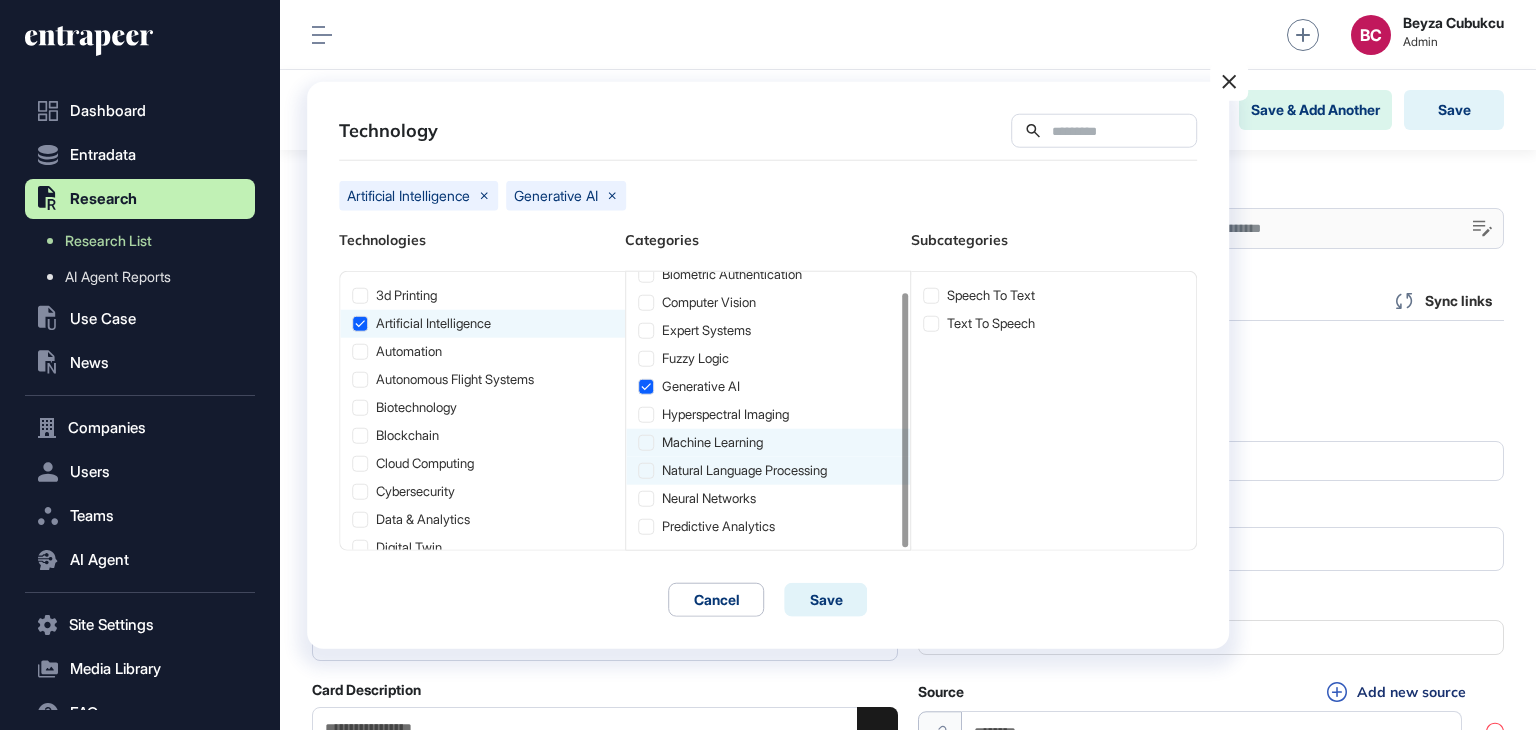 click 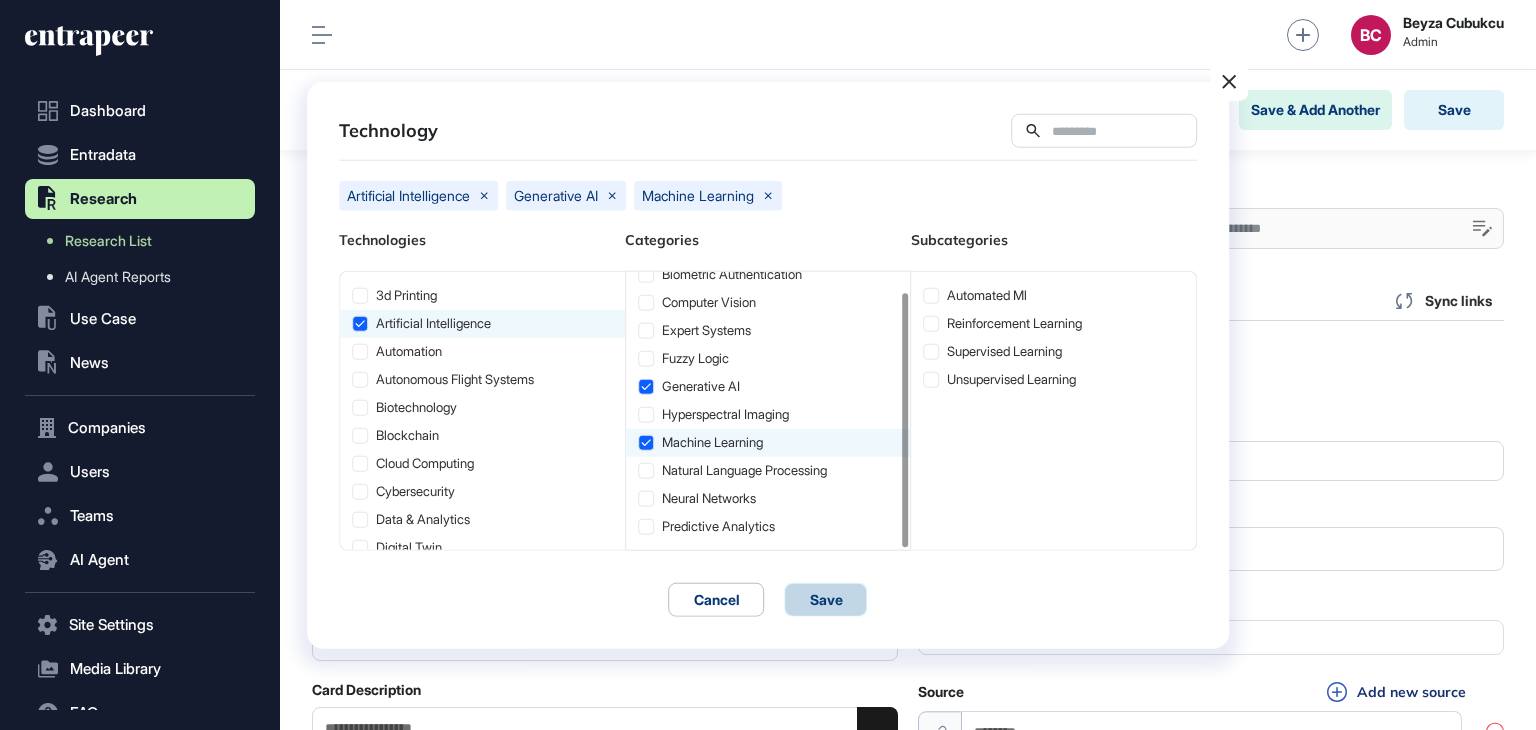 click on "Save" at bounding box center (826, 599) 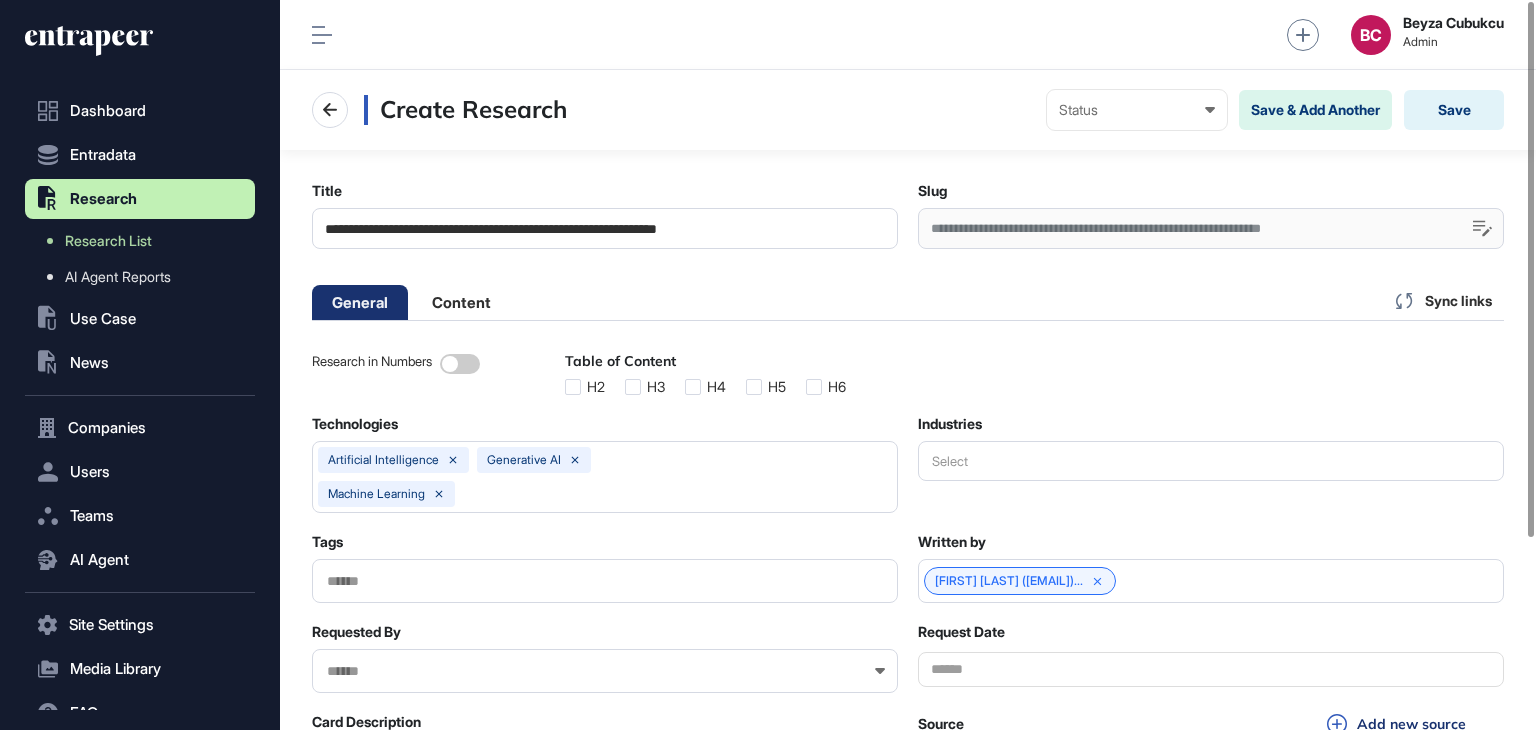 scroll, scrollTop: 60, scrollLeft: 584, axis: both 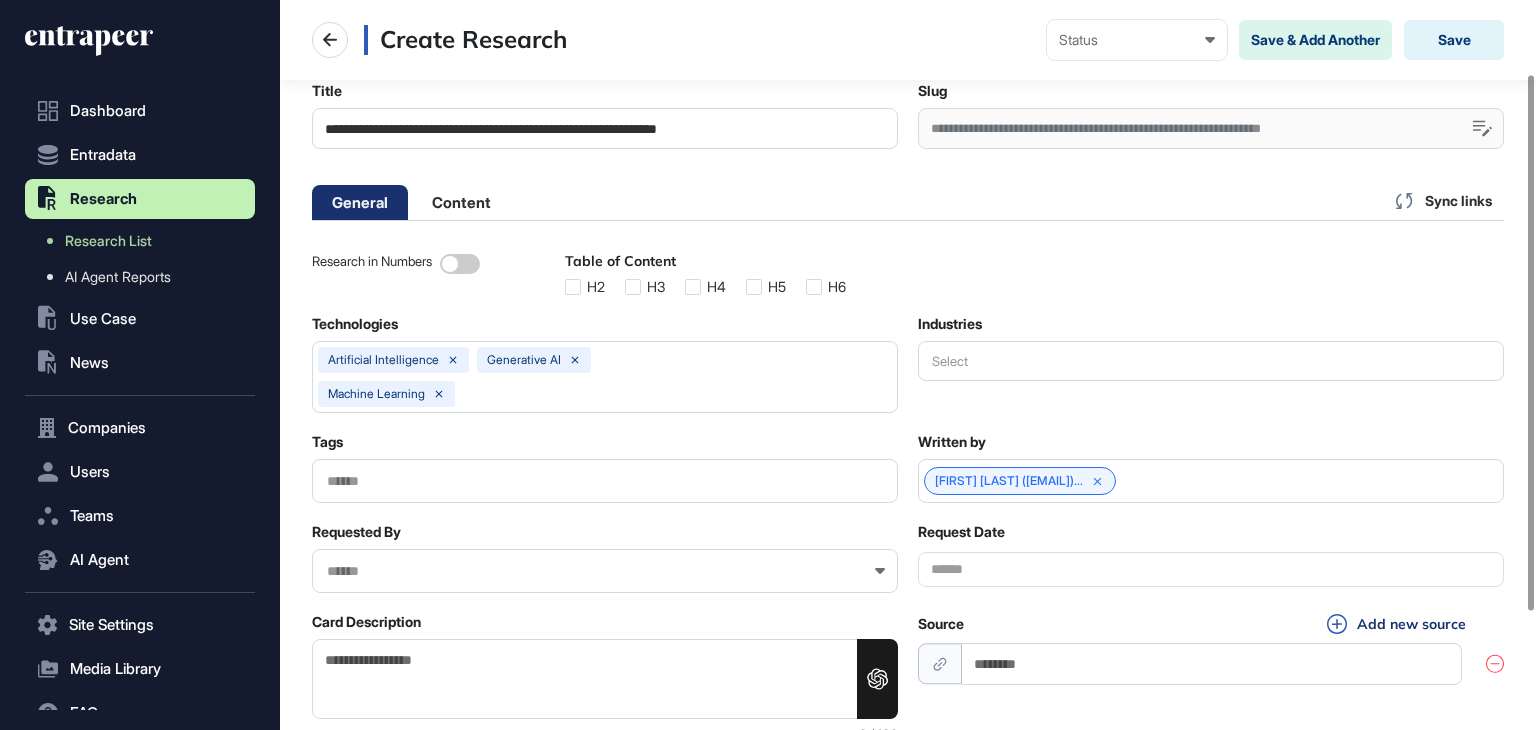 click on "Select" 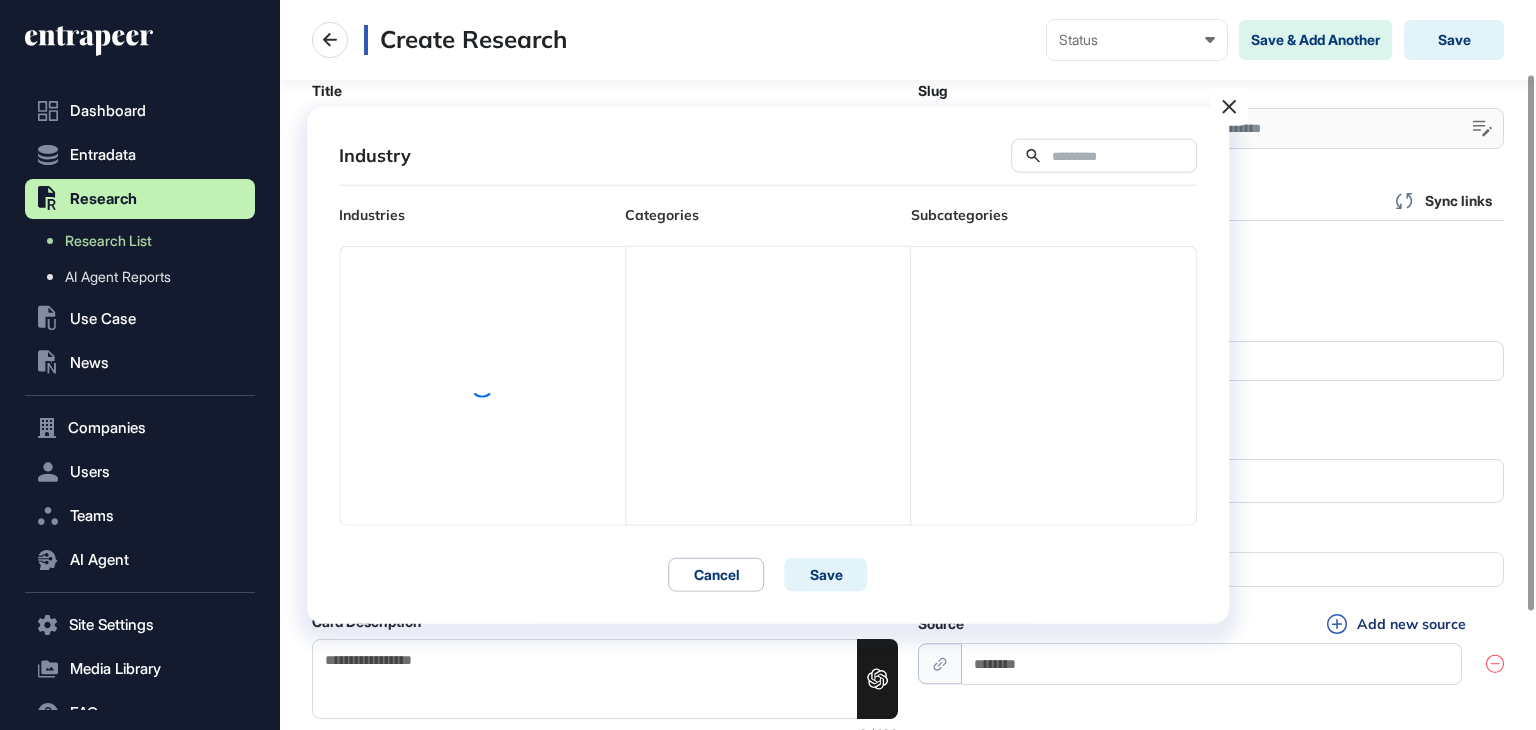 scroll, scrollTop: 276, scrollLeft: 283, axis: both 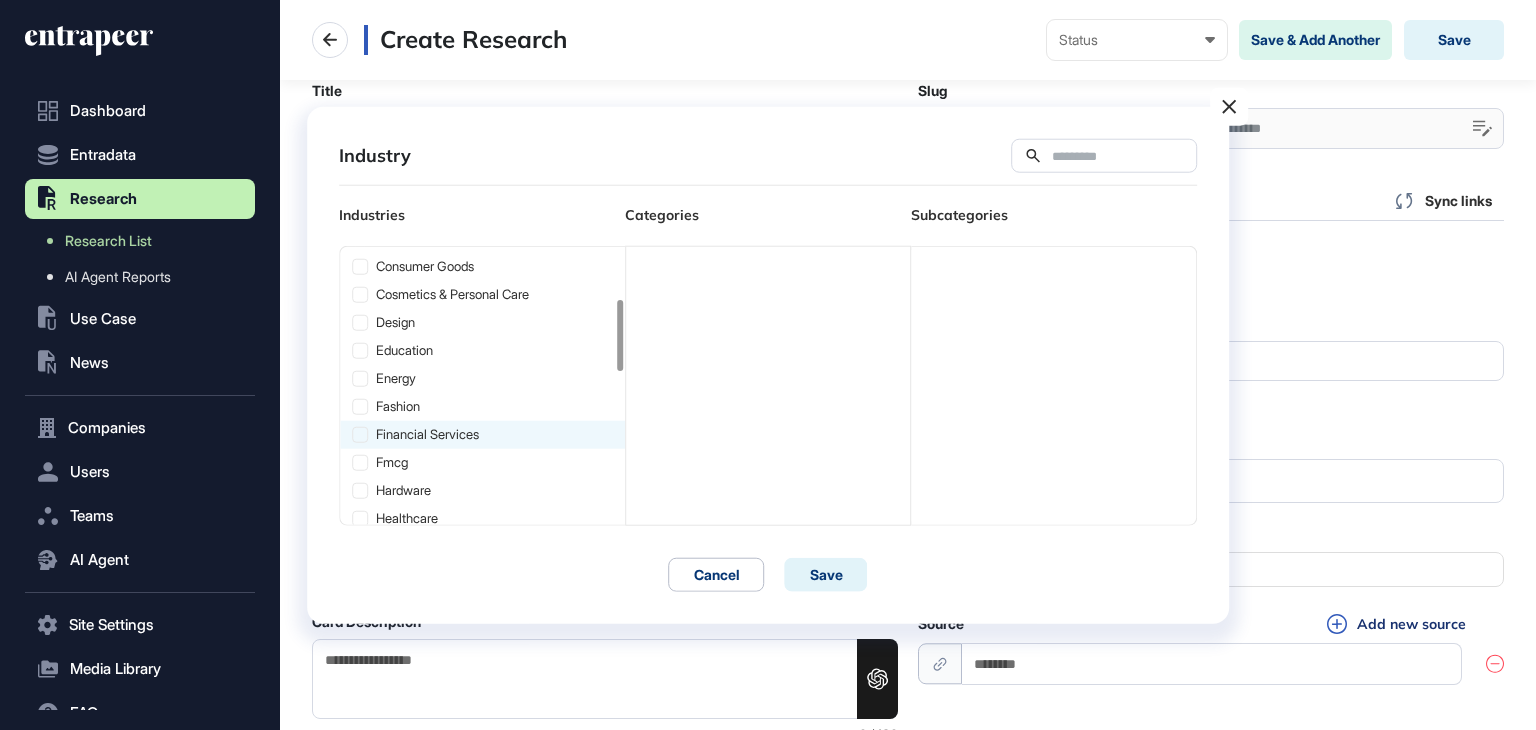 click 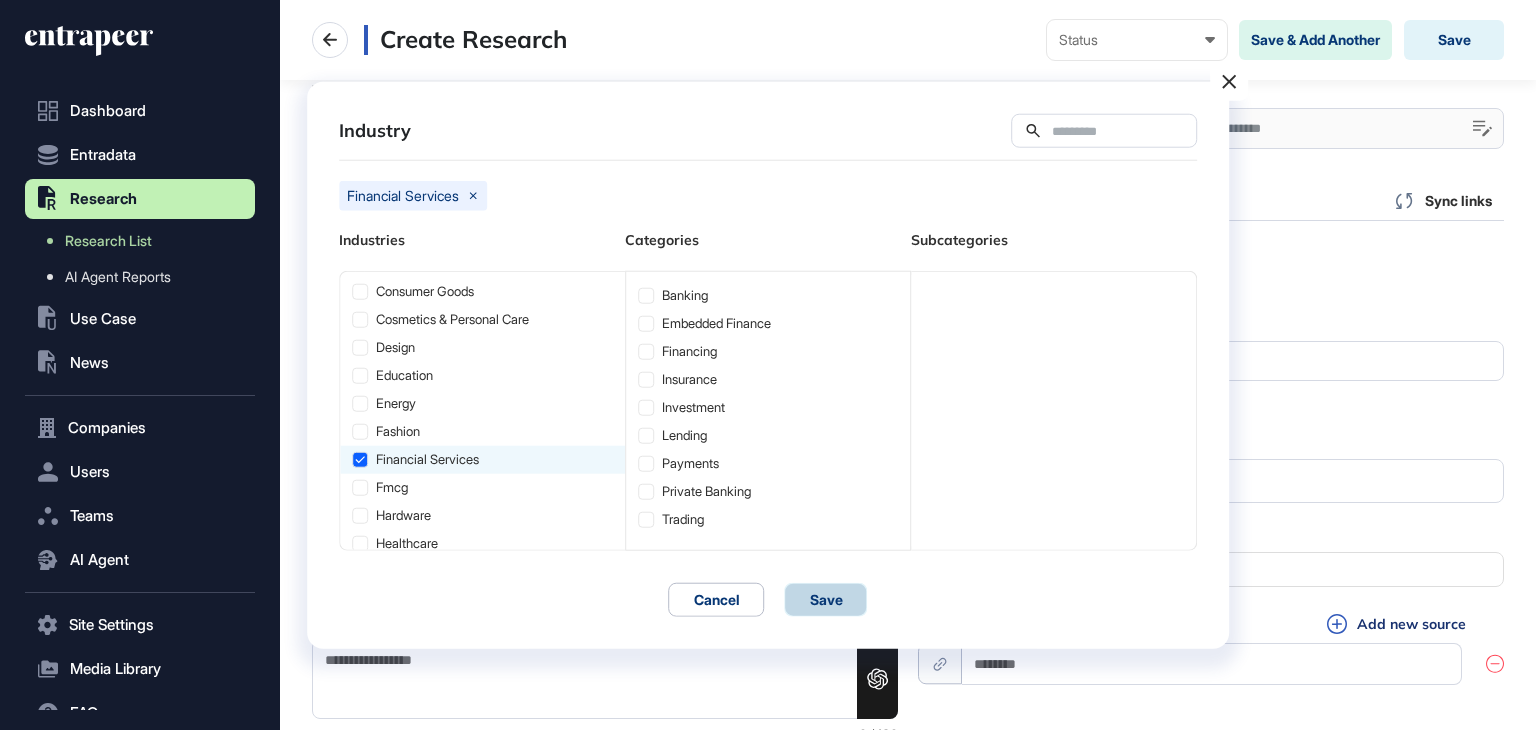 click on "Save" at bounding box center [826, 599] 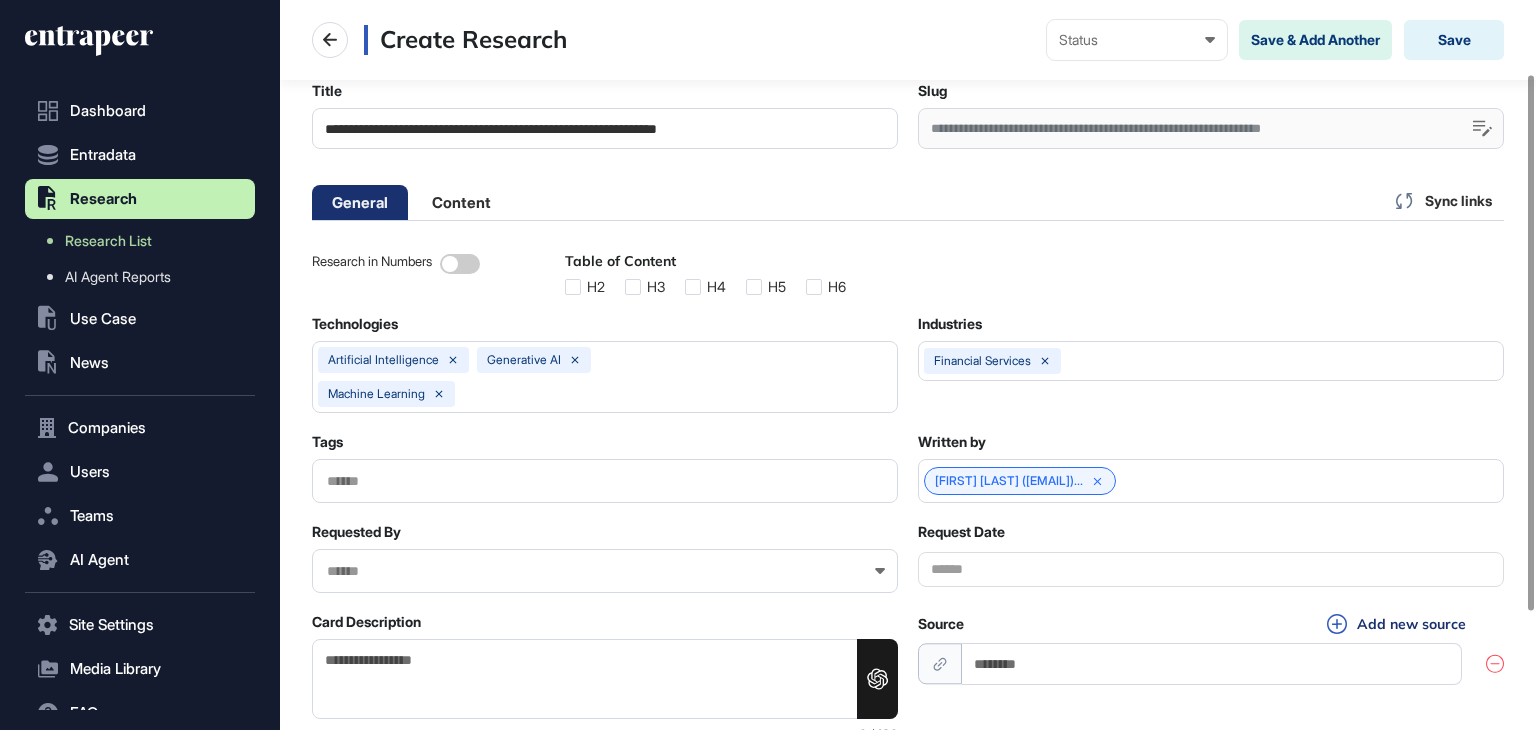 scroll, scrollTop: 25, scrollLeft: 584, axis: both 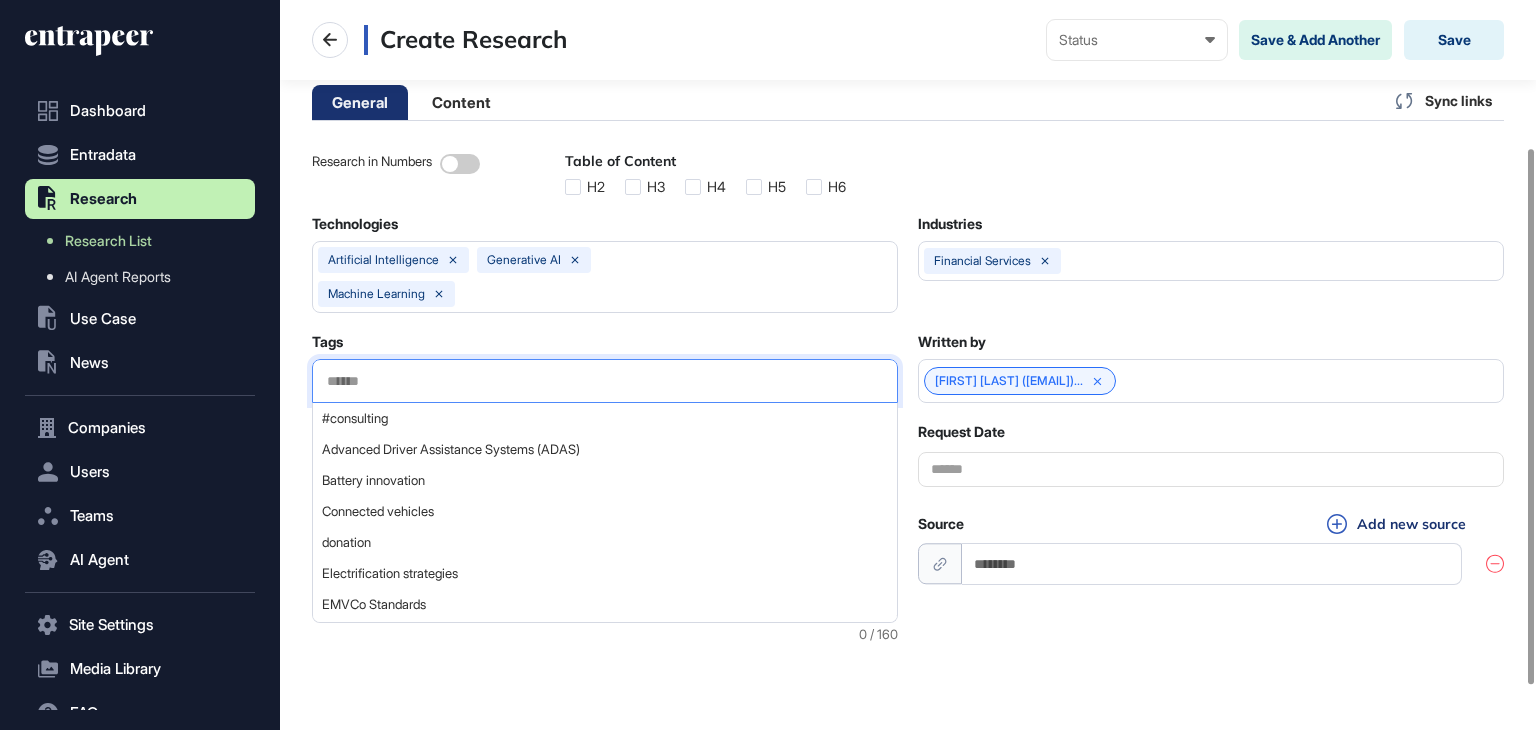 click at bounding box center [605, 381] 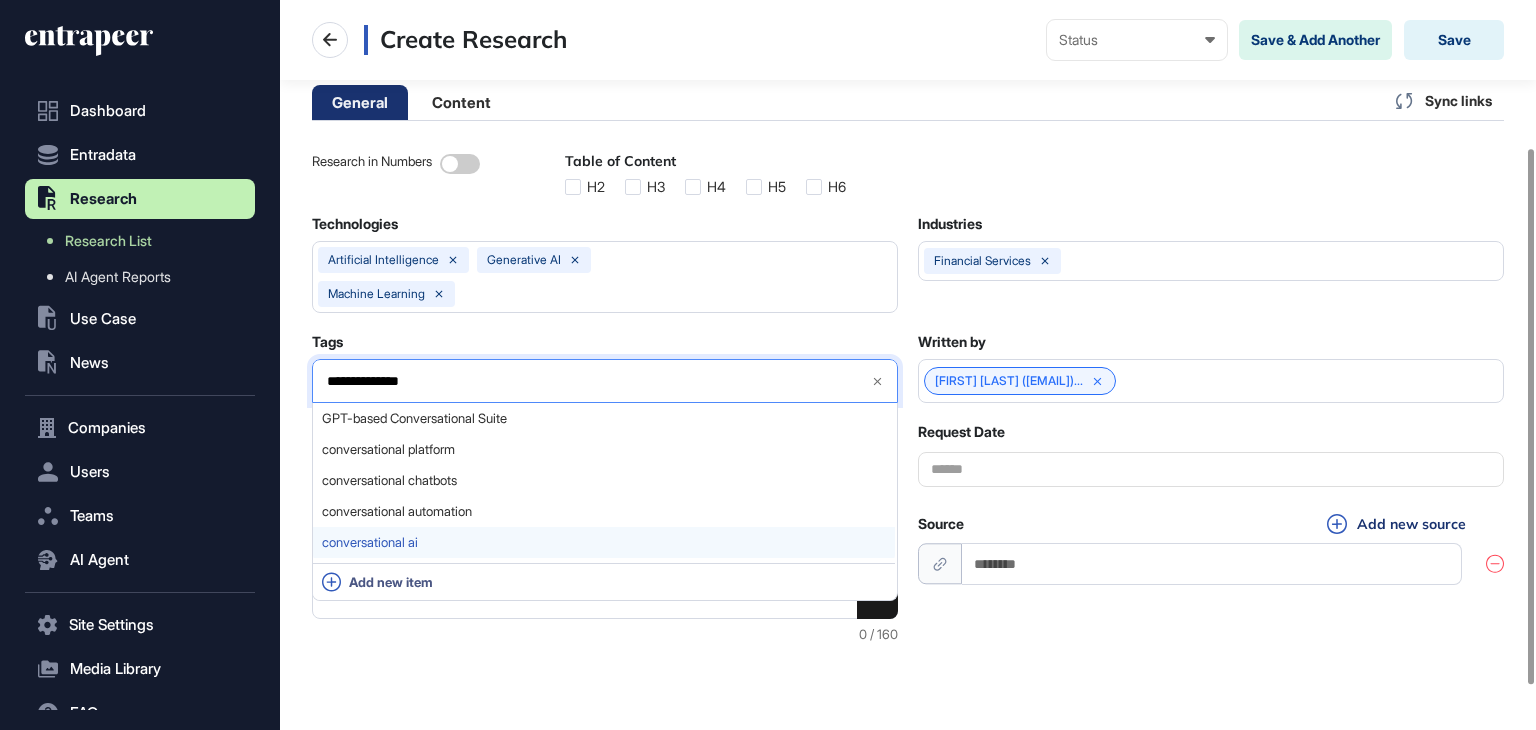 type on "**********" 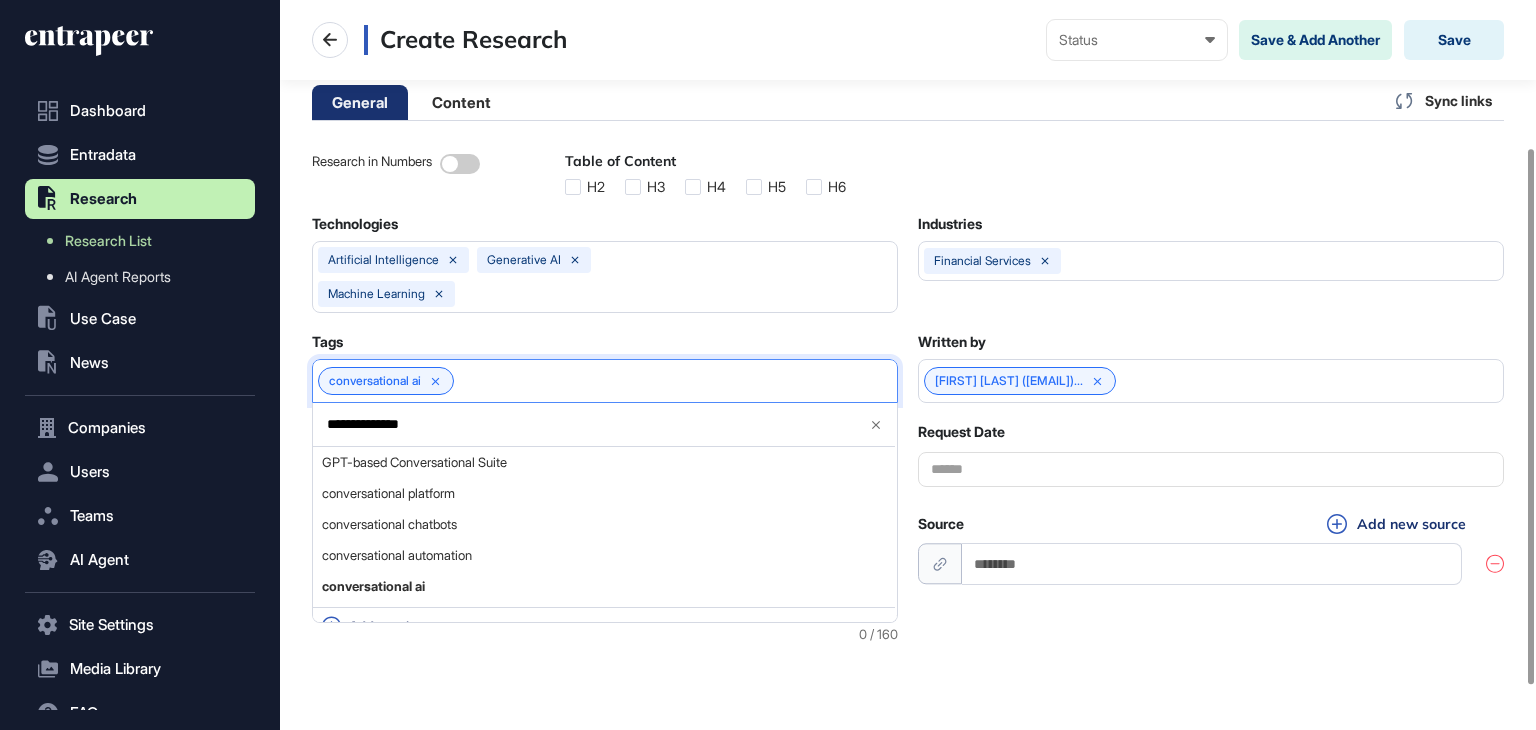 drag, startPoint x: 450, startPoint y: 421, endPoint x: 323, endPoint y: 412, distance: 127.3185 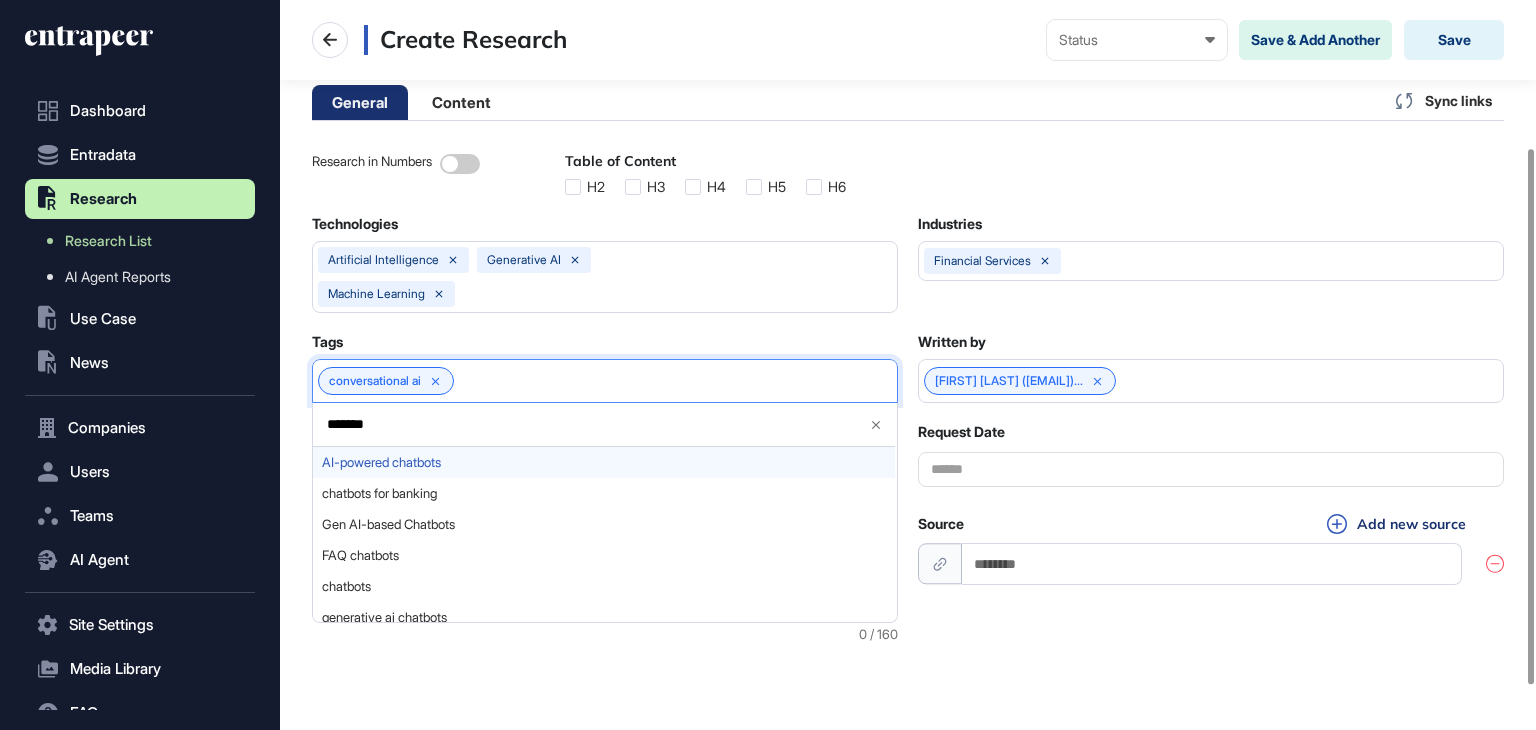 type on "*******" 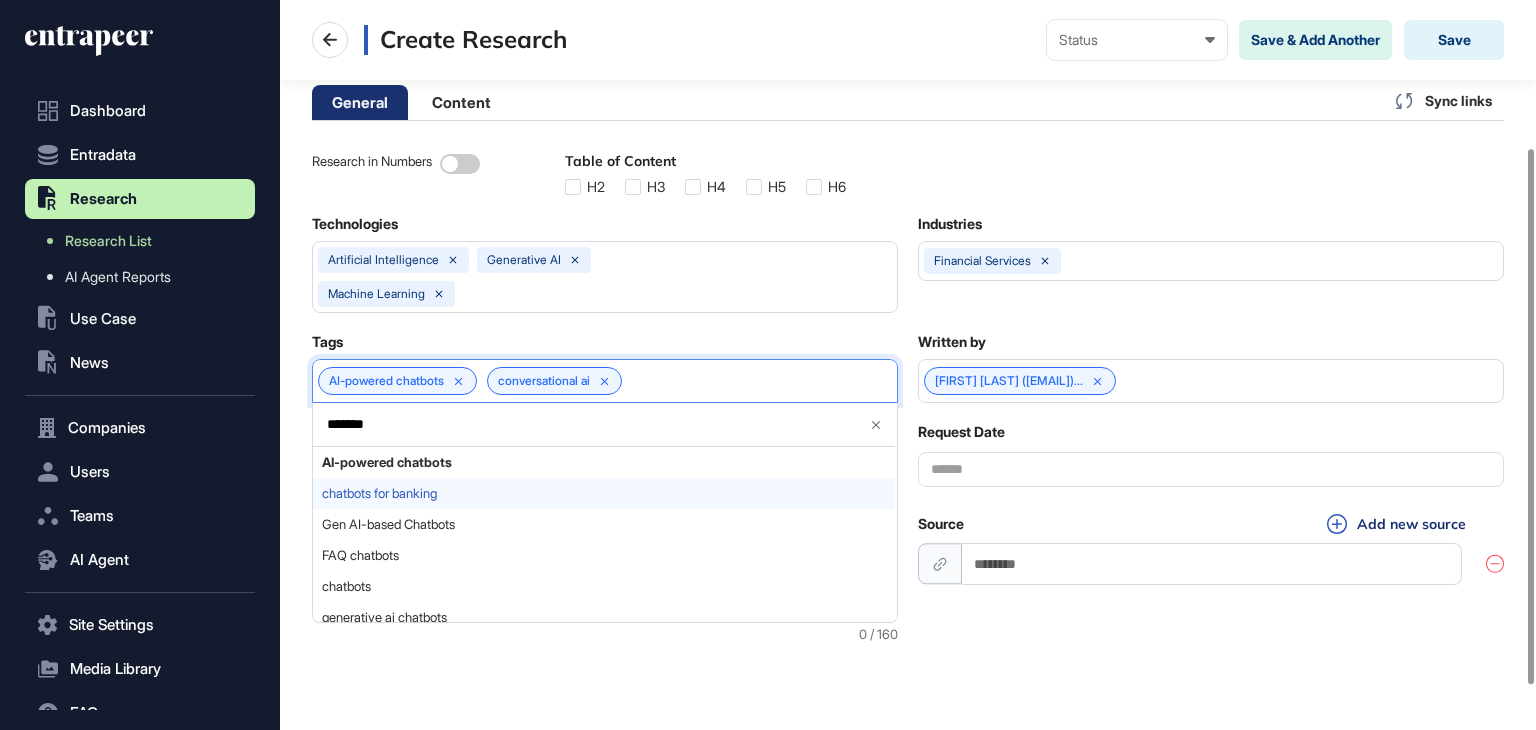click on "chatbots for banking" 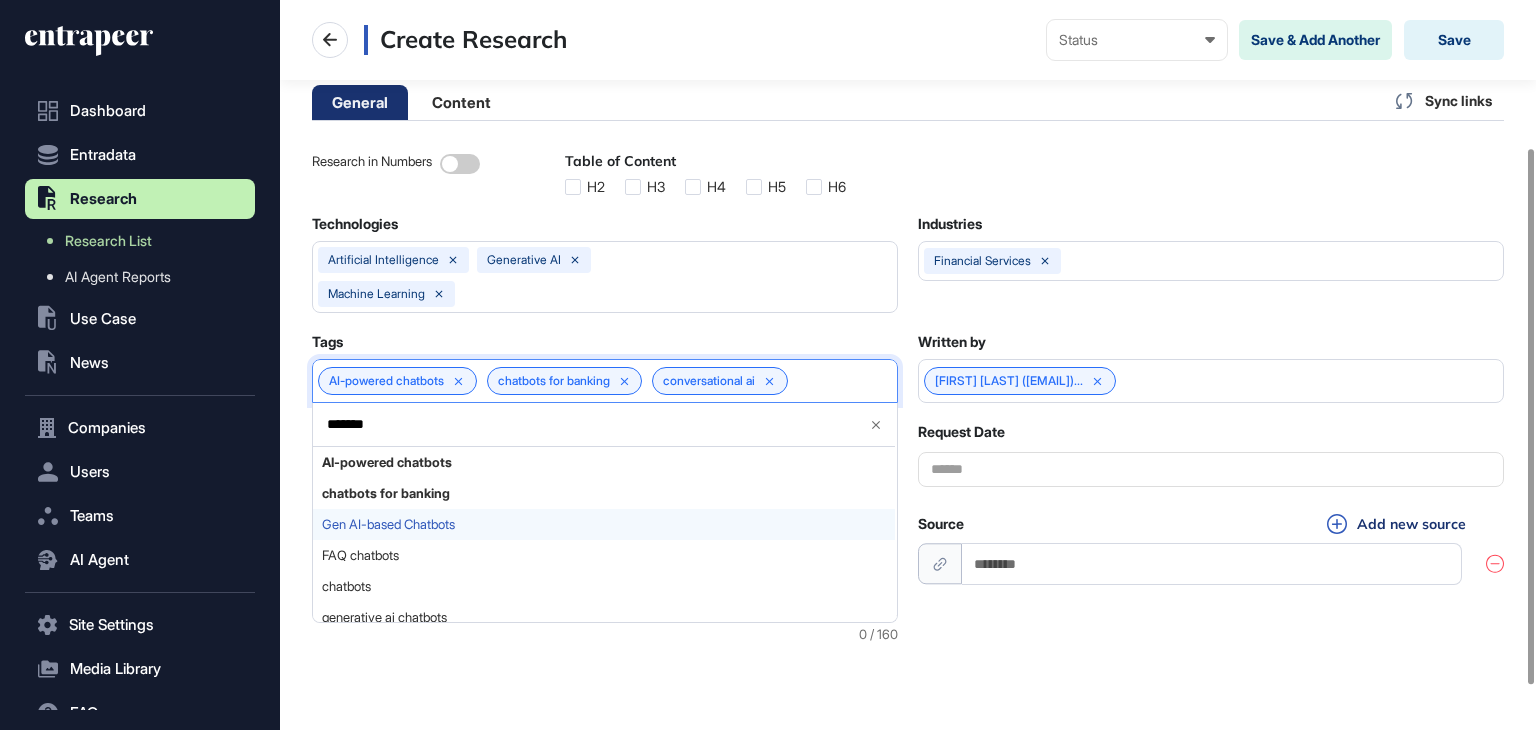 click on "Gen AI-based Chatbots" at bounding box center [604, 524] 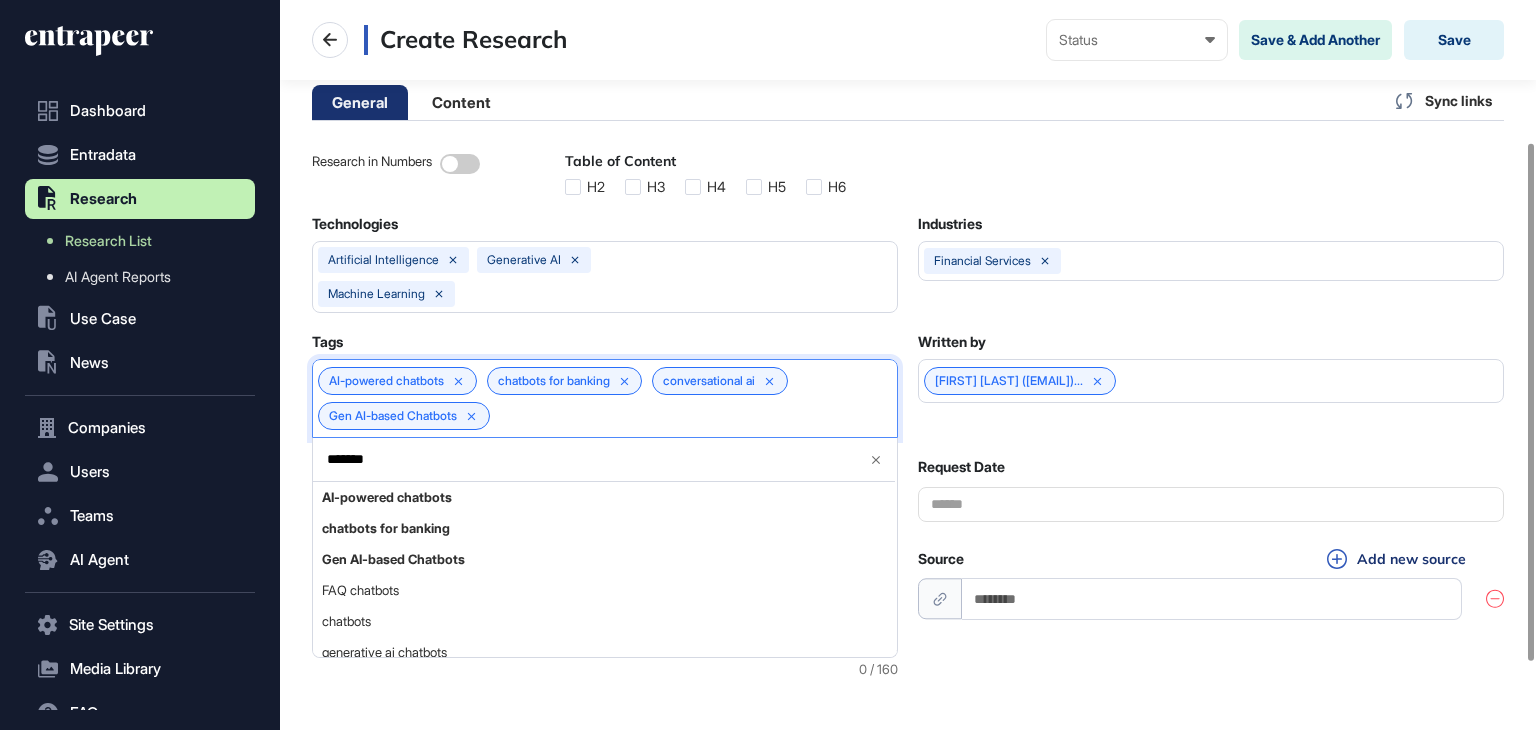 click on "**********" 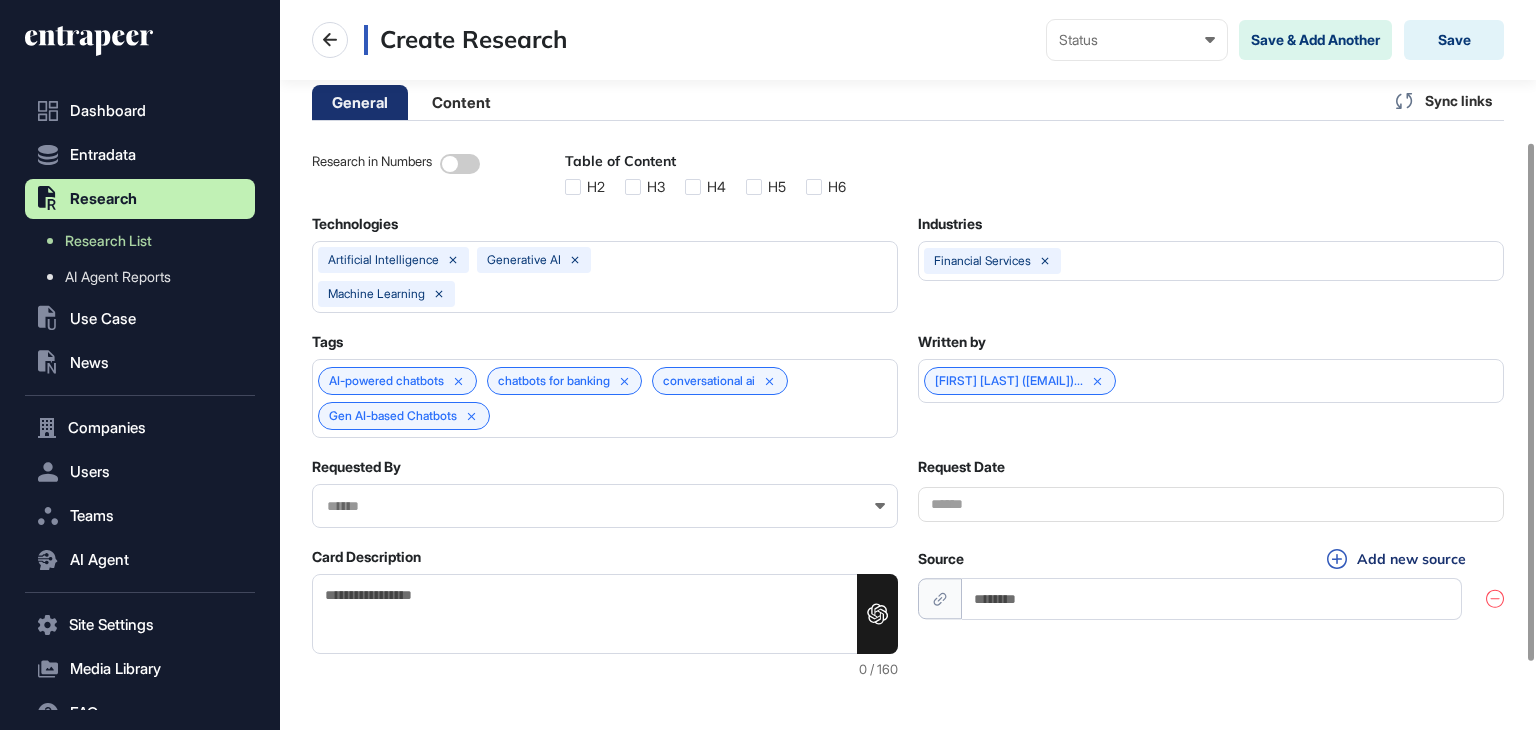 click on "AI-powered chatbots chatbots for banking  conversational ai Gen AI-based Chatbots" at bounding box center [605, 398] 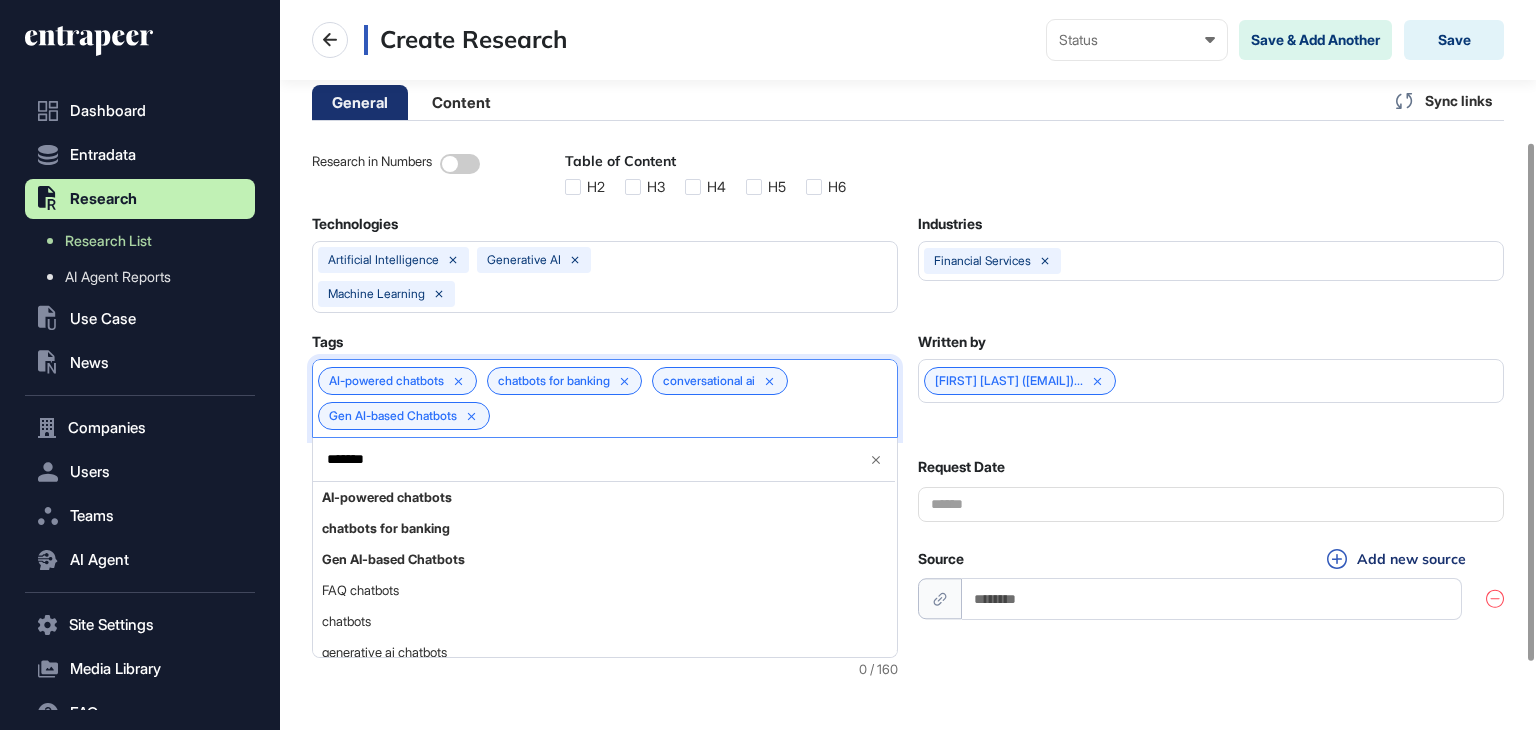 drag, startPoint x: 431, startPoint y: 466, endPoint x: 303, endPoint y: 453, distance: 128.65846 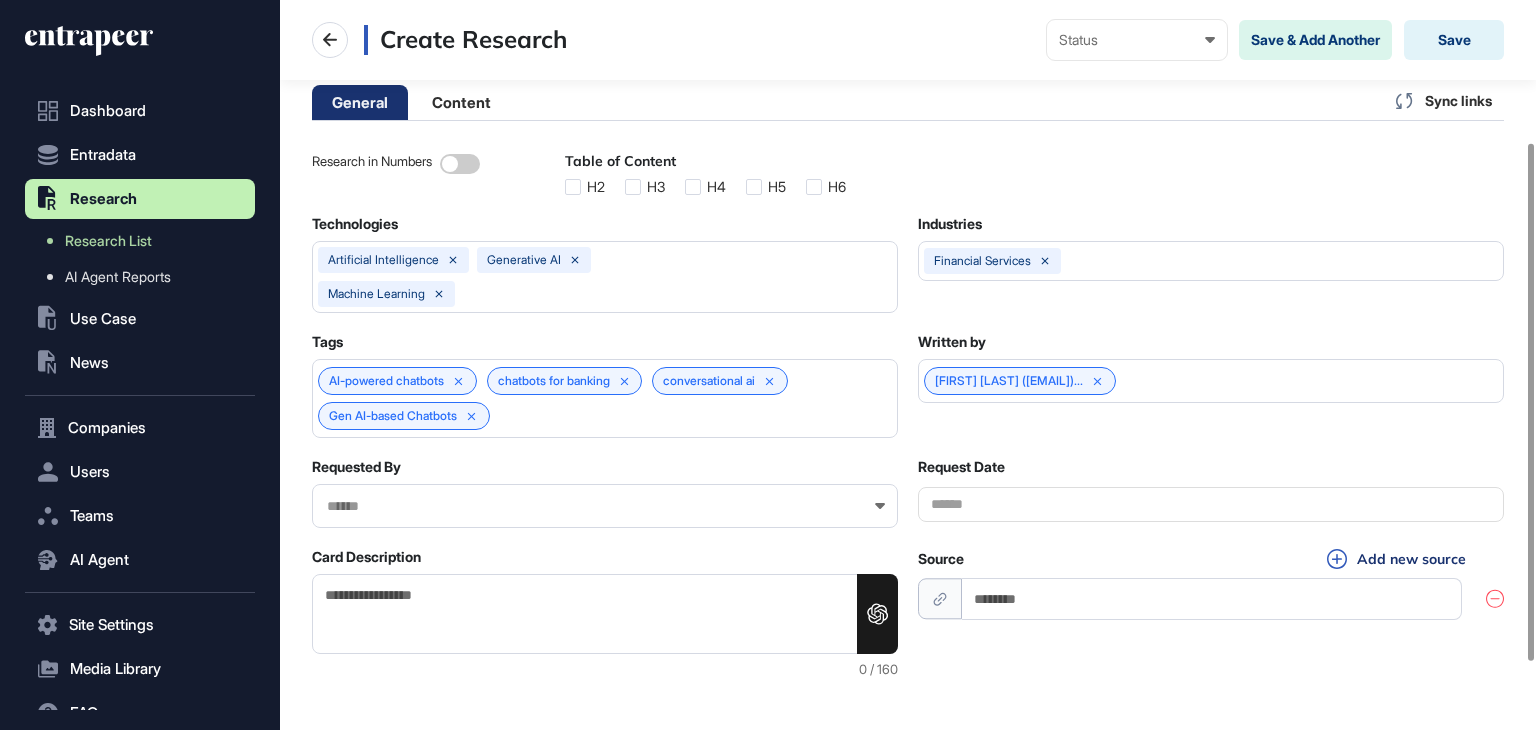 click on "AI-powered chatbots chatbots for banking  conversational ai Gen AI-based Chatbots" at bounding box center (605, 398) 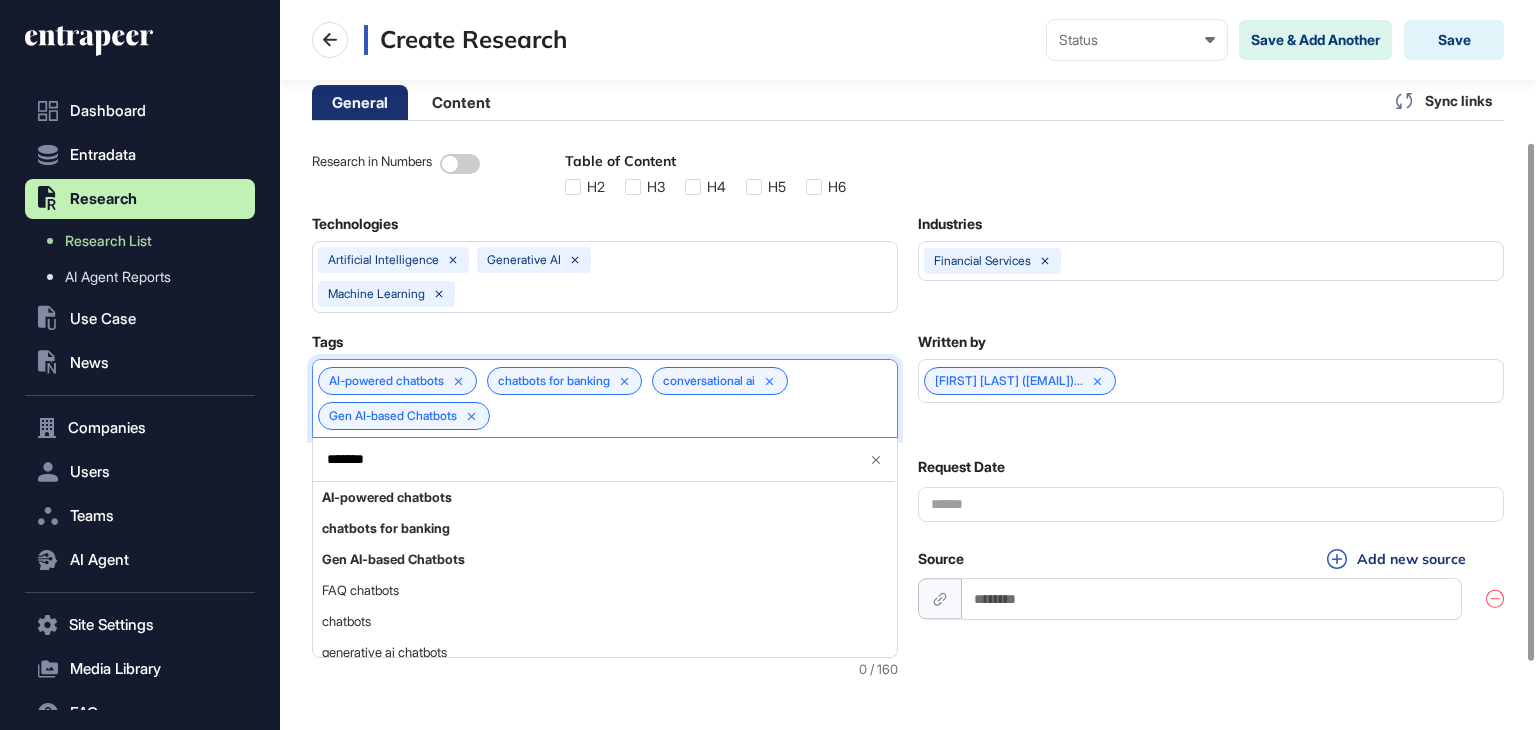 drag, startPoint x: 401, startPoint y: 463, endPoint x: 279, endPoint y: 465, distance: 122.016396 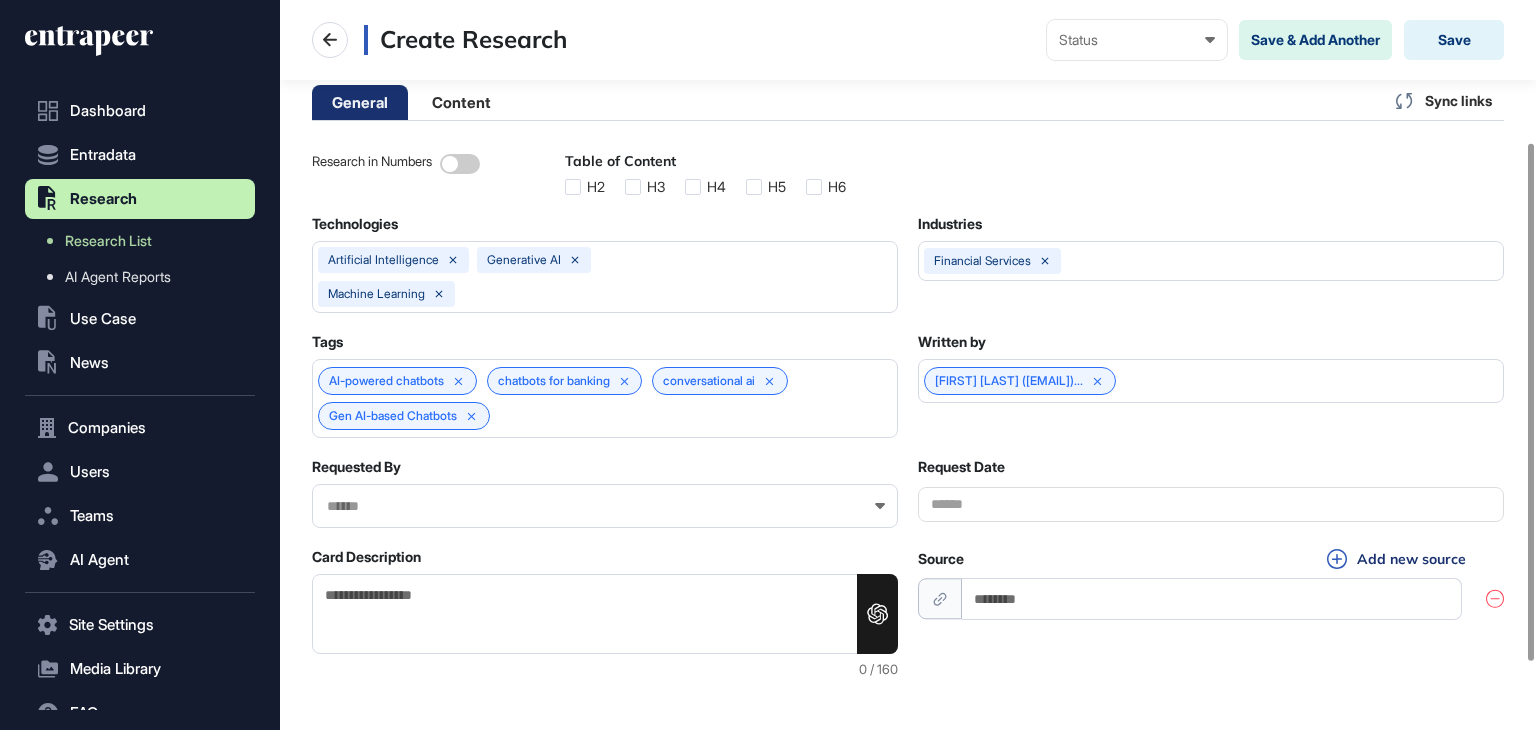 click on "AI-powered chatbots chatbots for banking  conversational ai Gen AI-based Chatbots" at bounding box center (605, 398) 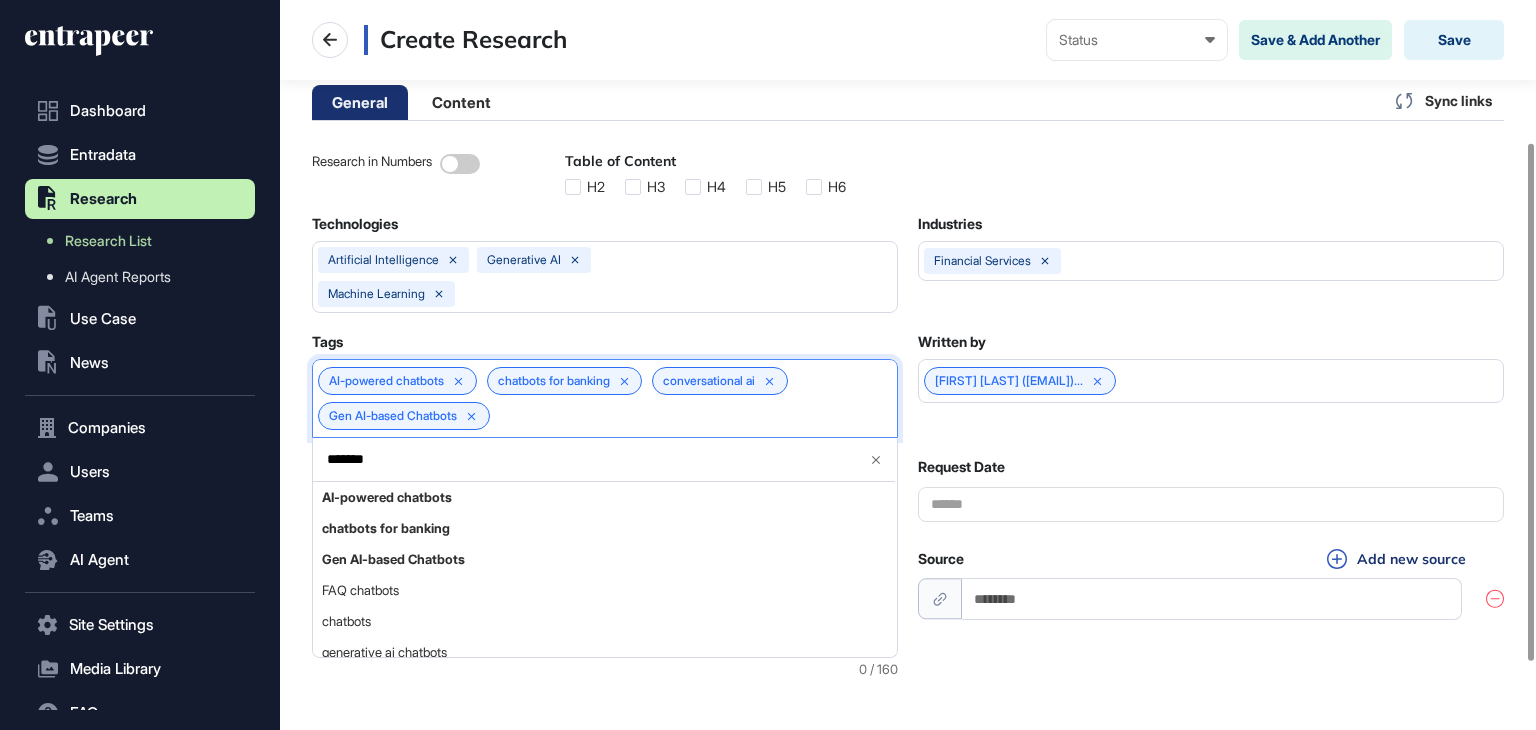 click 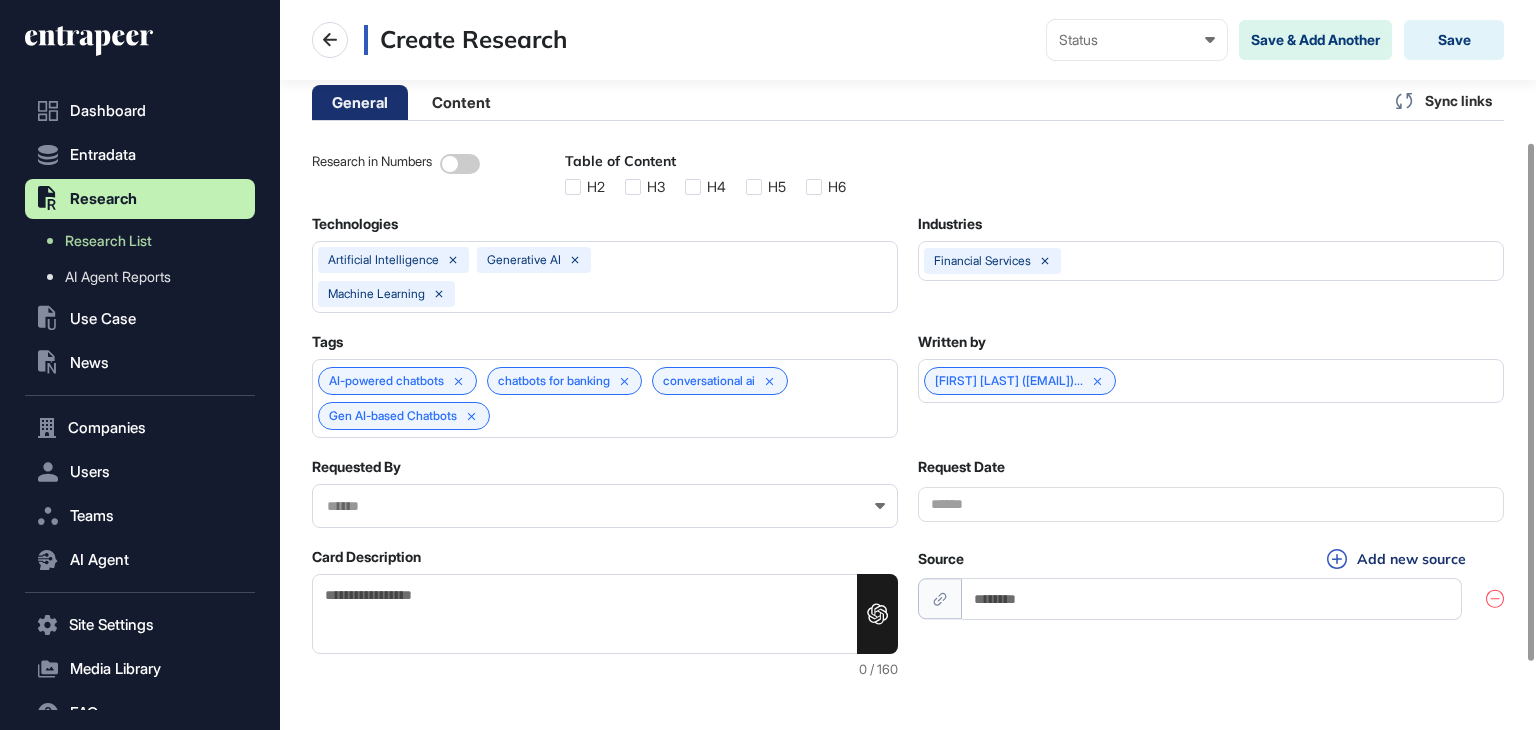 click on "AI-powered chatbots chatbots for banking  conversational ai Gen AI-based Chatbots" at bounding box center [605, 398] 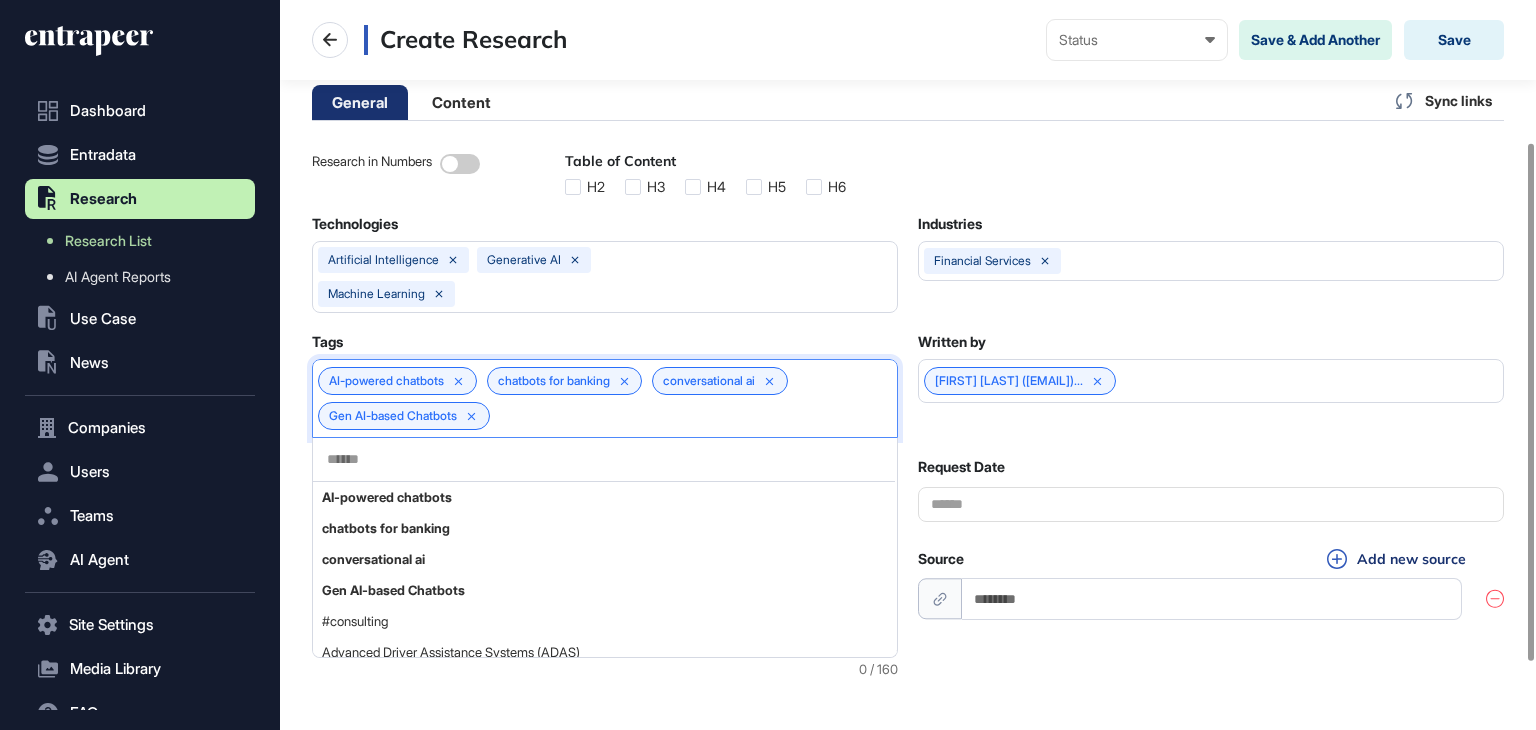 click at bounding box center [604, 459] 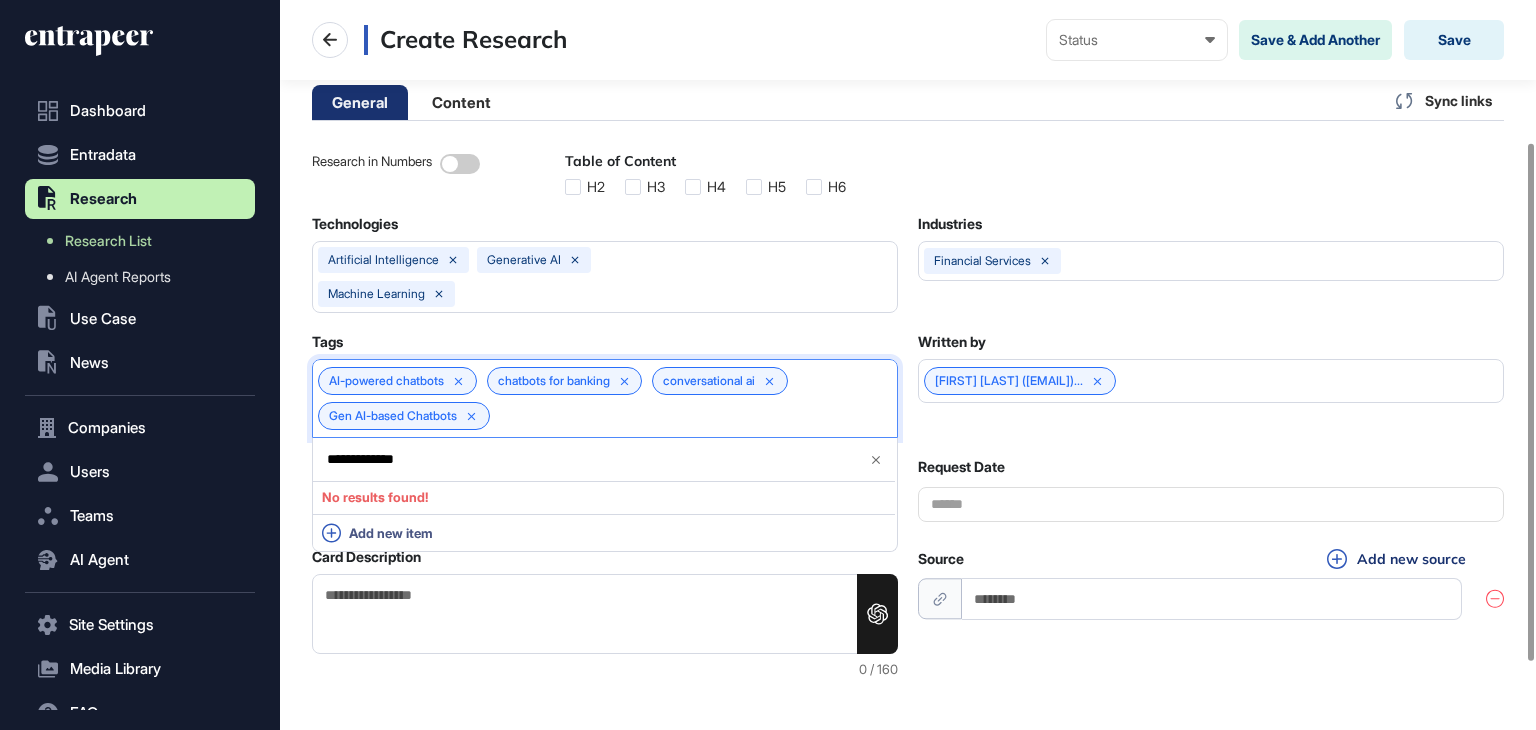 type on "**********" 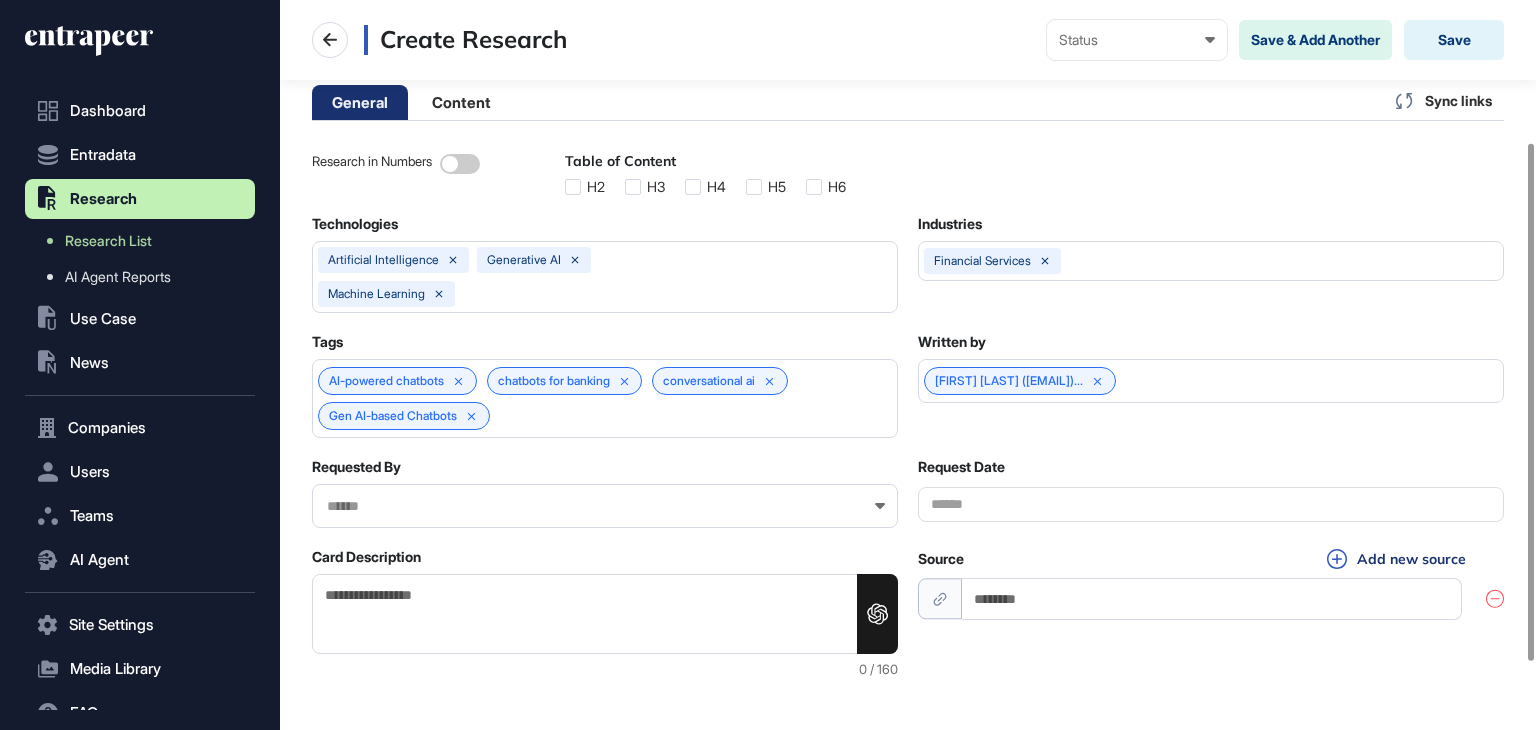 click on "Research in Numbers Table of Content H2 H3 H4 H5 H6 Technologies  artificial intelligence Generative AI machine learning Industries  financial services Tags  AI-powered chatbots chatbots for banking  conversational ai Gen AI-based Chatbots Written by  Beyza Cubukcu  (beyza@entrap... Requested By  Request Date  Card Description  0 / 160 Source  Add new source" at bounding box center [908, 415] 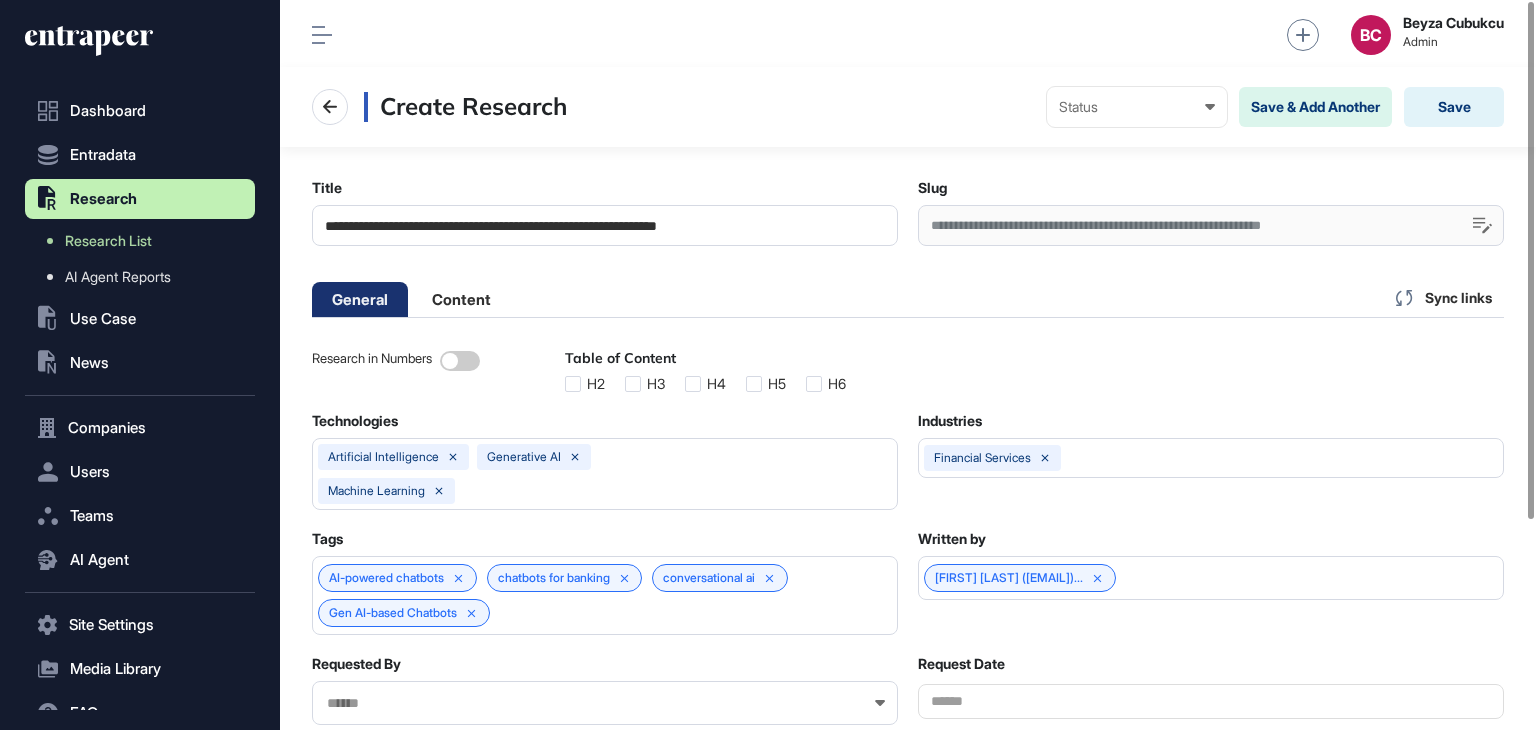 scroll, scrollTop: 0, scrollLeft: 0, axis: both 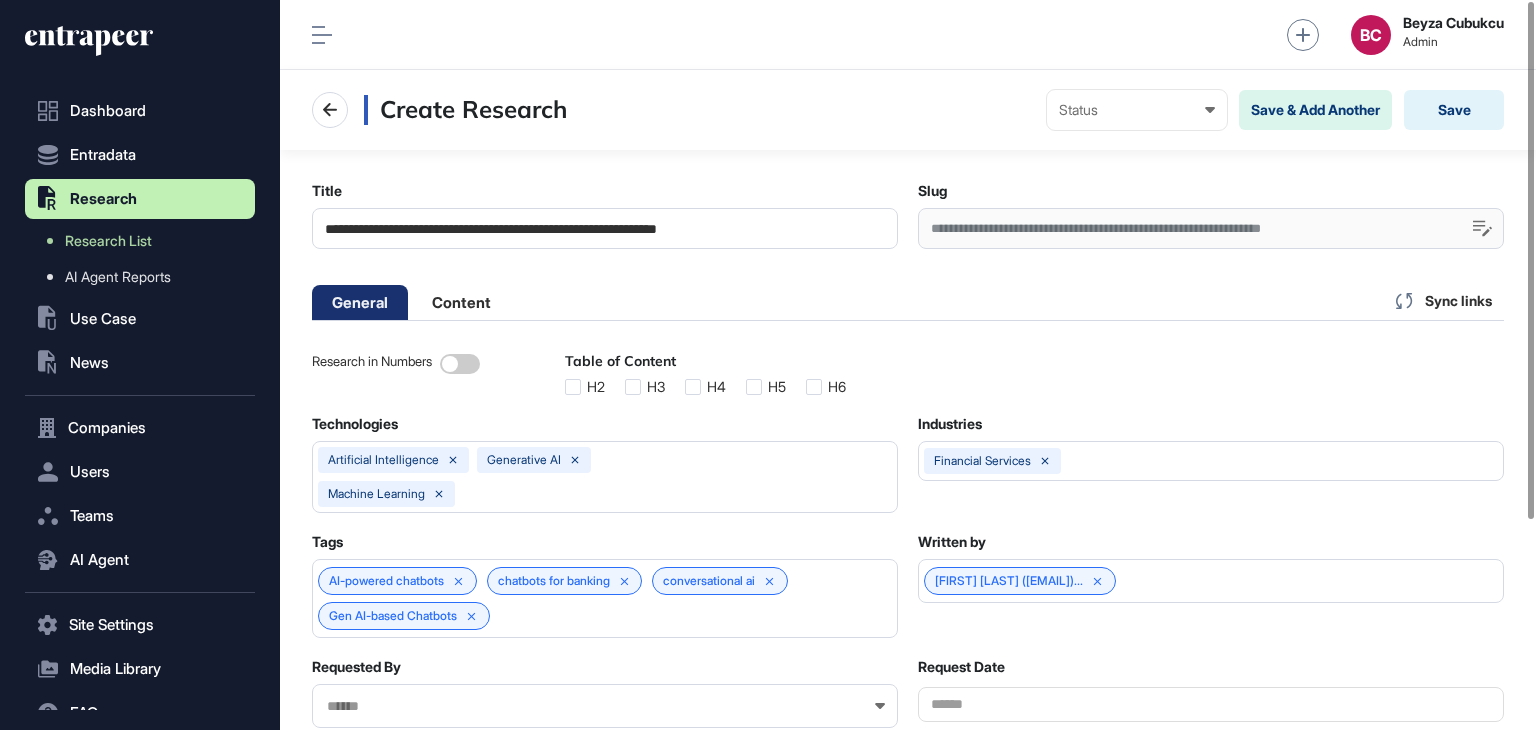 drag, startPoint x: 808, startPoint y: 224, endPoint x: 190, endPoint y: 181, distance: 619.49414 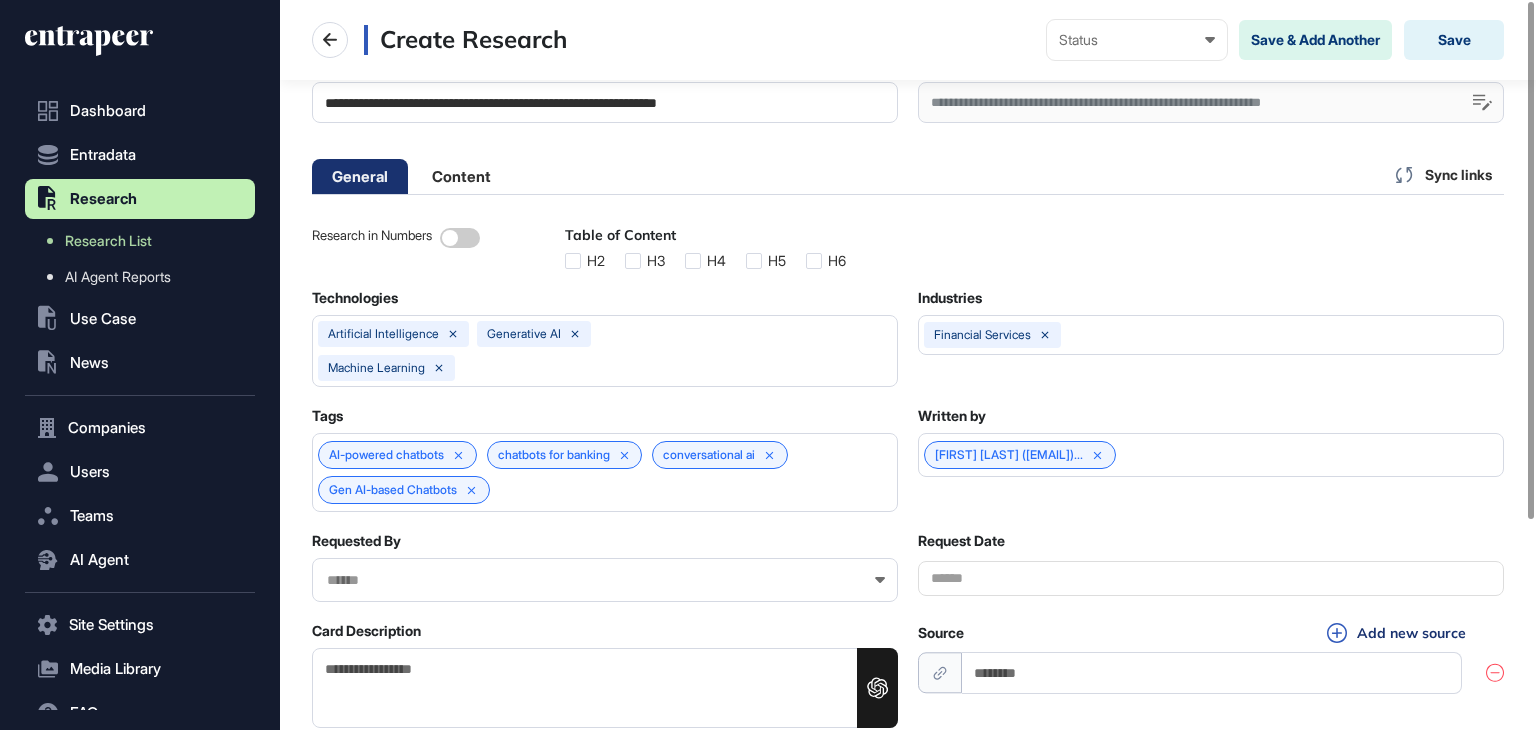 scroll, scrollTop: 295, scrollLeft: 0, axis: vertical 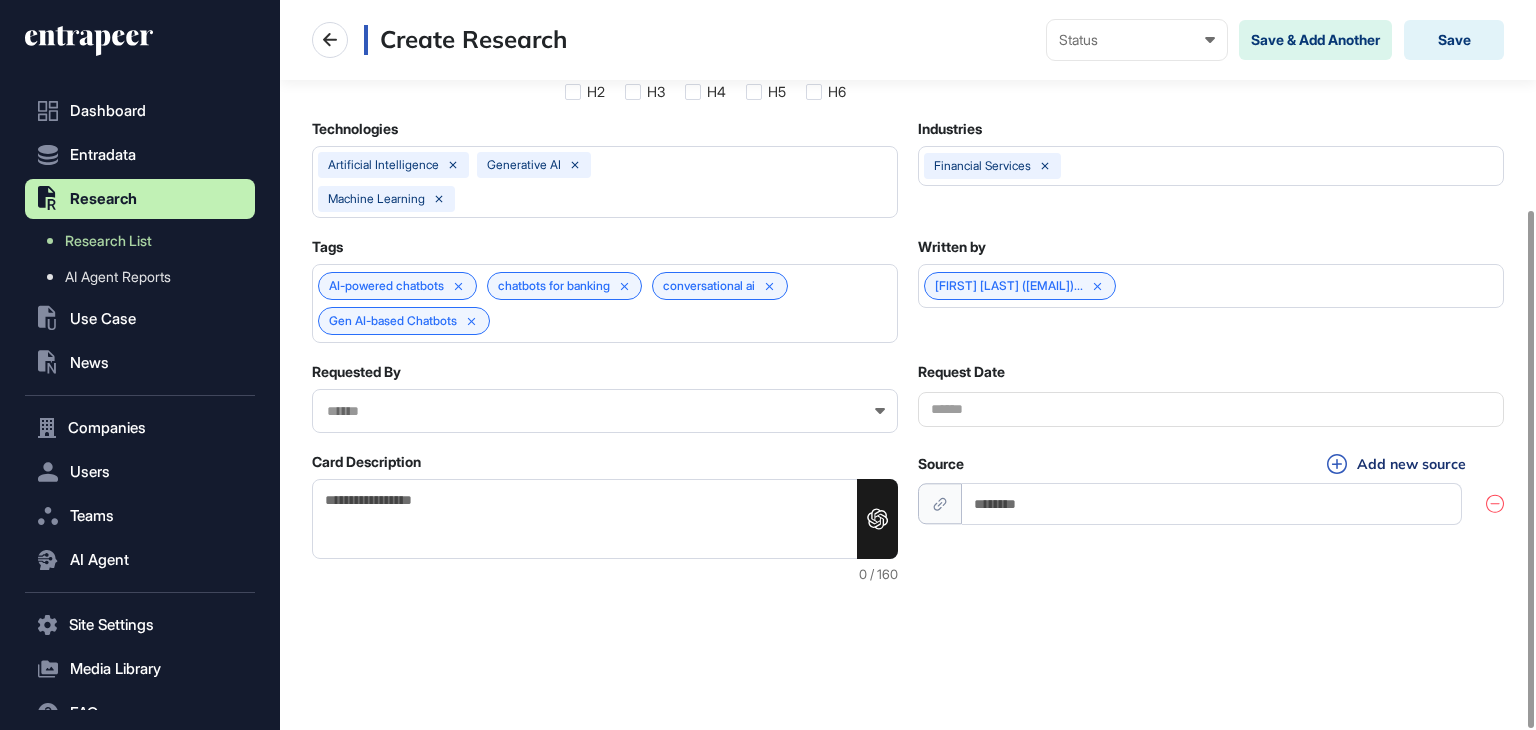 click on "Card Description" 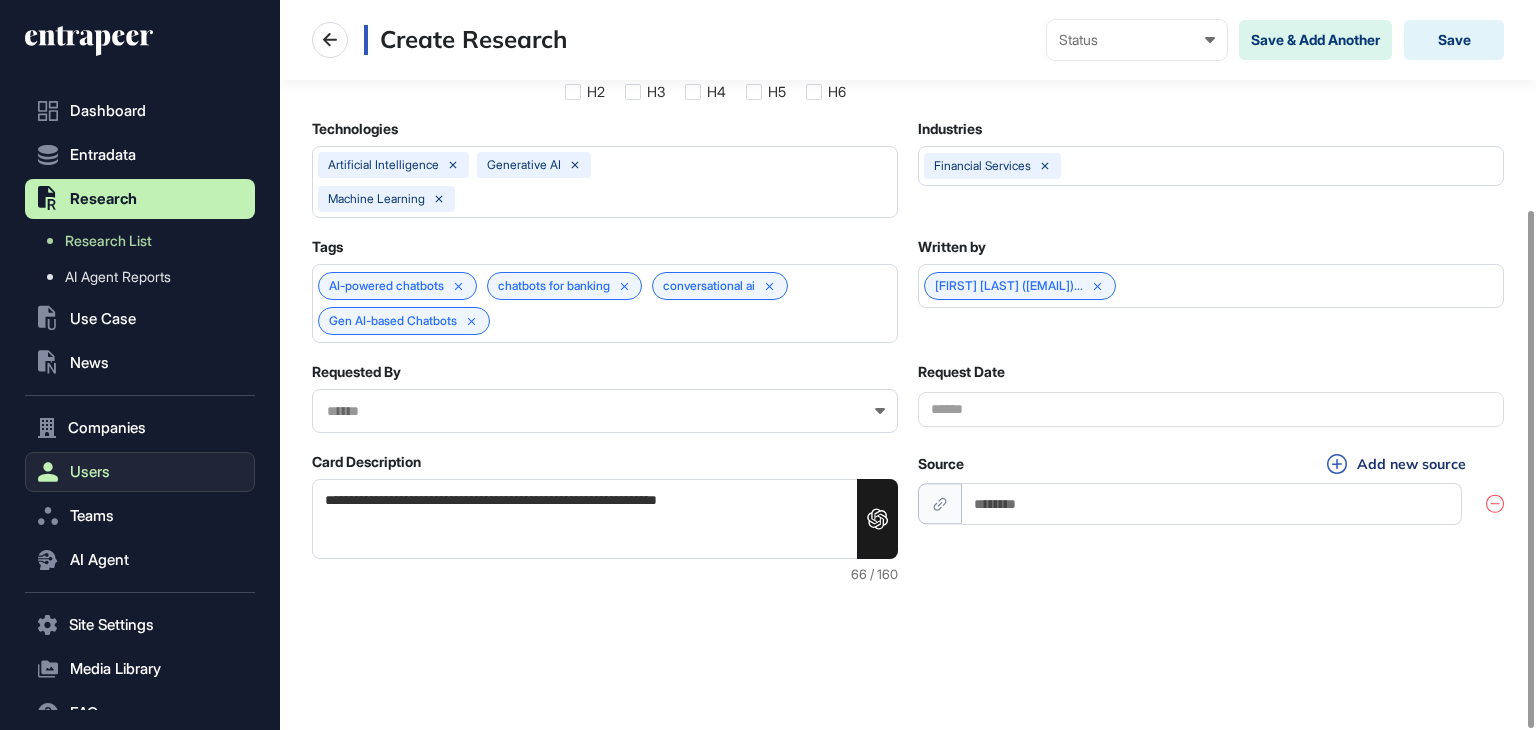 drag, startPoint x: 624, startPoint y: 487, endPoint x: 251, endPoint y: 465, distance: 373.64822 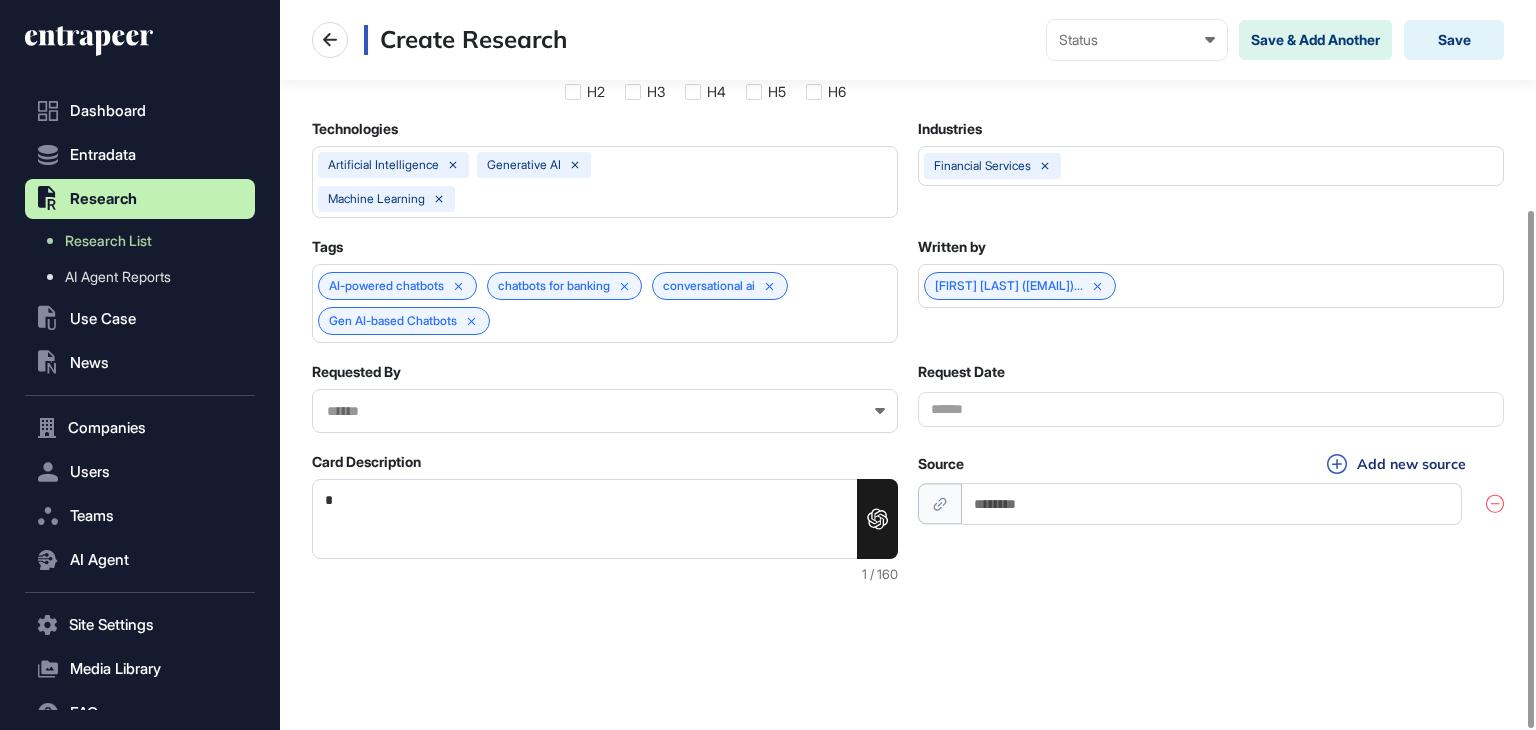 type on "*" 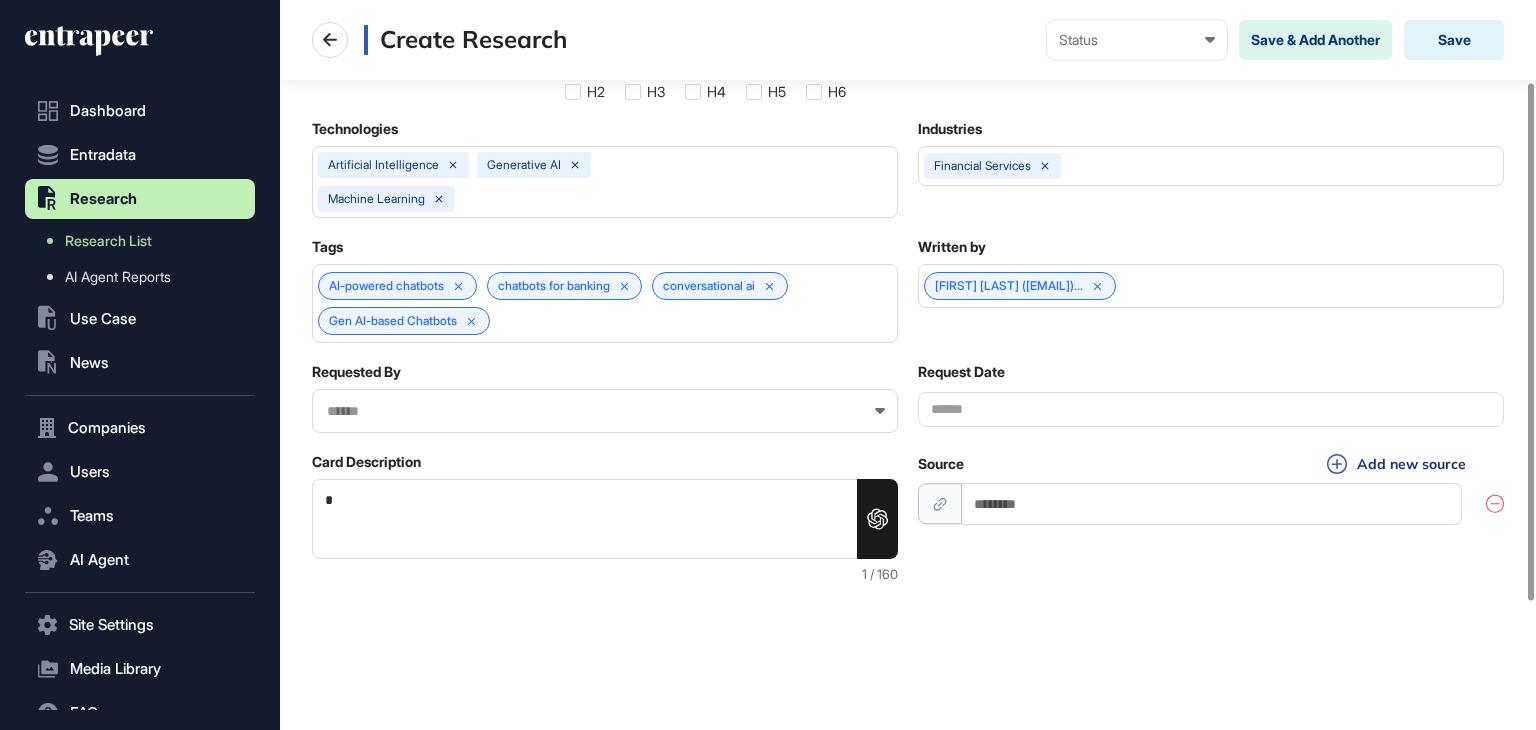 scroll, scrollTop: 0, scrollLeft: 0, axis: both 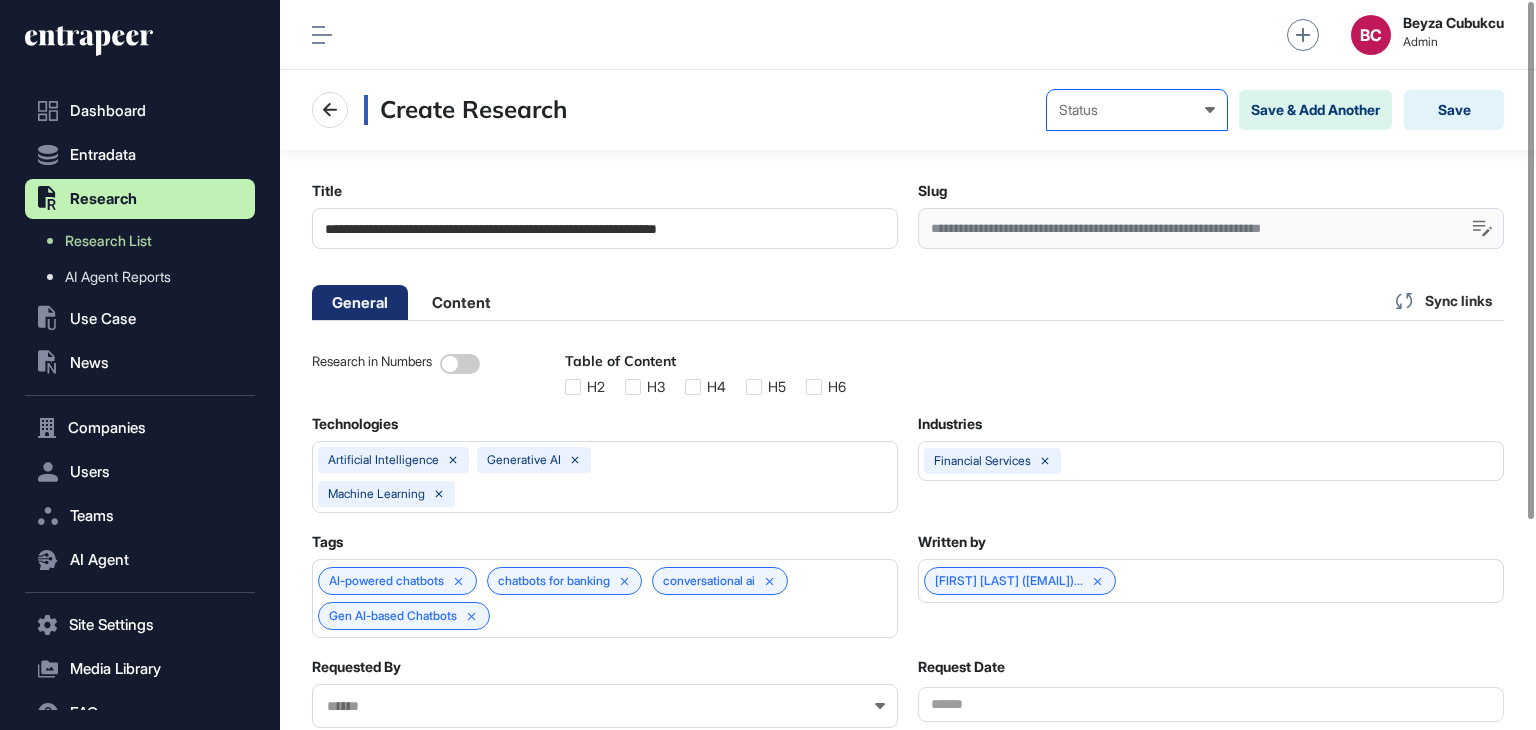 click on "Status Draft Pending Review Published Private" at bounding box center [1137, 110] 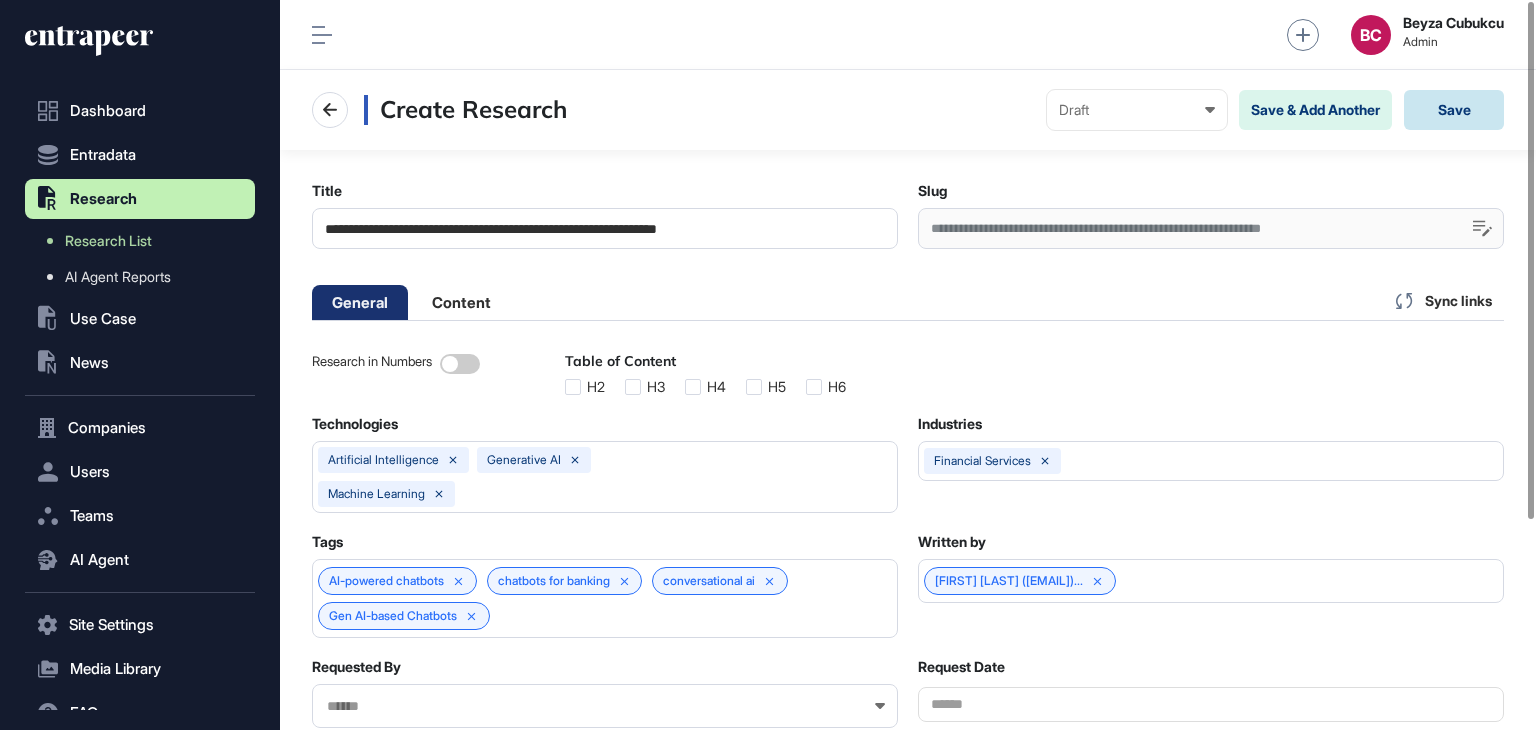 click on "Save" at bounding box center [1454, 110] 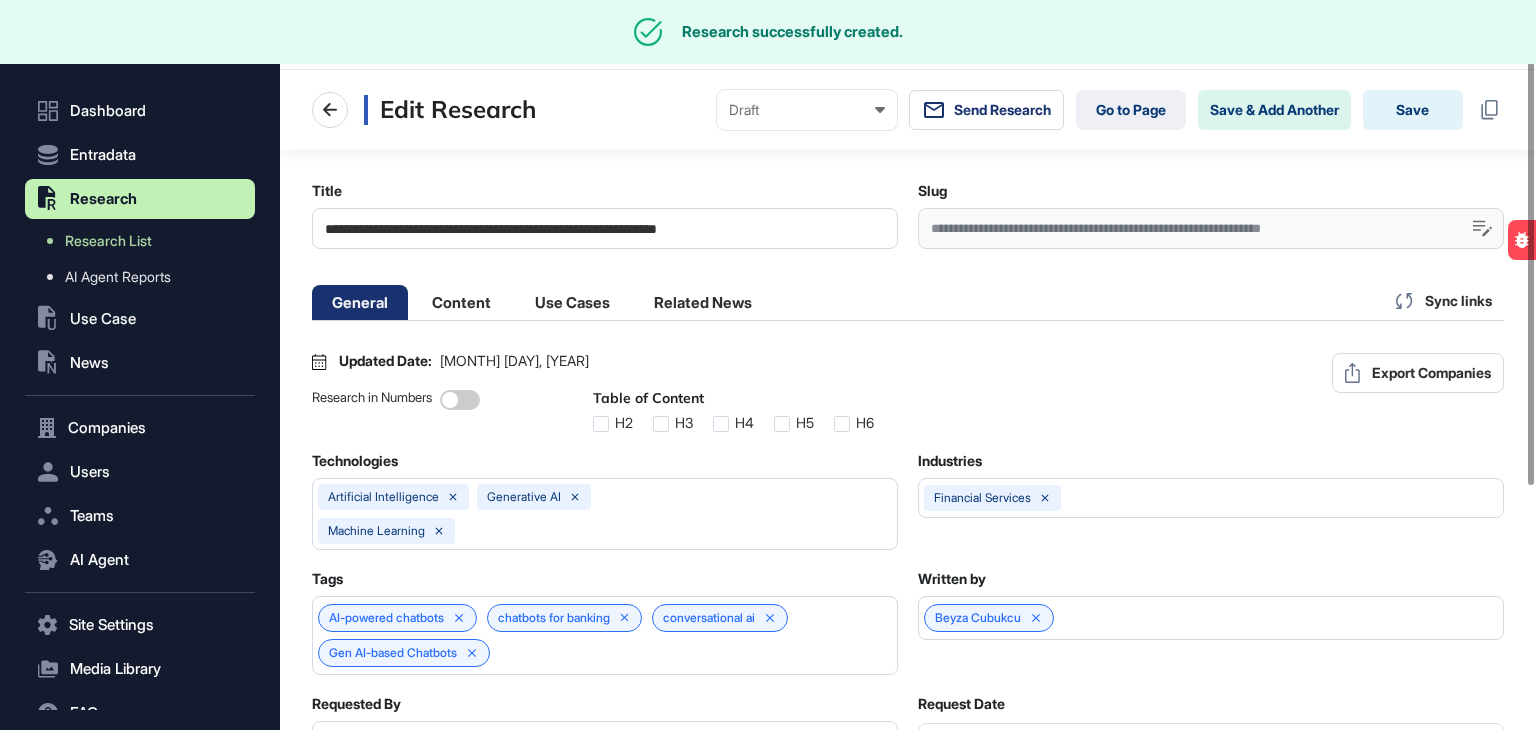 scroll, scrollTop: 60, scrollLeft: 584, axis: both 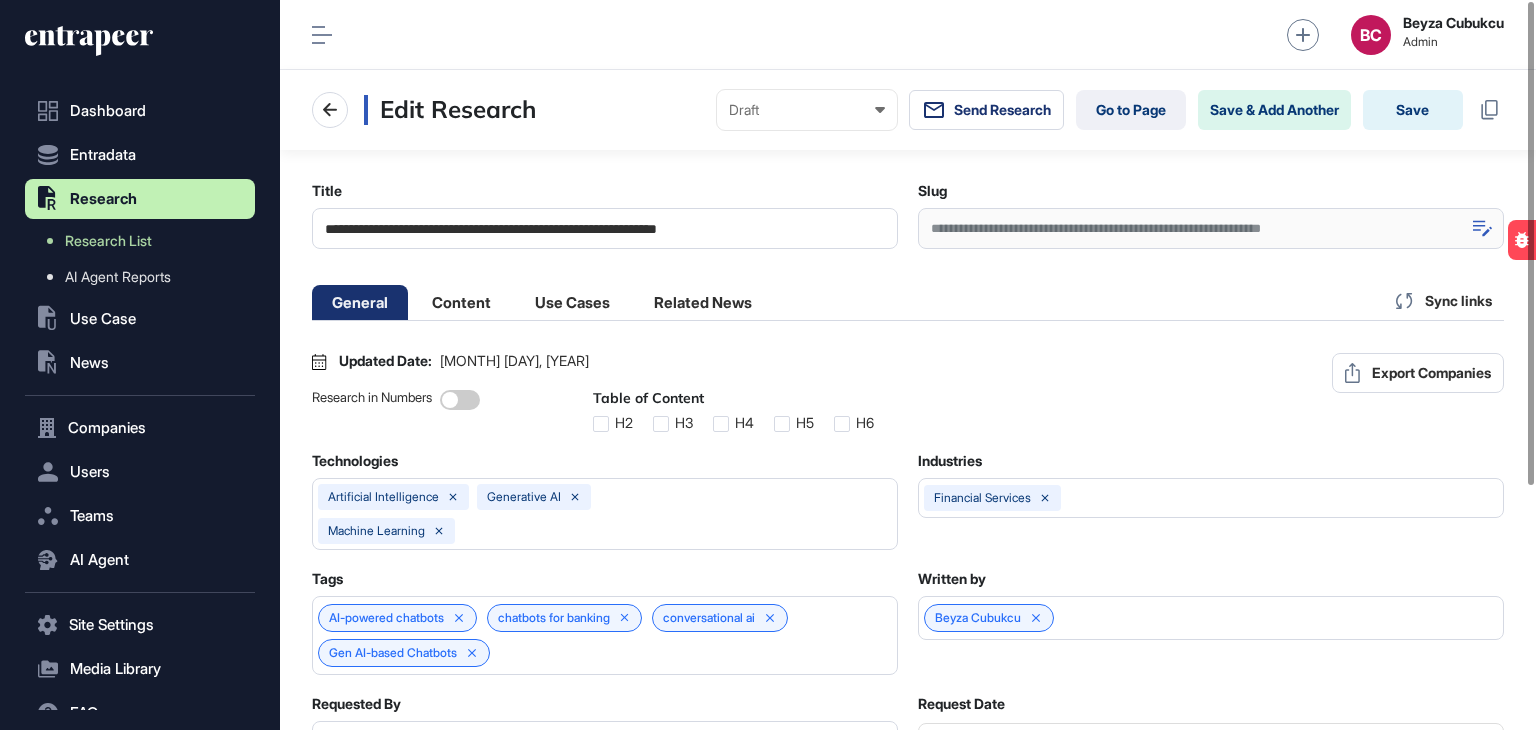 click 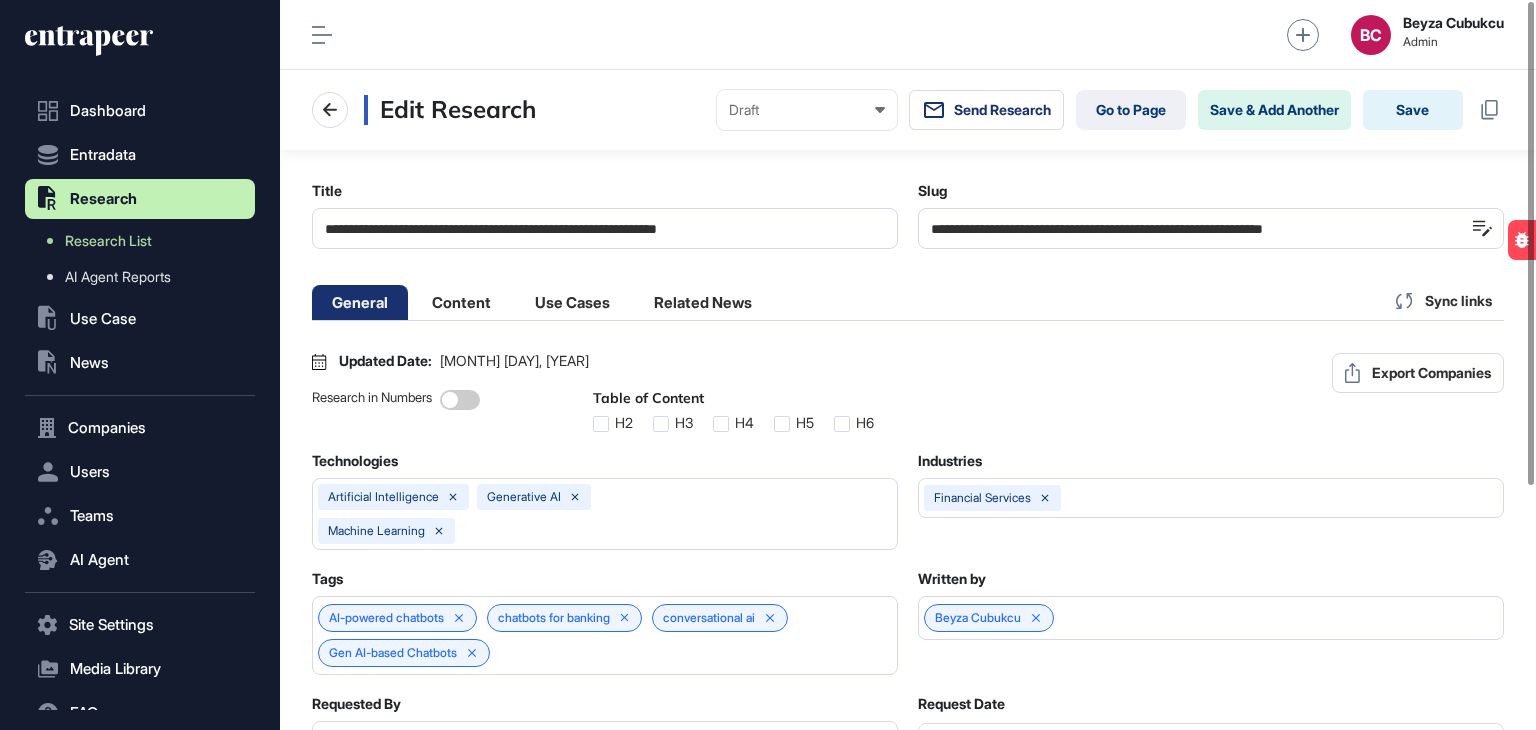 drag, startPoint x: 1348, startPoint y: 228, endPoint x: 892, endPoint y: 239, distance: 456.13266 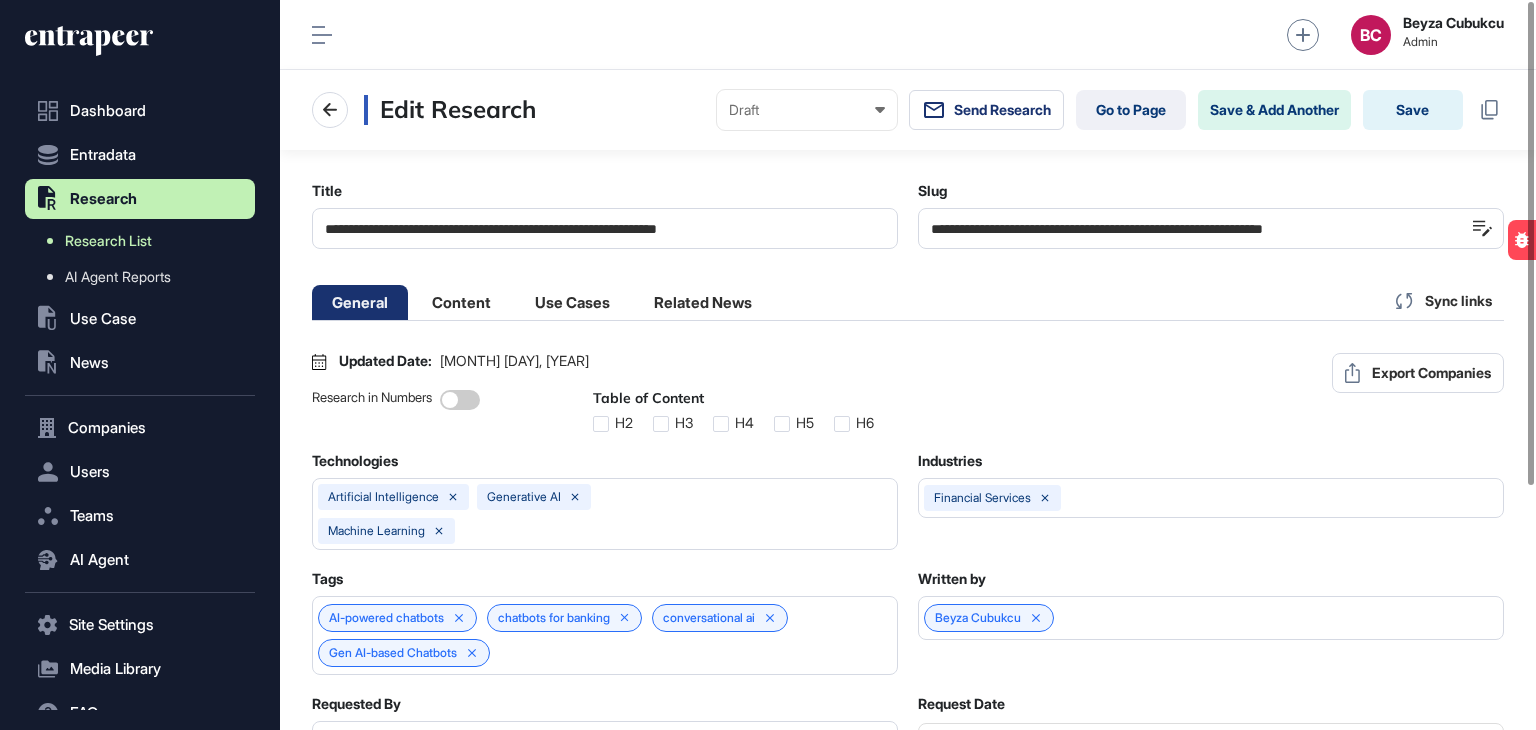 click on "Research List" at bounding box center [108, 241] 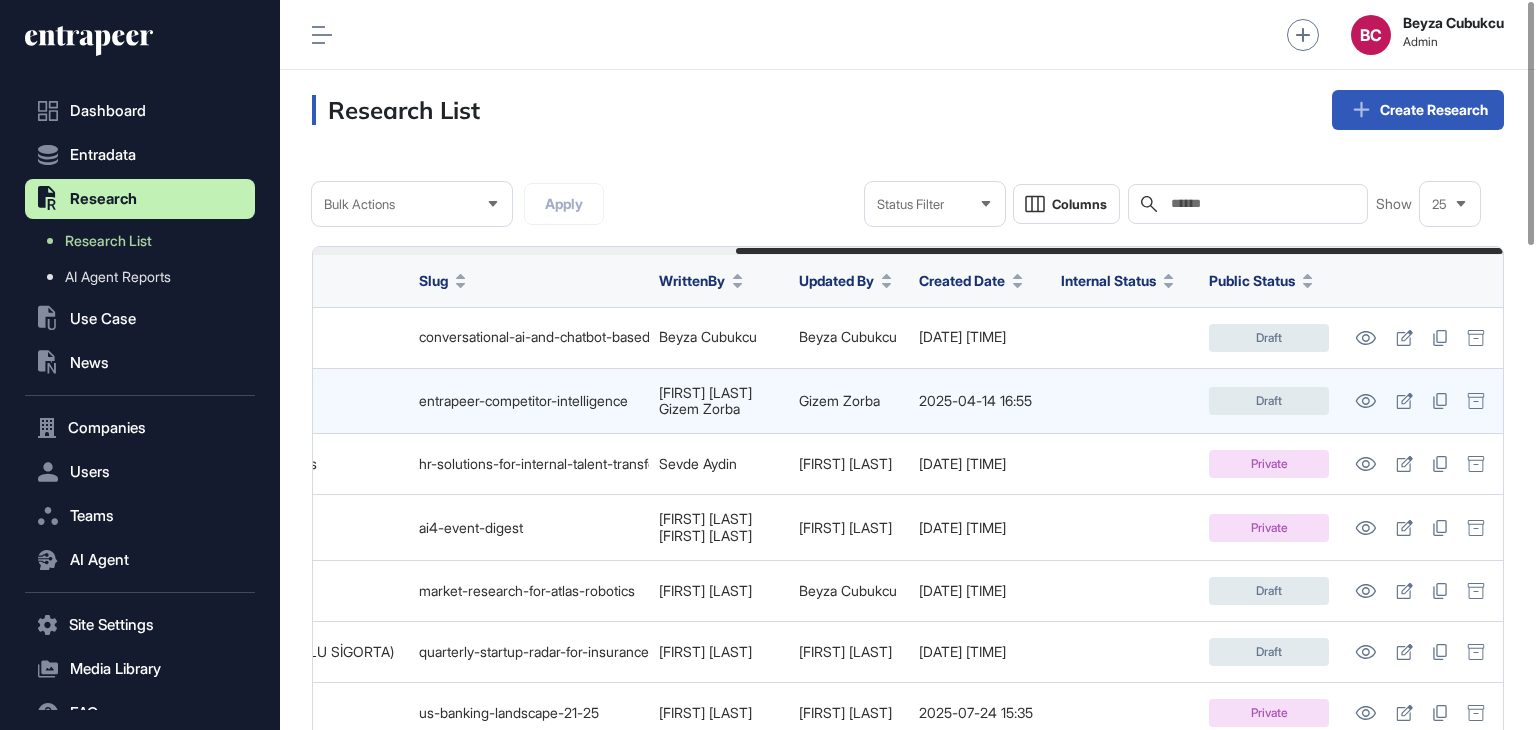 scroll, scrollTop: 0, scrollLeft: 655, axis: horizontal 